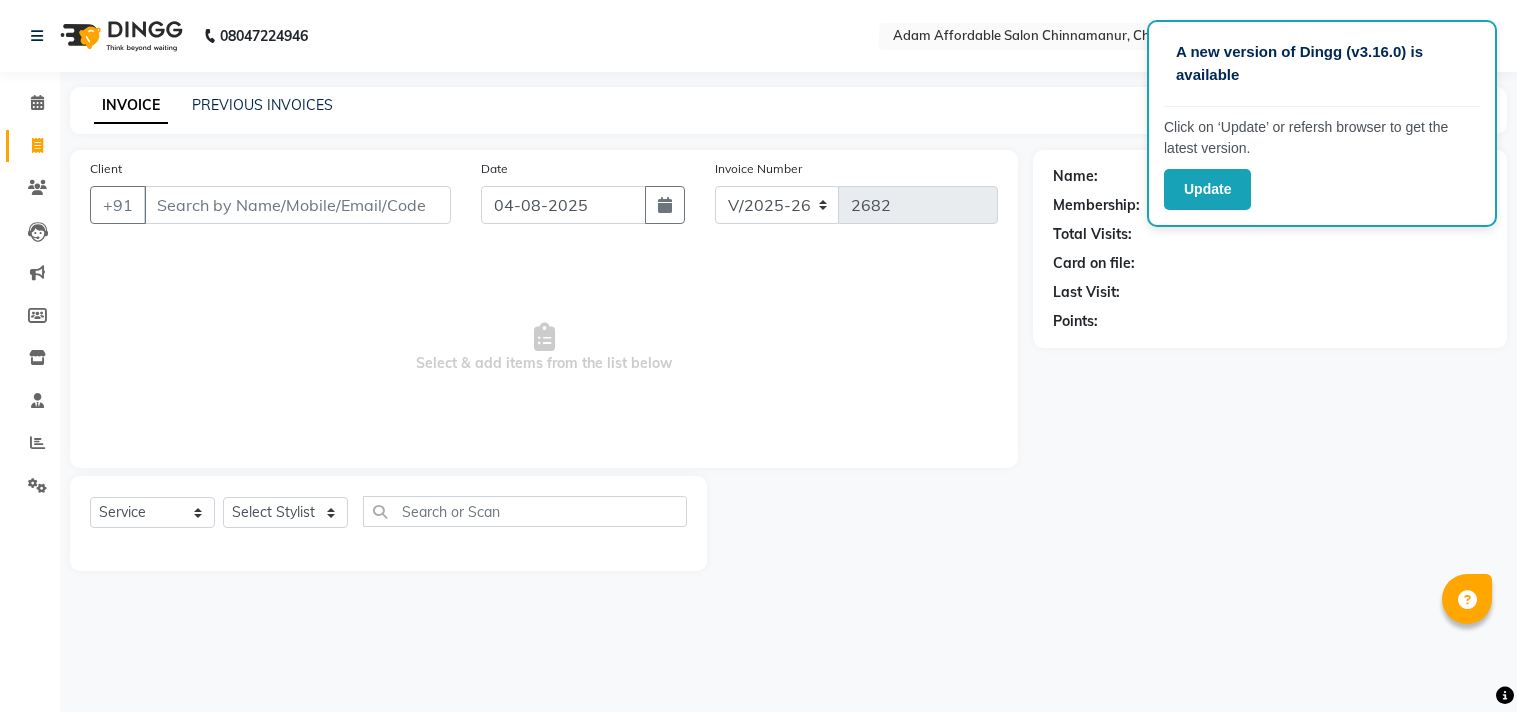 select on "8329" 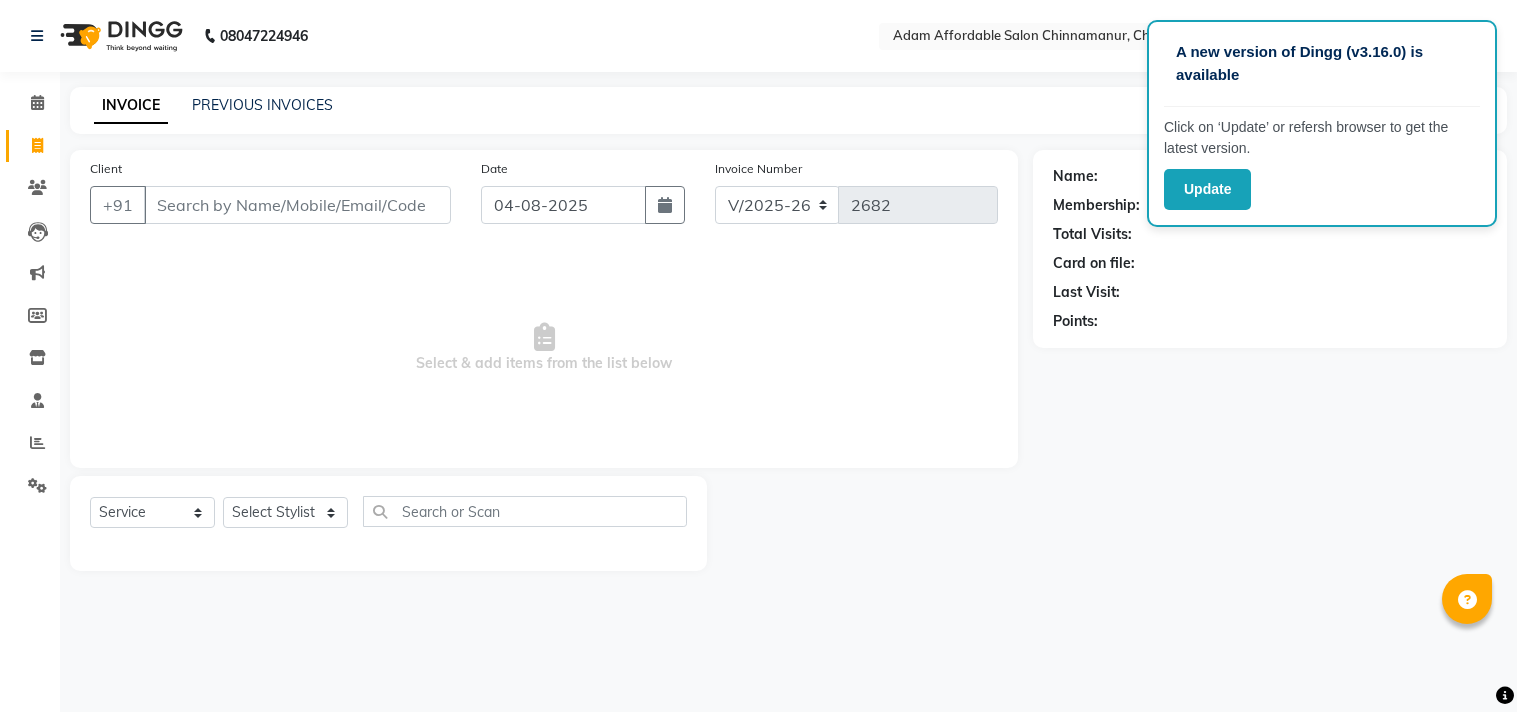 scroll, scrollTop: 0, scrollLeft: 0, axis: both 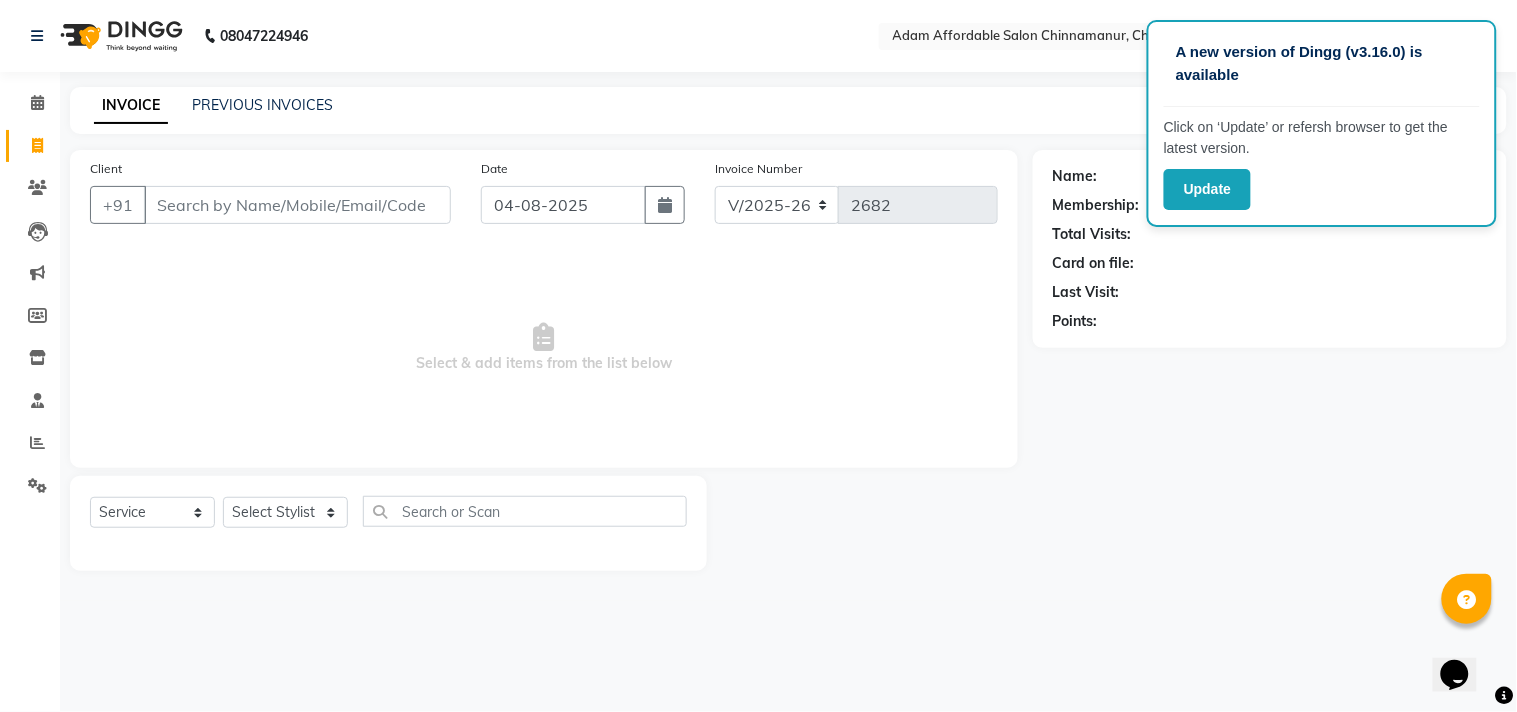 click on "Update" 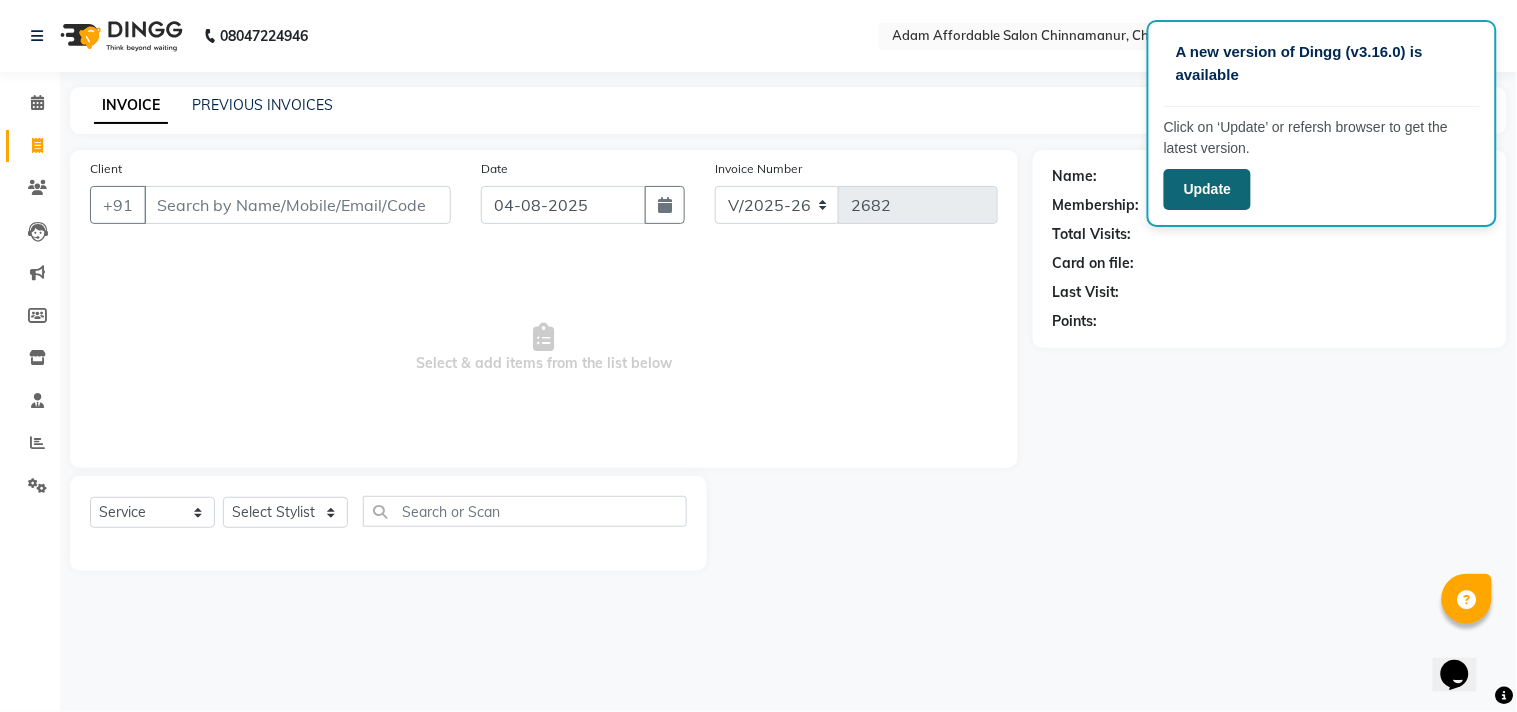 click on "Update" 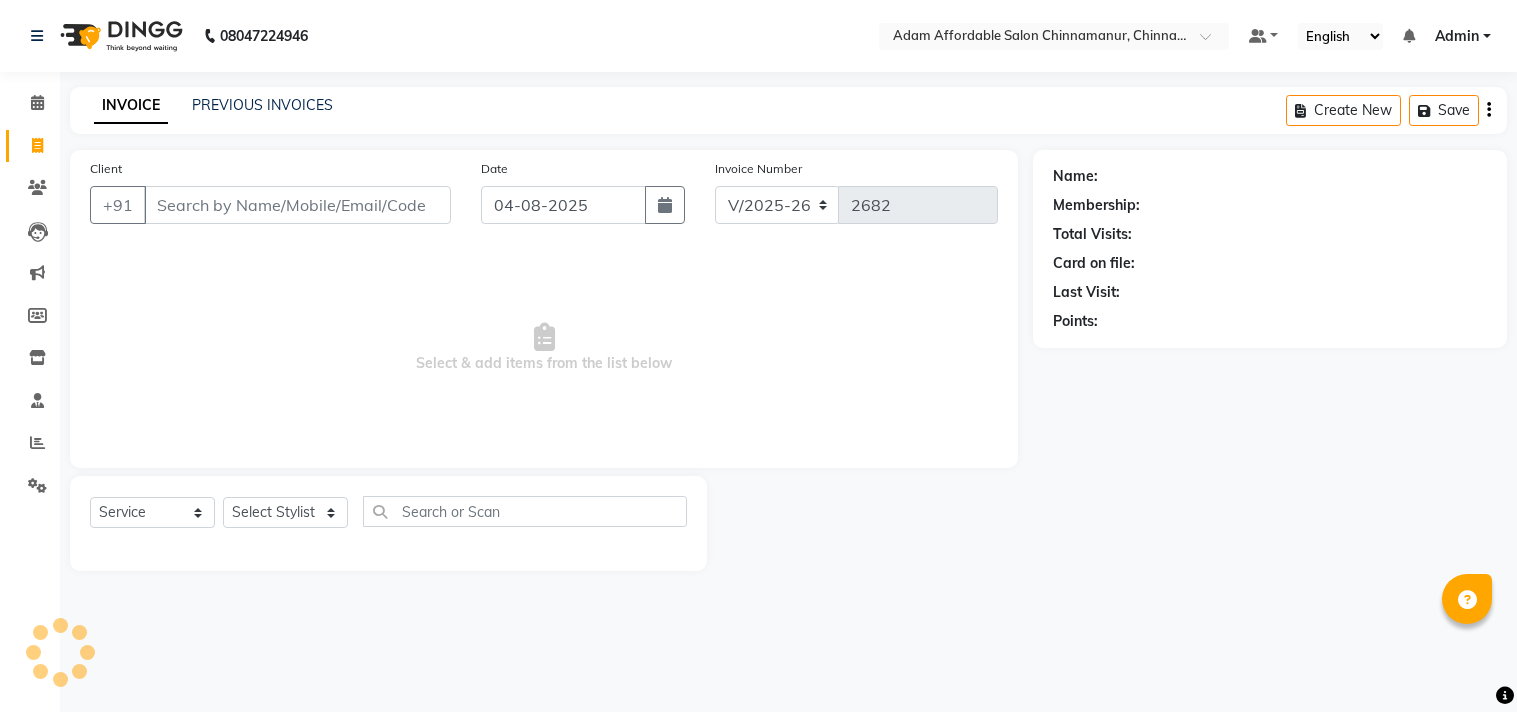 select on "8329" 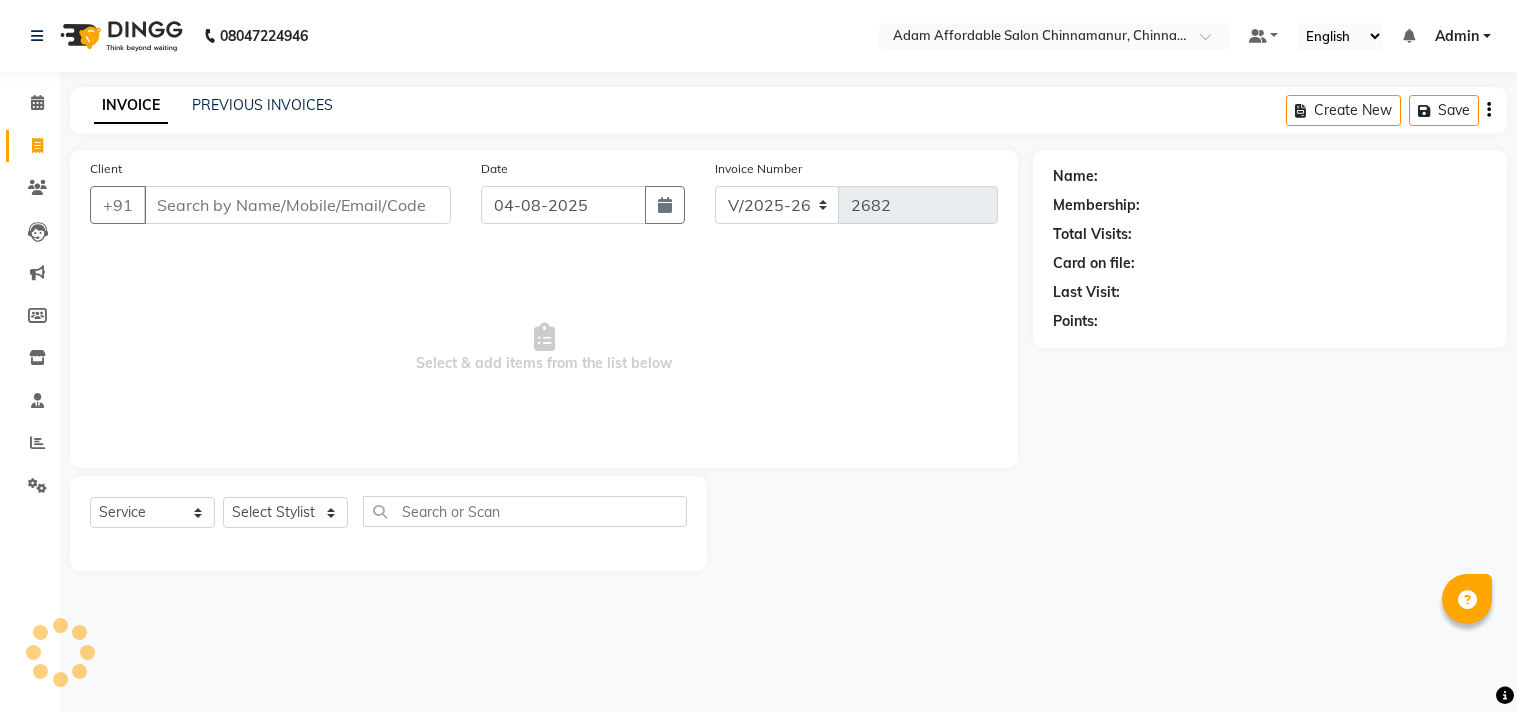 select on "service" 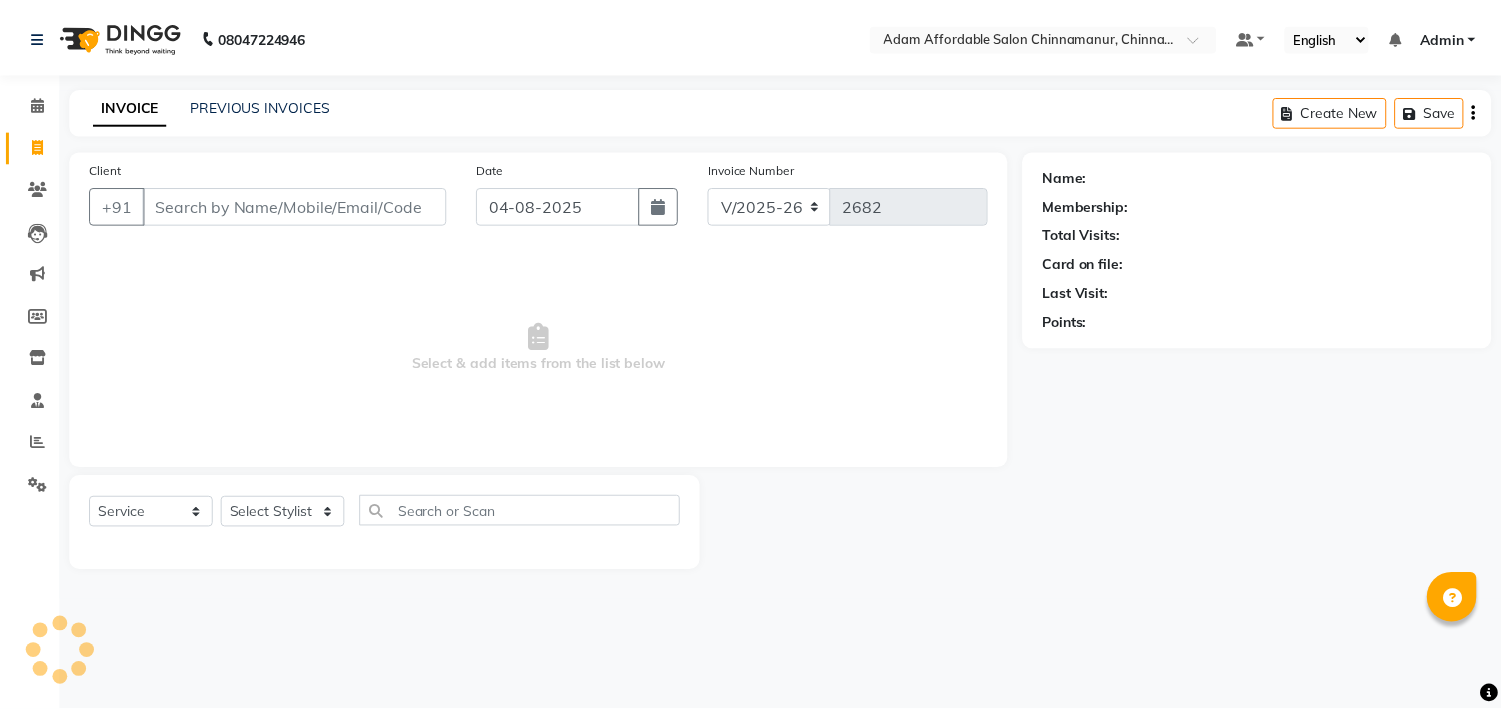 scroll, scrollTop: 0, scrollLeft: 0, axis: both 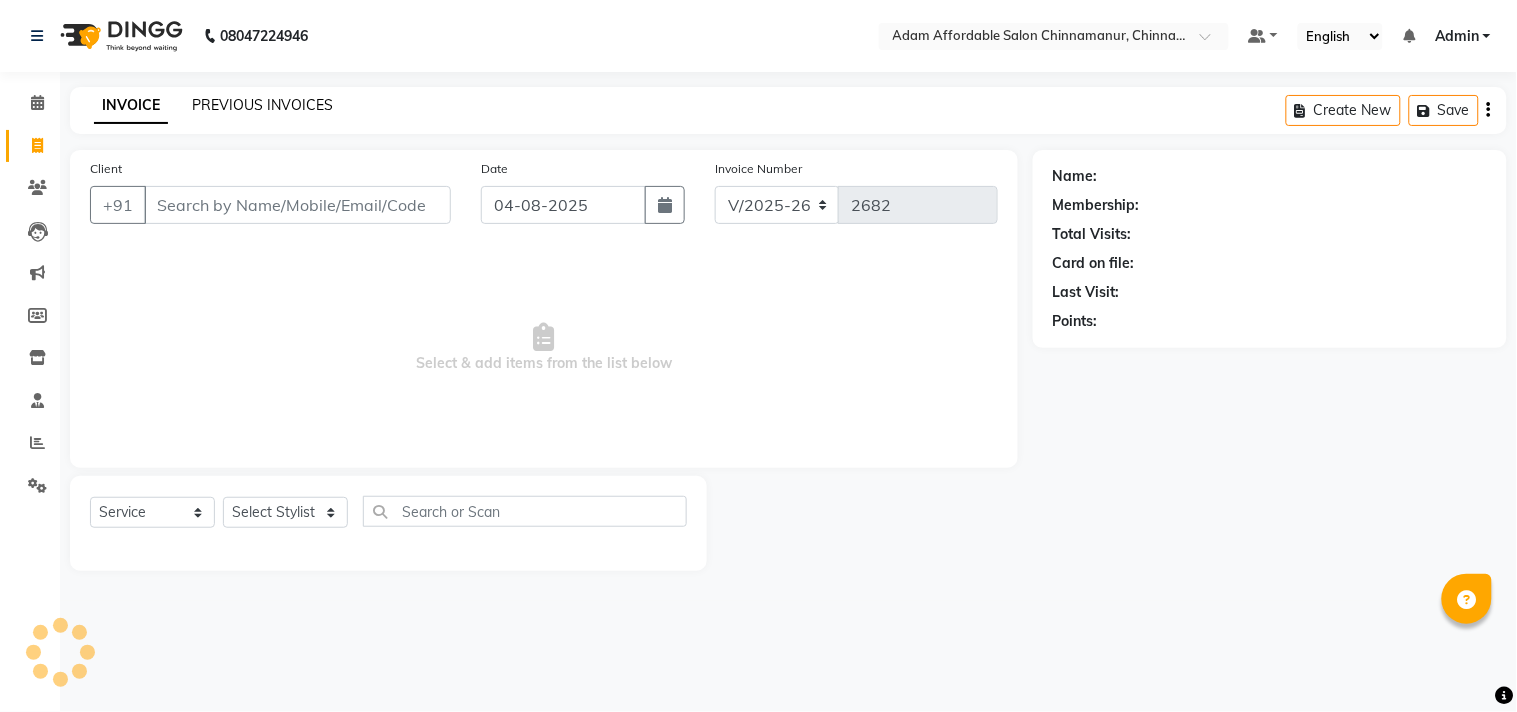 click on "PREVIOUS INVOICES" 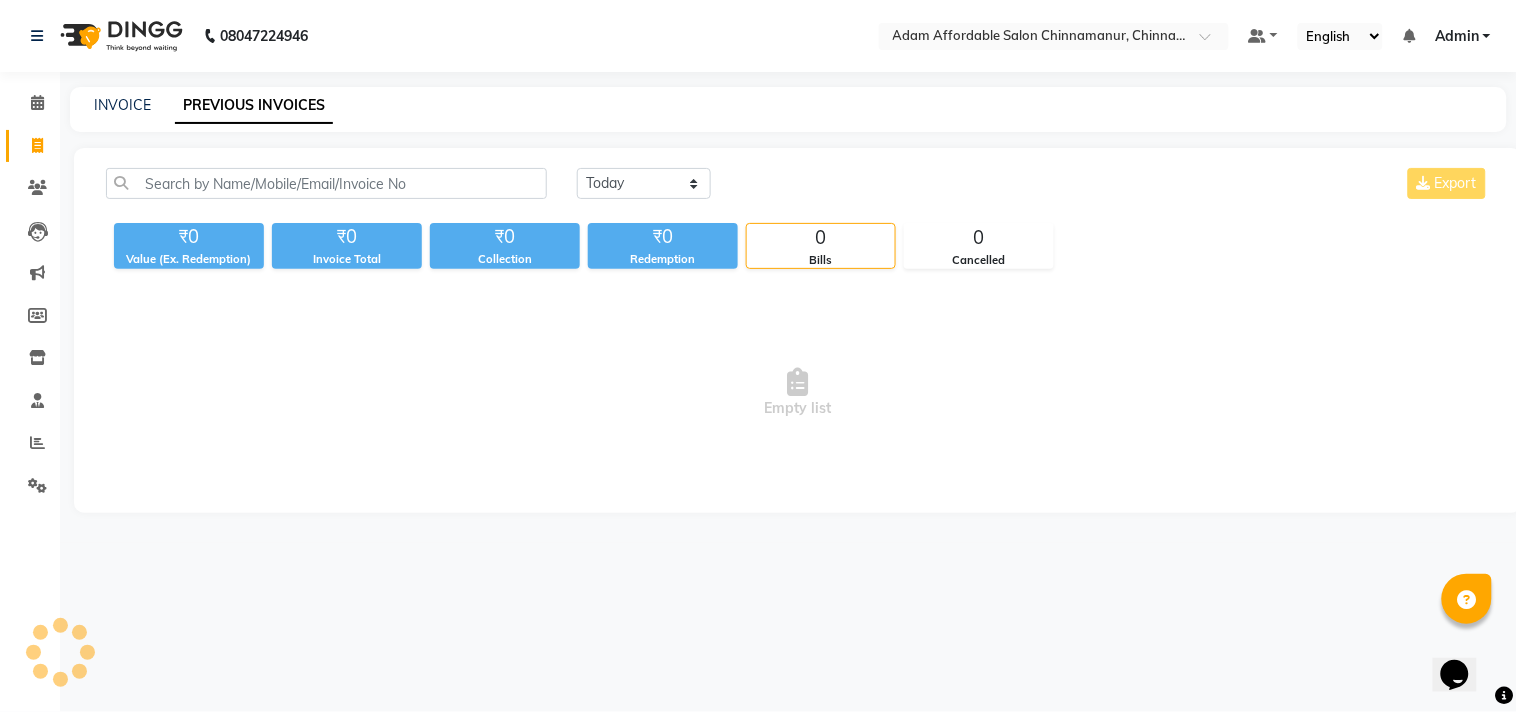 scroll, scrollTop: 0, scrollLeft: 0, axis: both 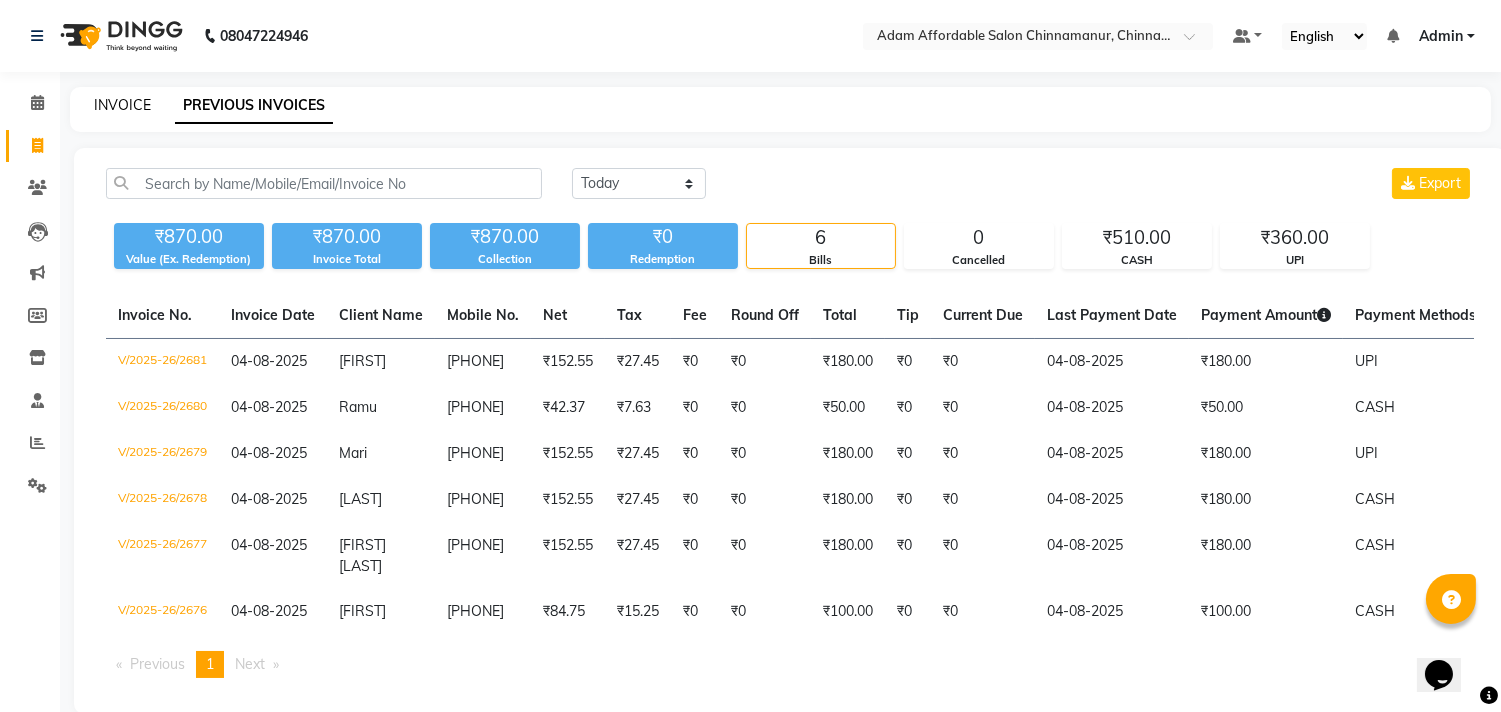 click on "INVOICE" 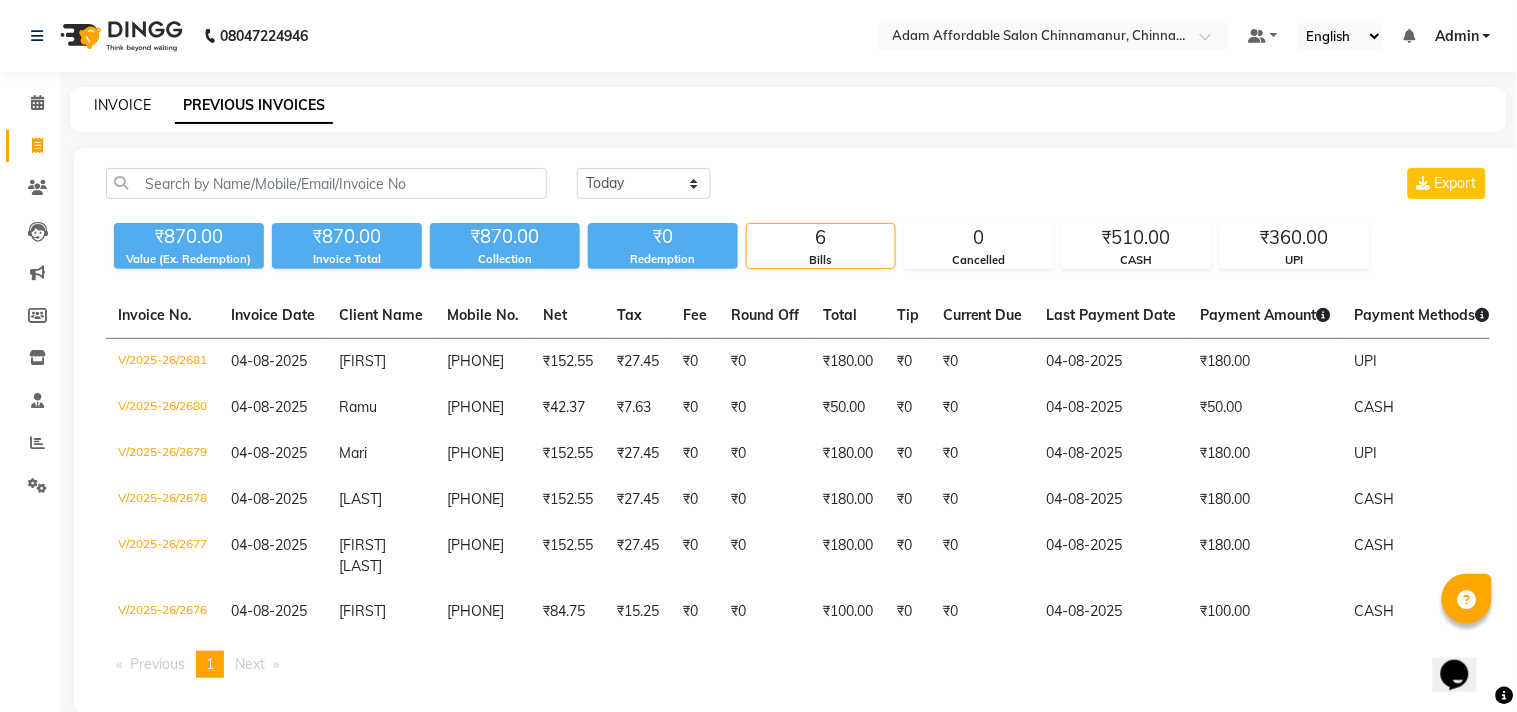 select on "8329" 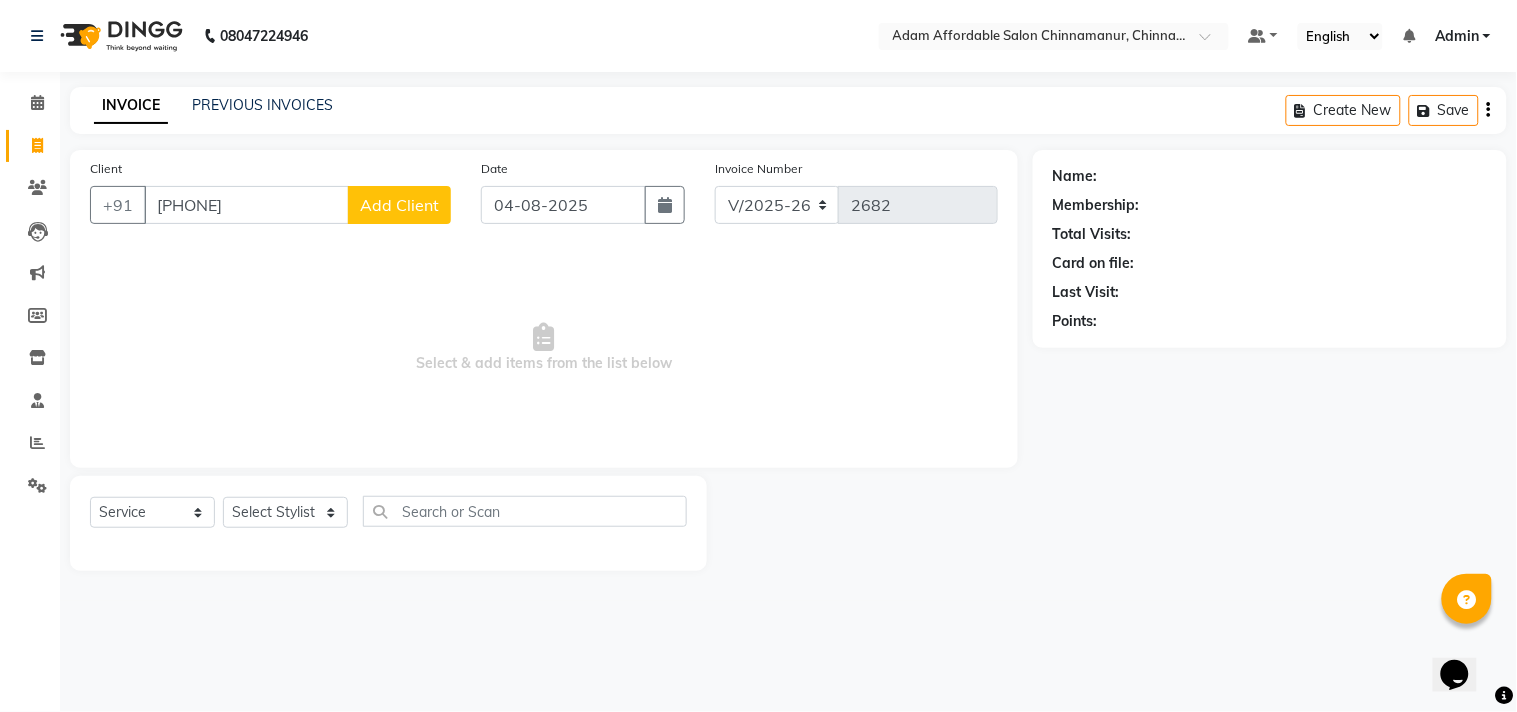 type on "[PHONE]" 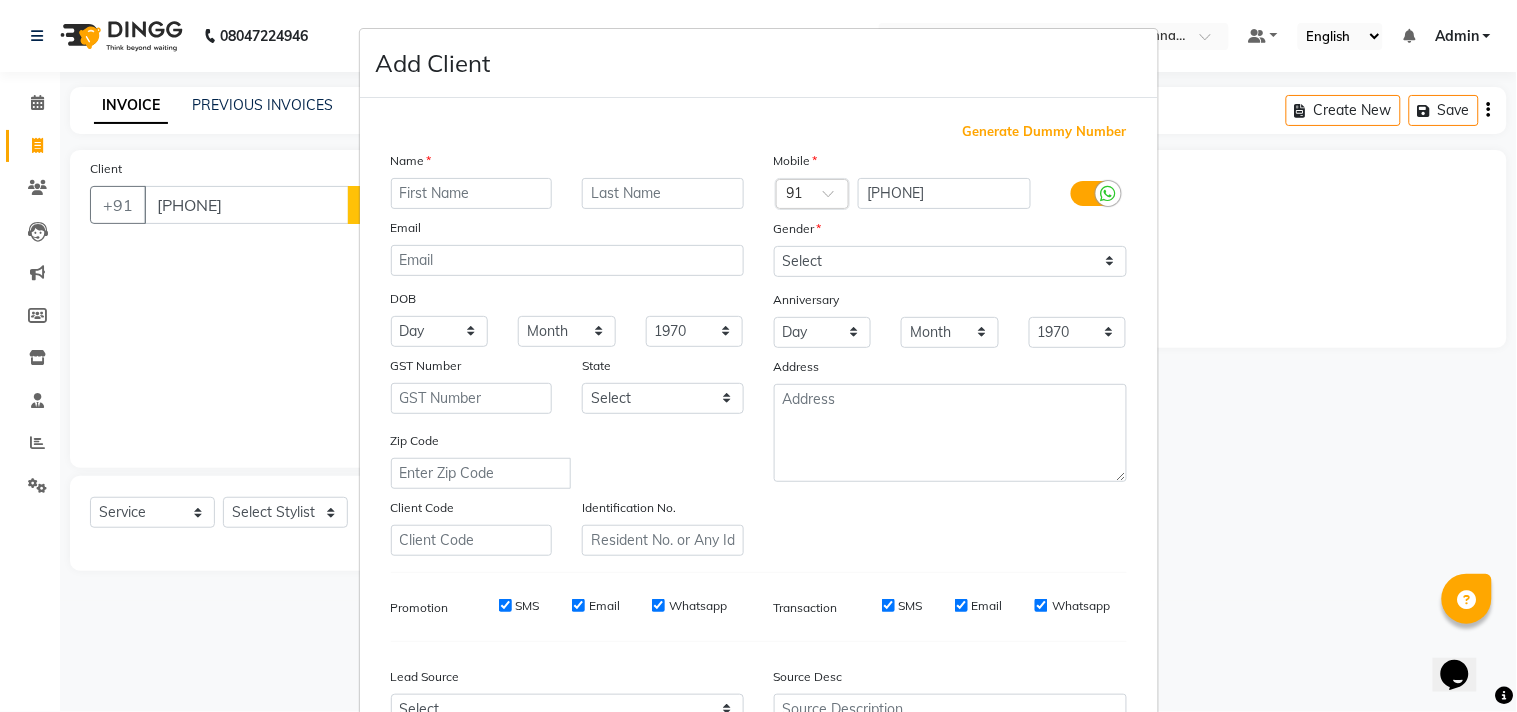 click at bounding box center (472, 193) 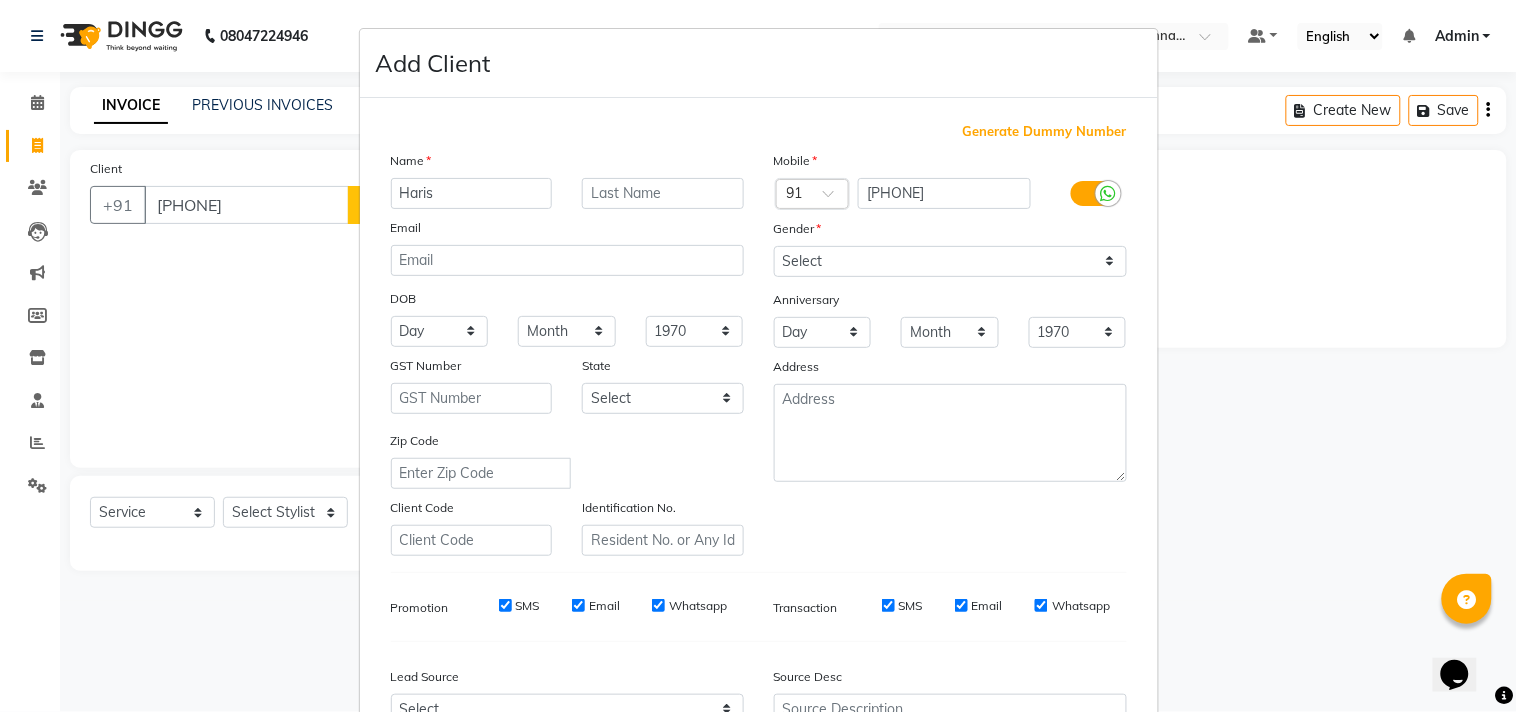type on "Haris" 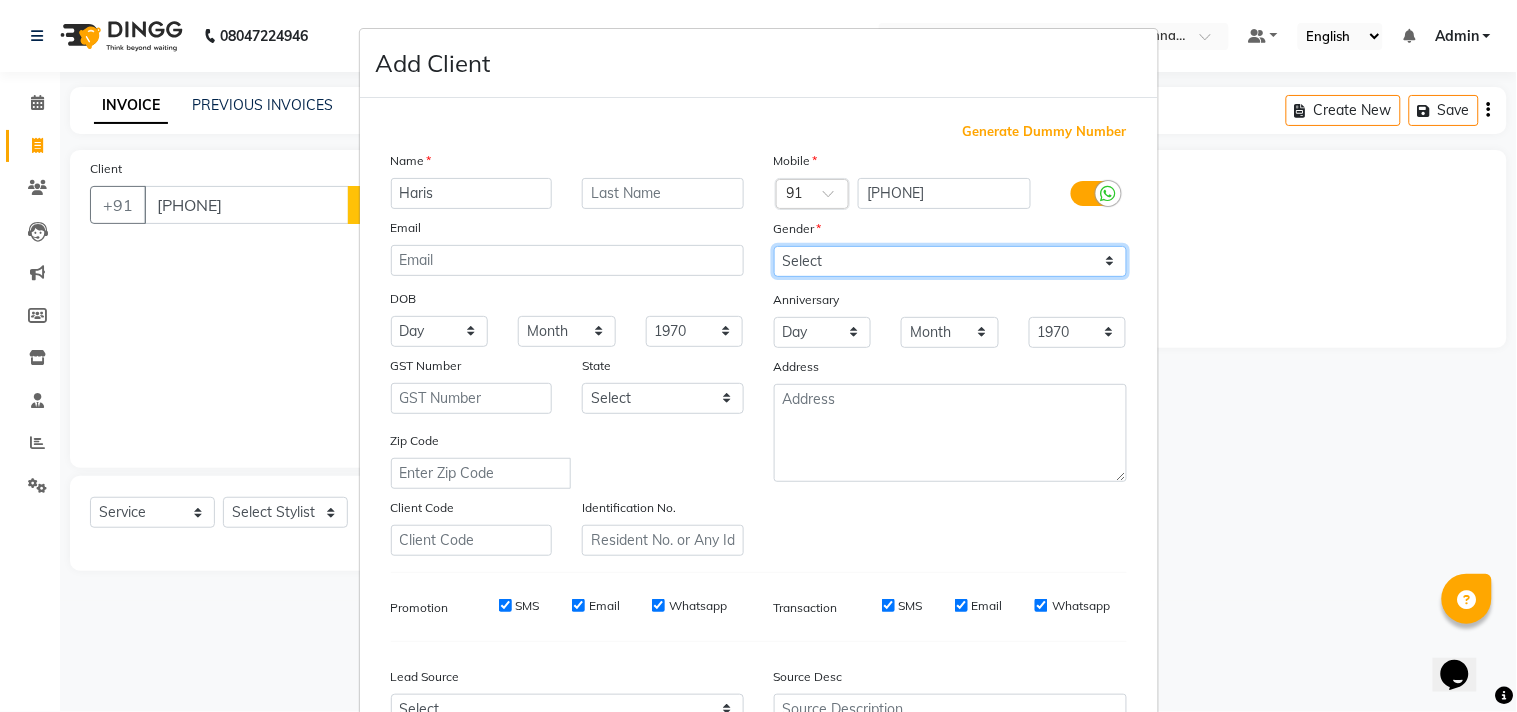click on "Select Male Female Other Prefer Not To Say" at bounding box center (950, 261) 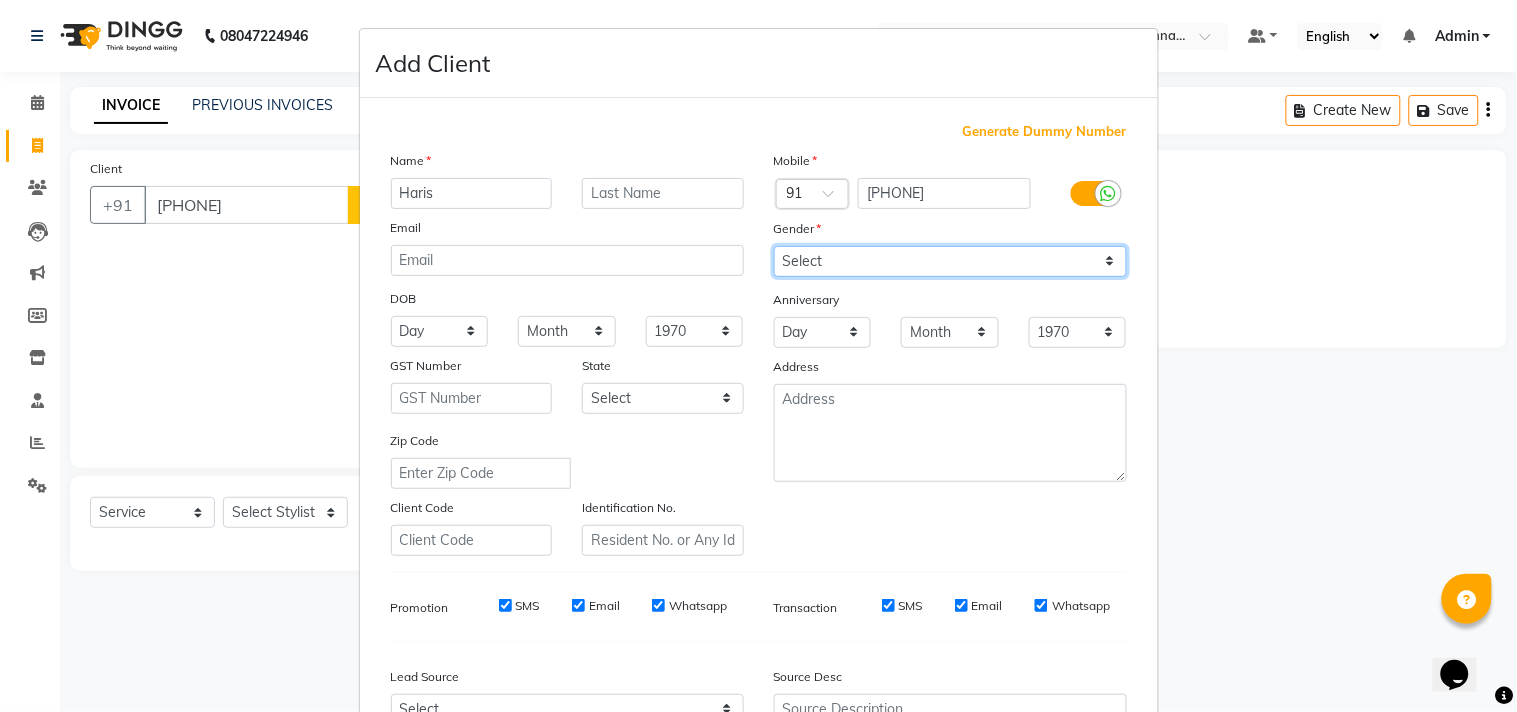 select on "male" 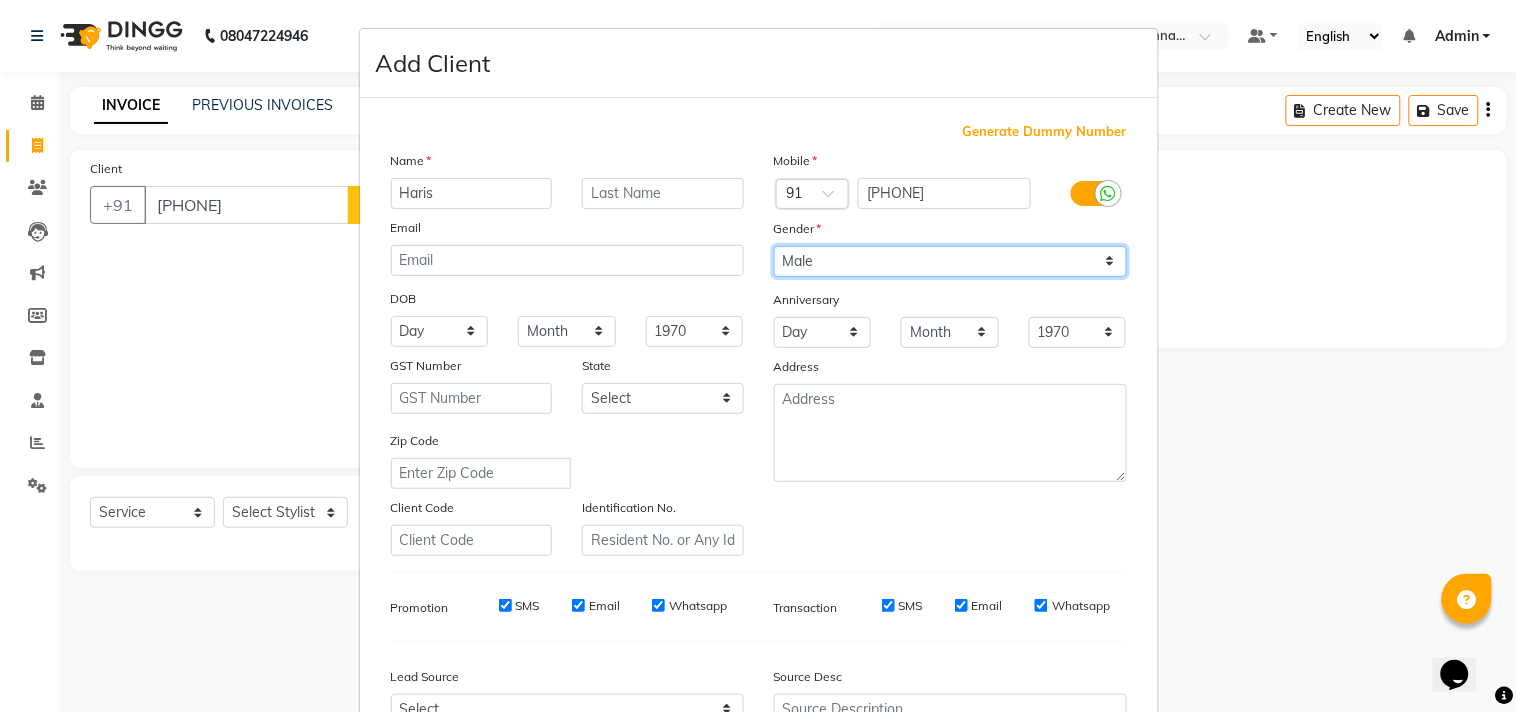 click on "Select Male Female Other Prefer Not To Say" at bounding box center (950, 261) 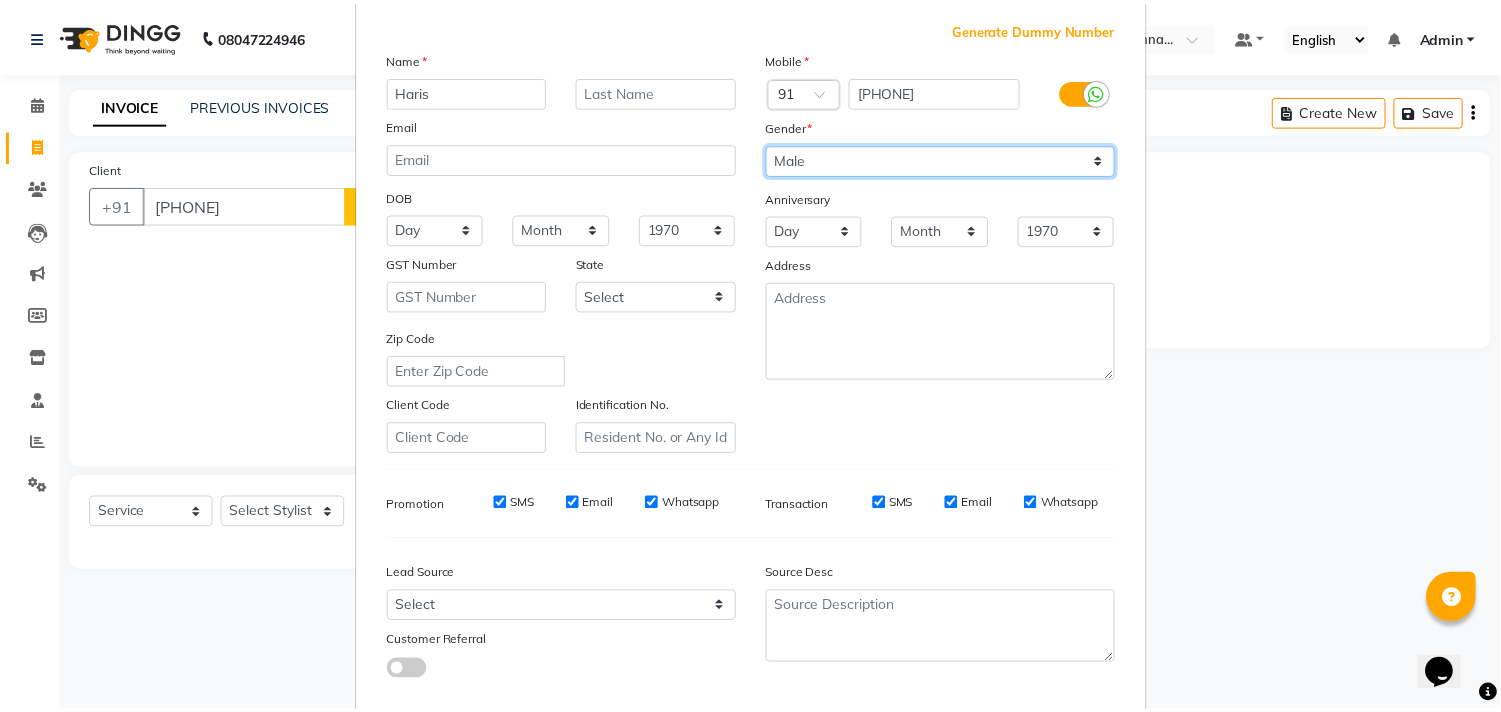 scroll, scrollTop: 212, scrollLeft: 0, axis: vertical 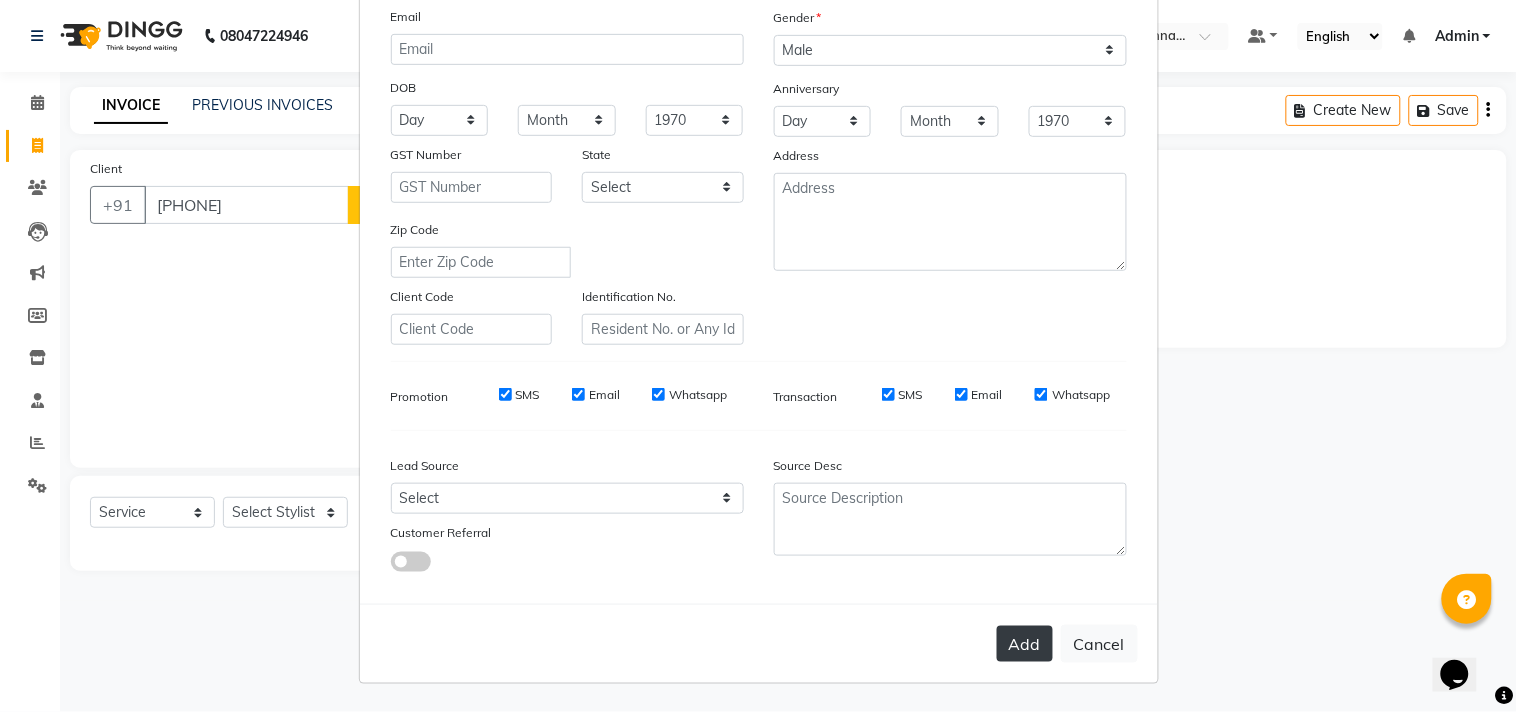 click on "Add" at bounding box center [1025, 644] 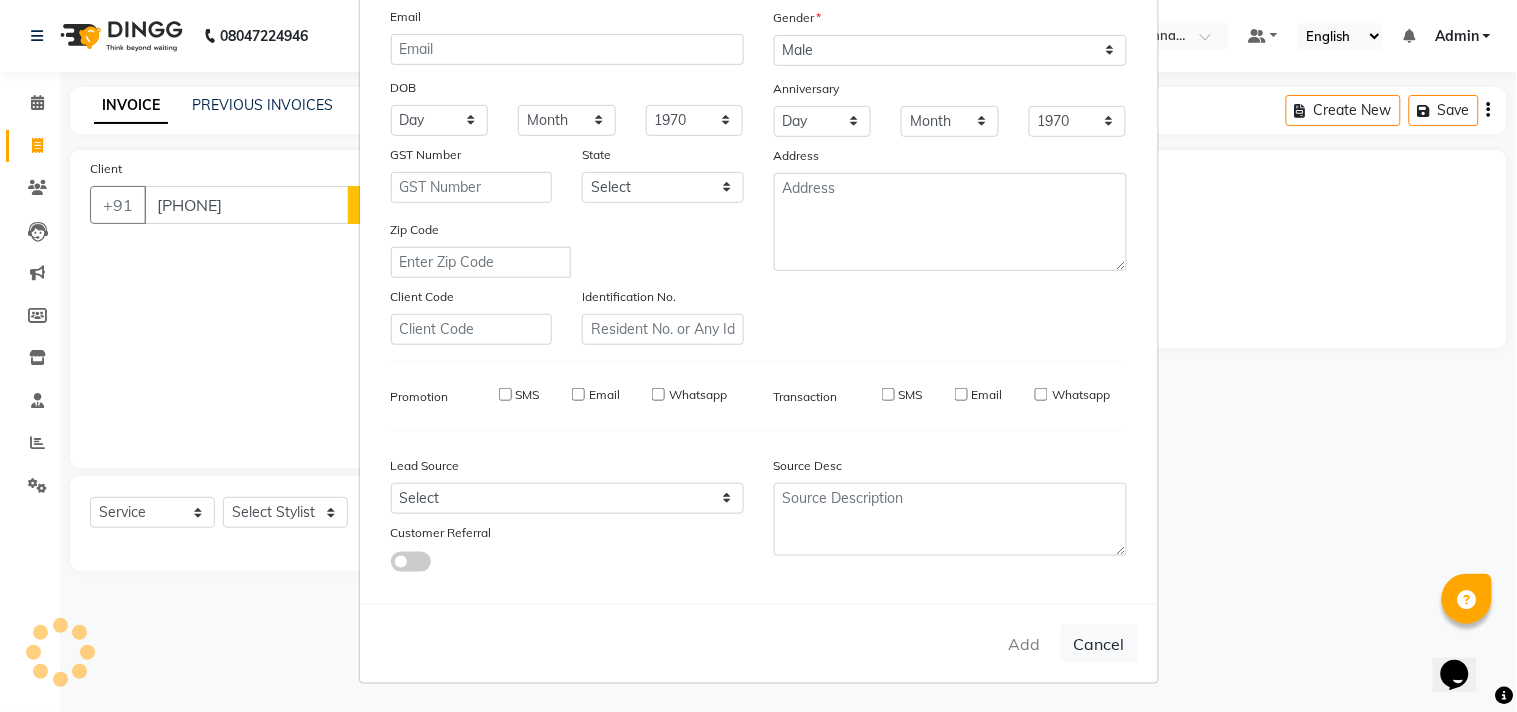 type 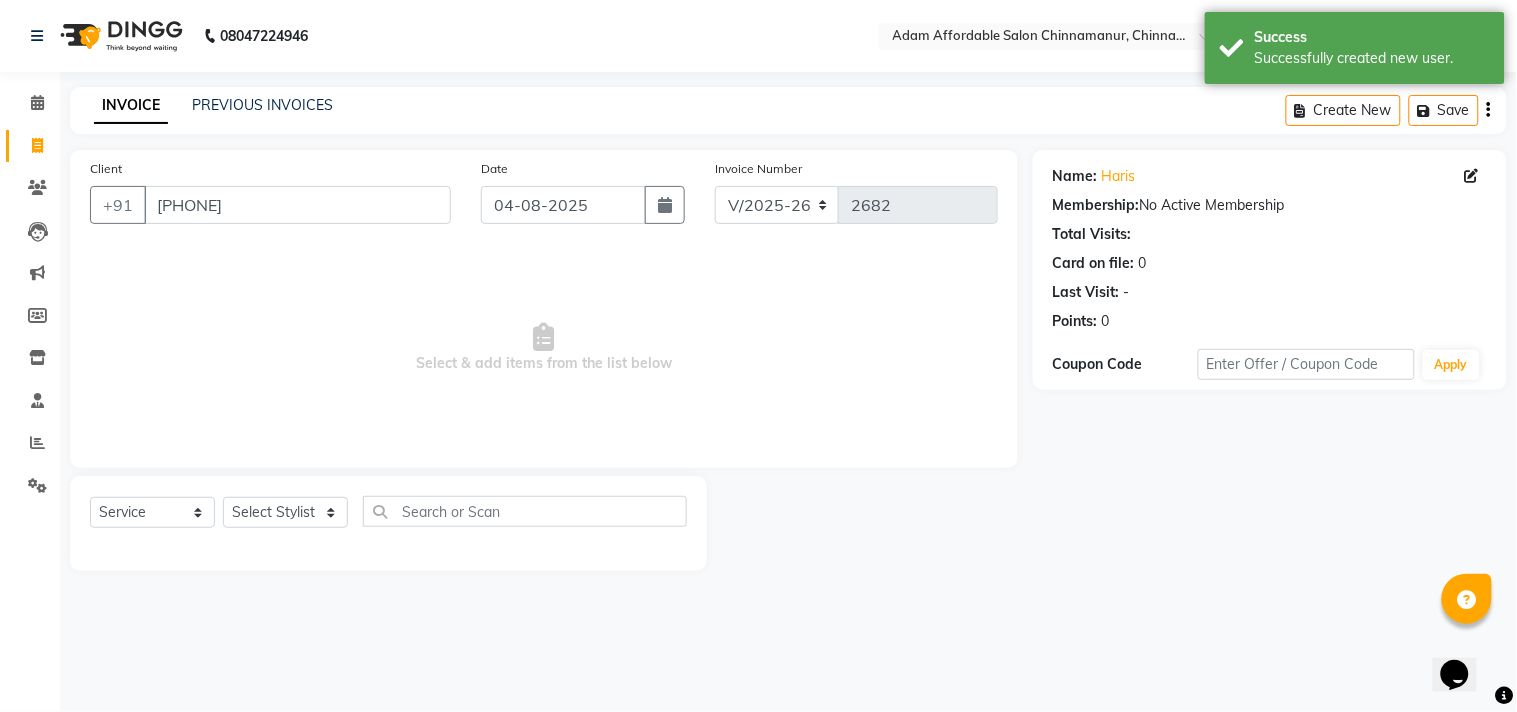 click on "Select  Service  Product  Membership  Package Voucher Prepaid Gift Card  Select Stylist Admin [FIRST] [LAST] [FIRST] [FIRST] [FIRST] [FIRST] [FIRST] [FIRST] [FIRST] [FIRST]" 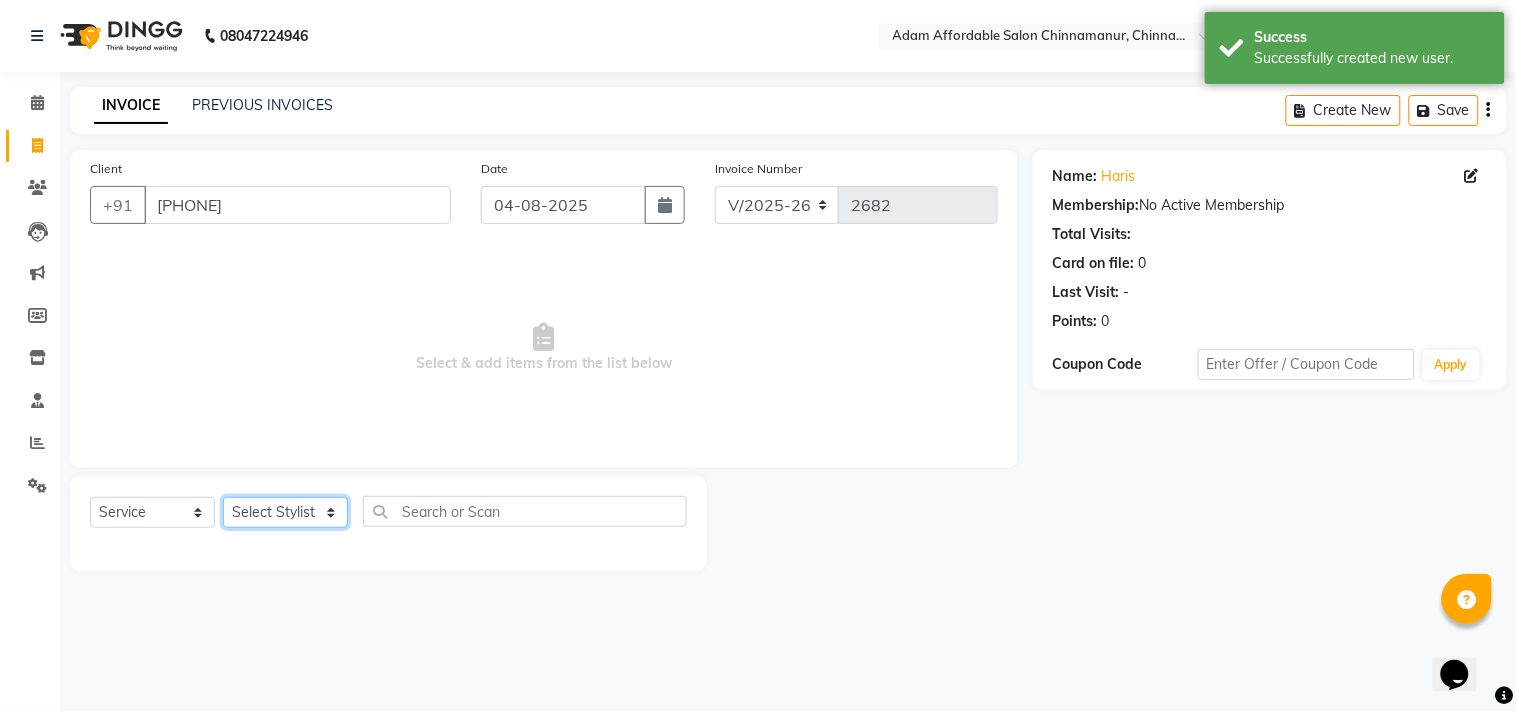 click on "Select Stylist Admin Atif Ali Kaleem Kiran Salim Sameer Shahil Shoaib Sunny Yogesh" 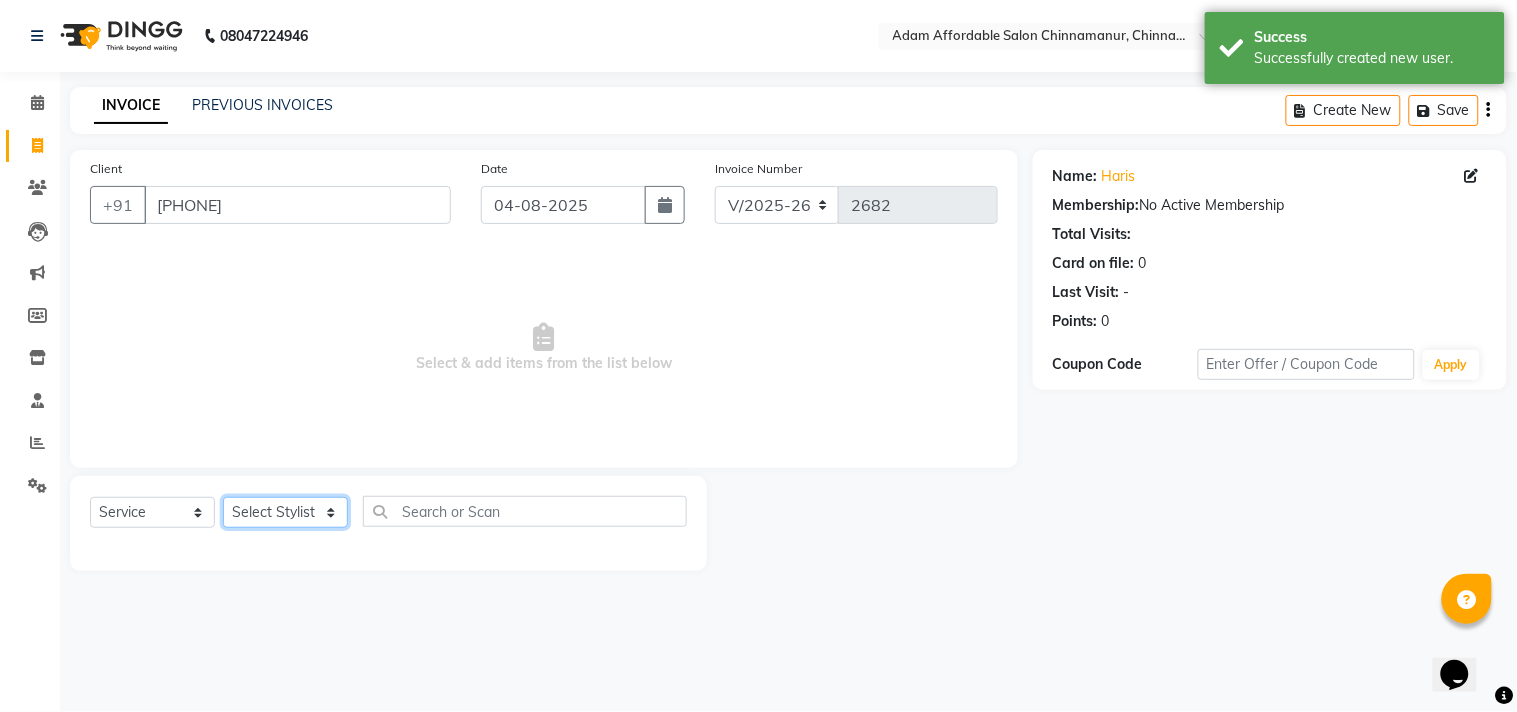 select on "86683" 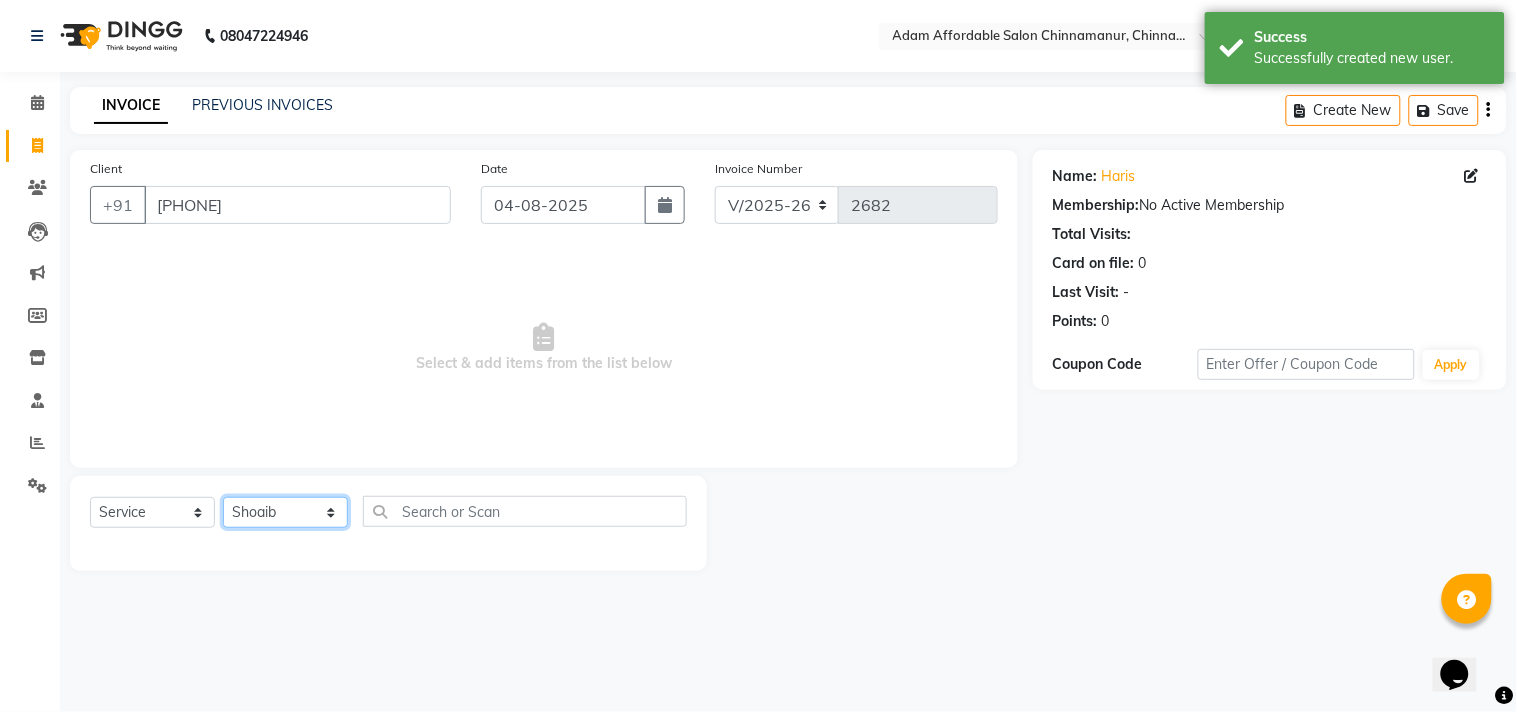 click on "Select Stylist Admin Atif Ali Kaleem Kiran Salim Sameer Shahil Shoaib Sunny Yogesh" 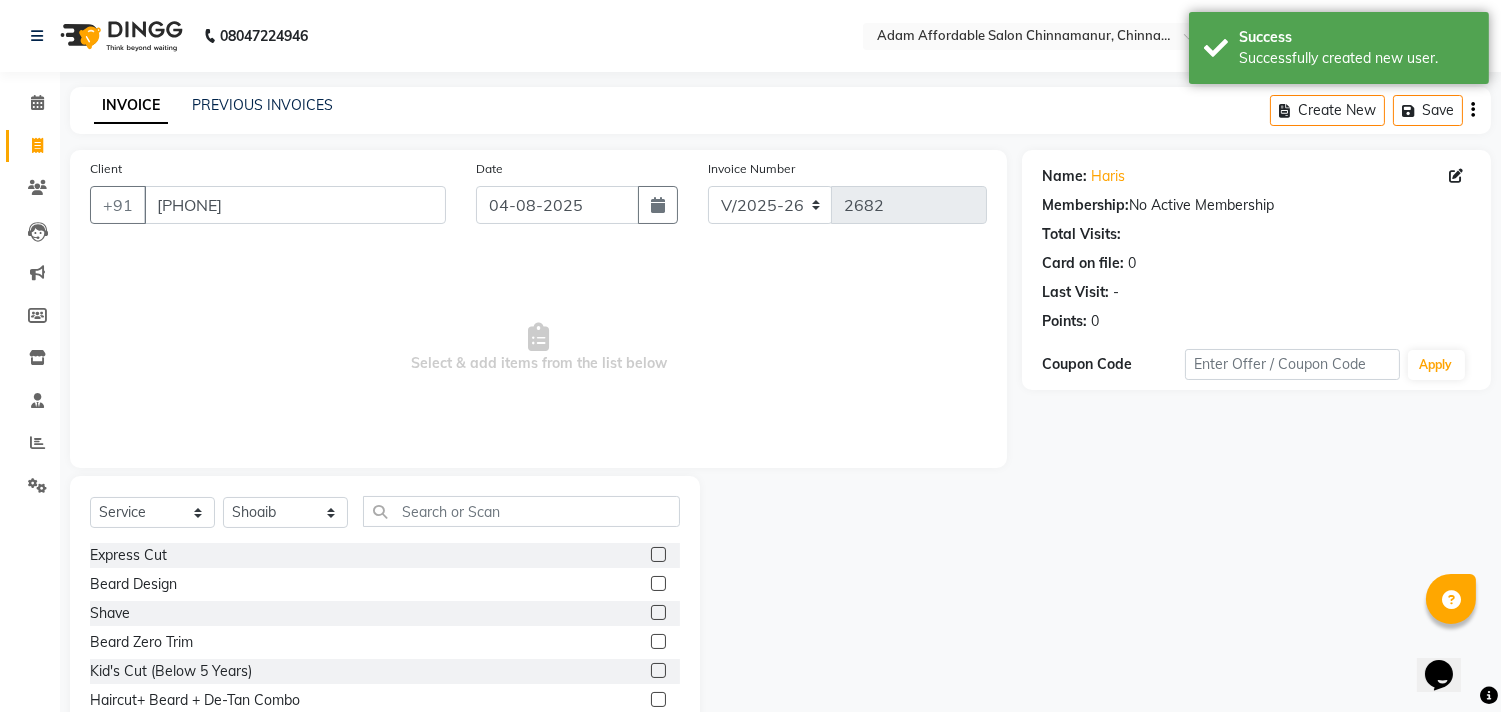 click 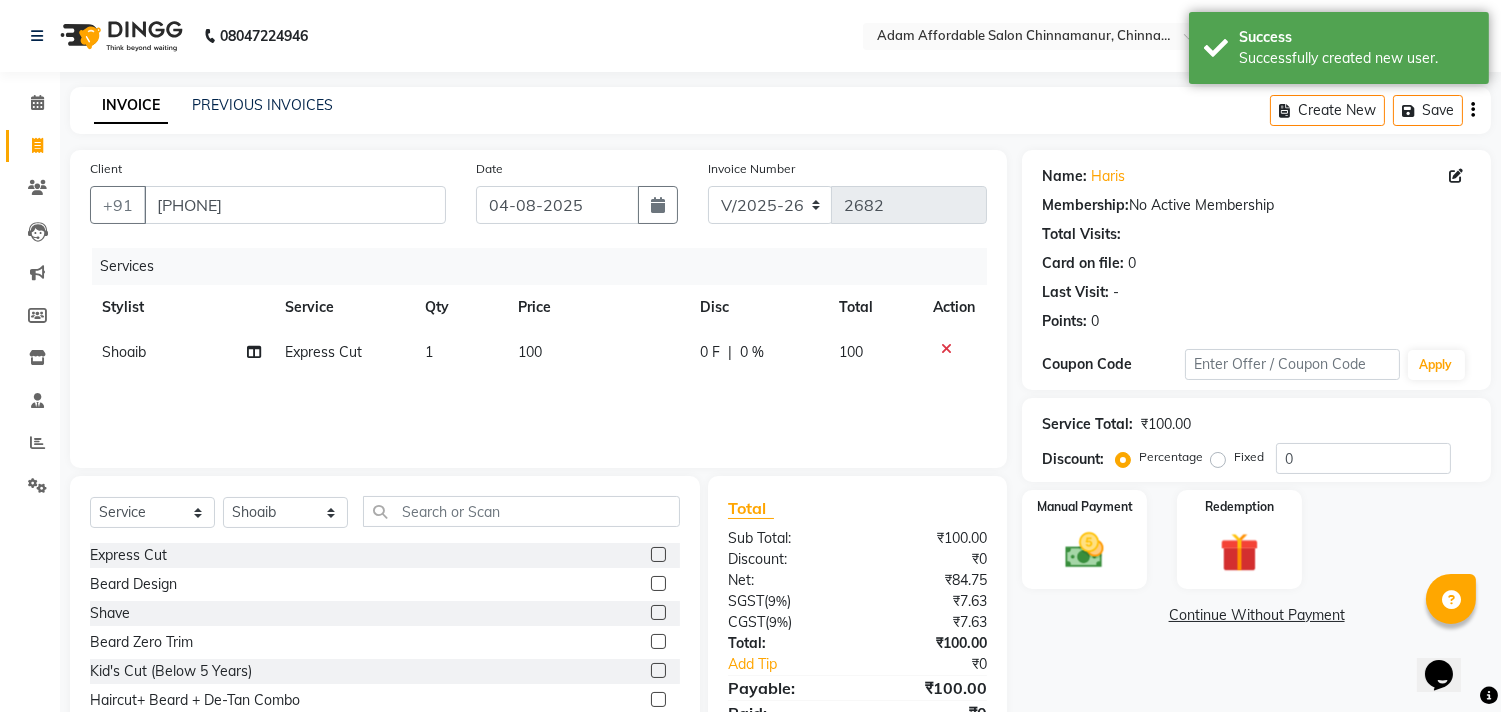 checkbox on "false" 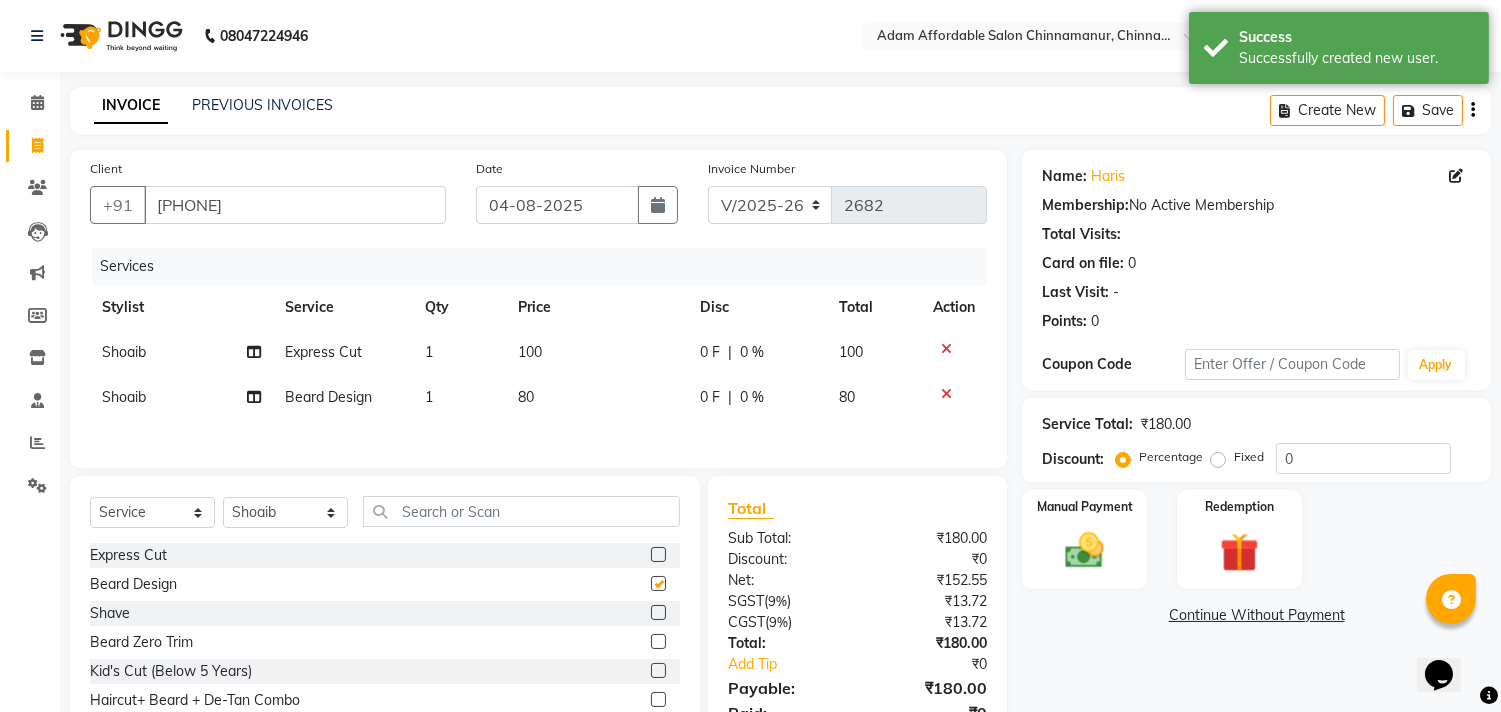 checkbox on "false" 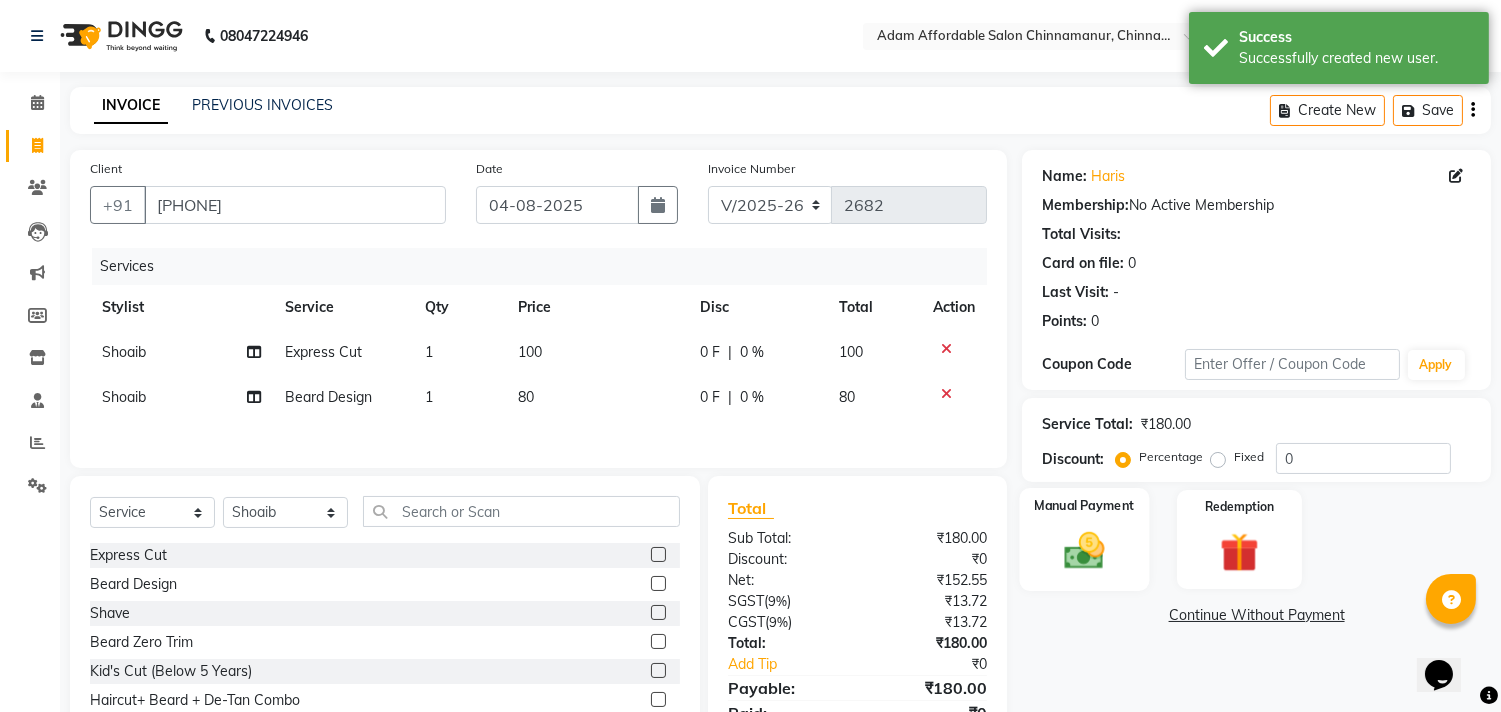 click on "Manual Payment" 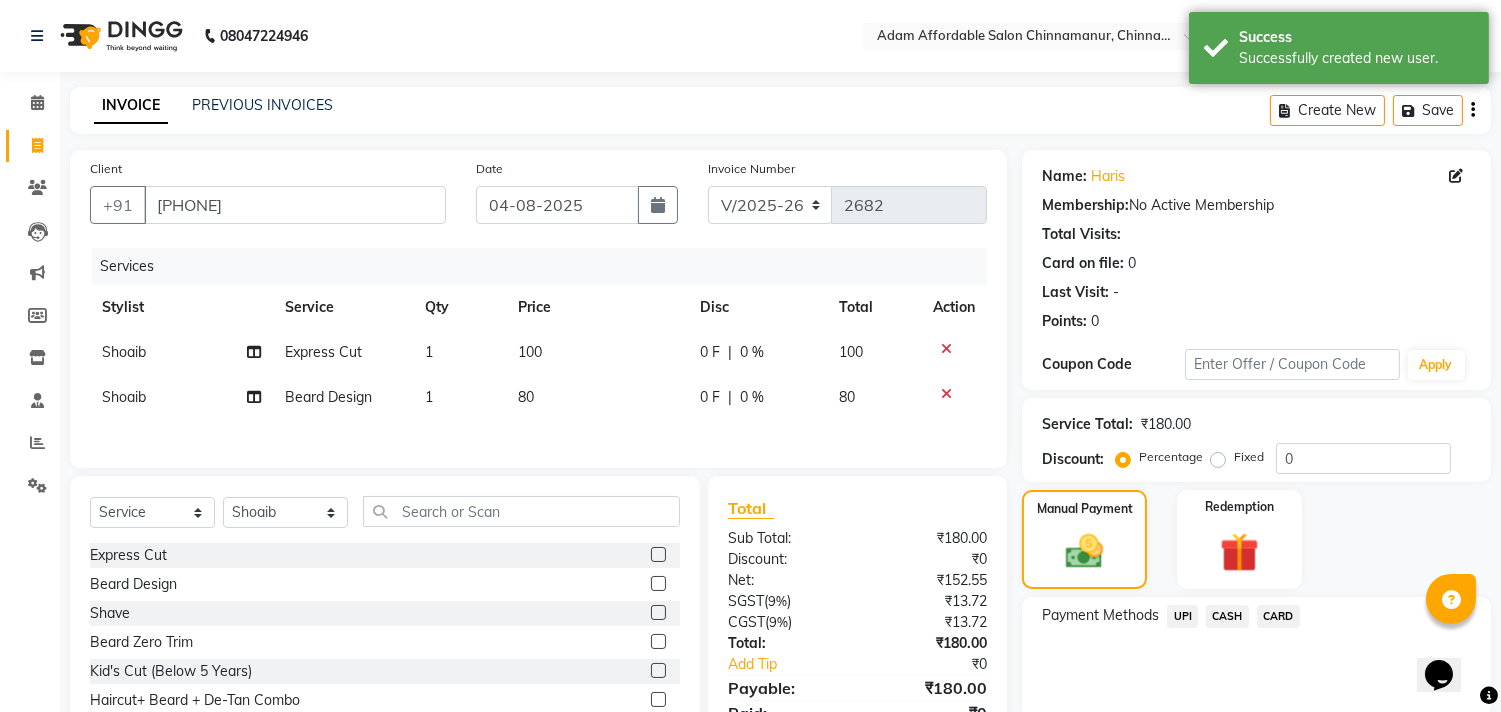 click on "CASH" 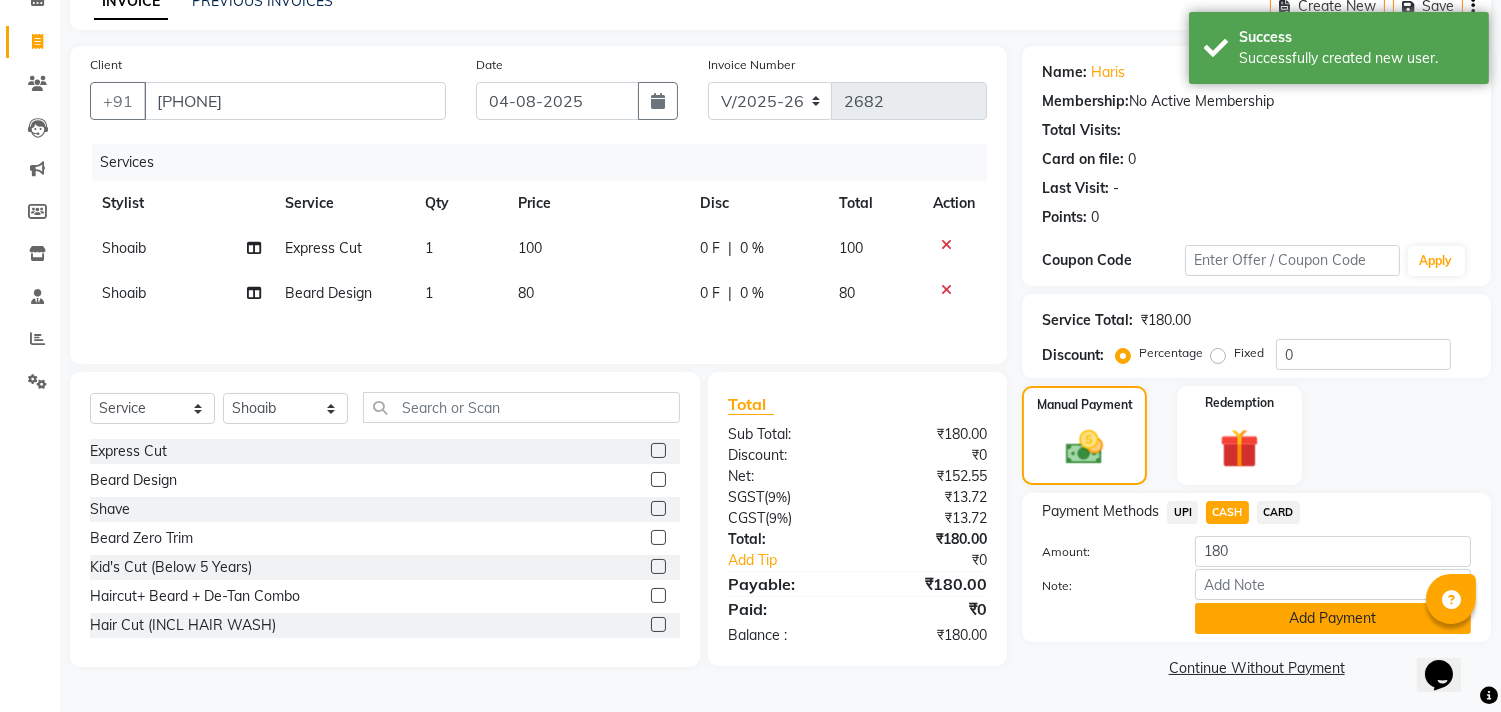 click on "Add Payment" 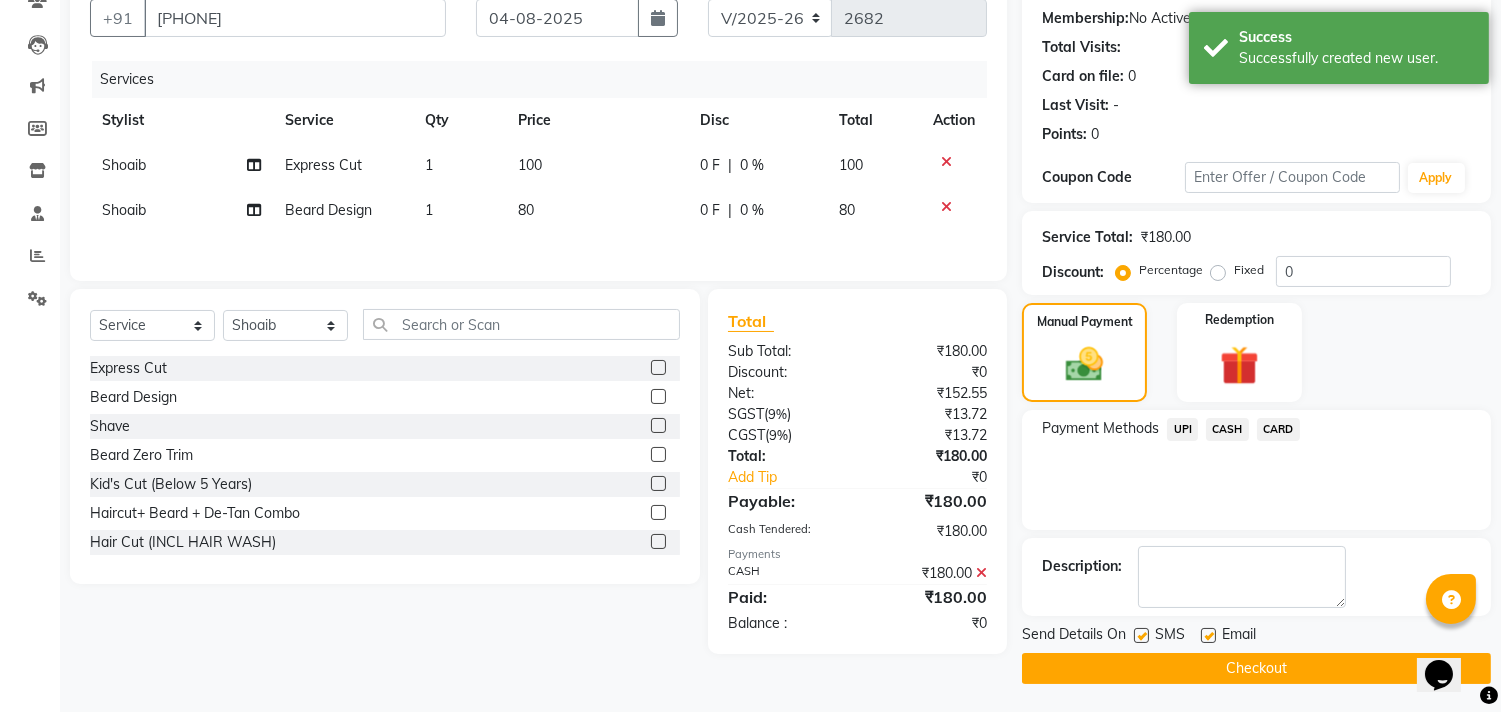 click on "Checkout" 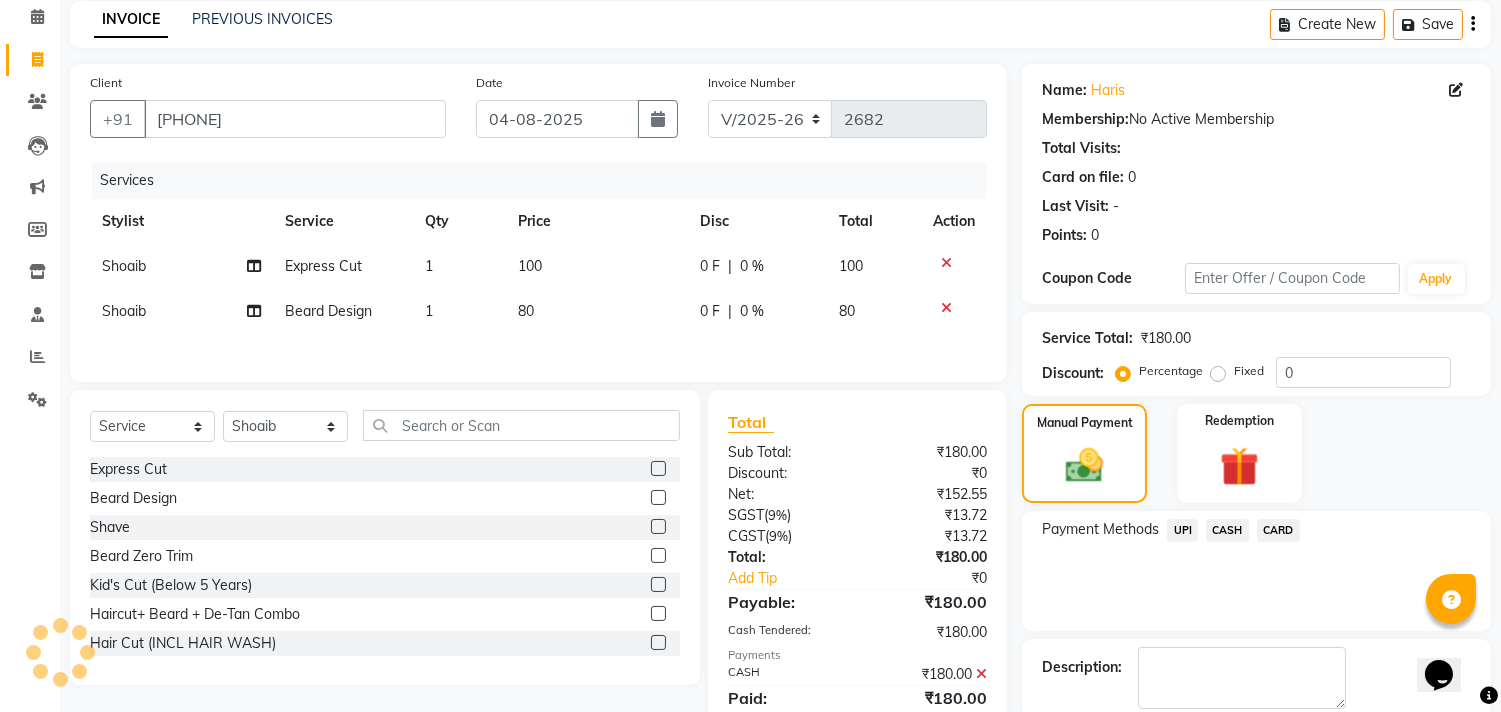 scroll, scrollTop: 0, scrollLeft: 0, axis: both 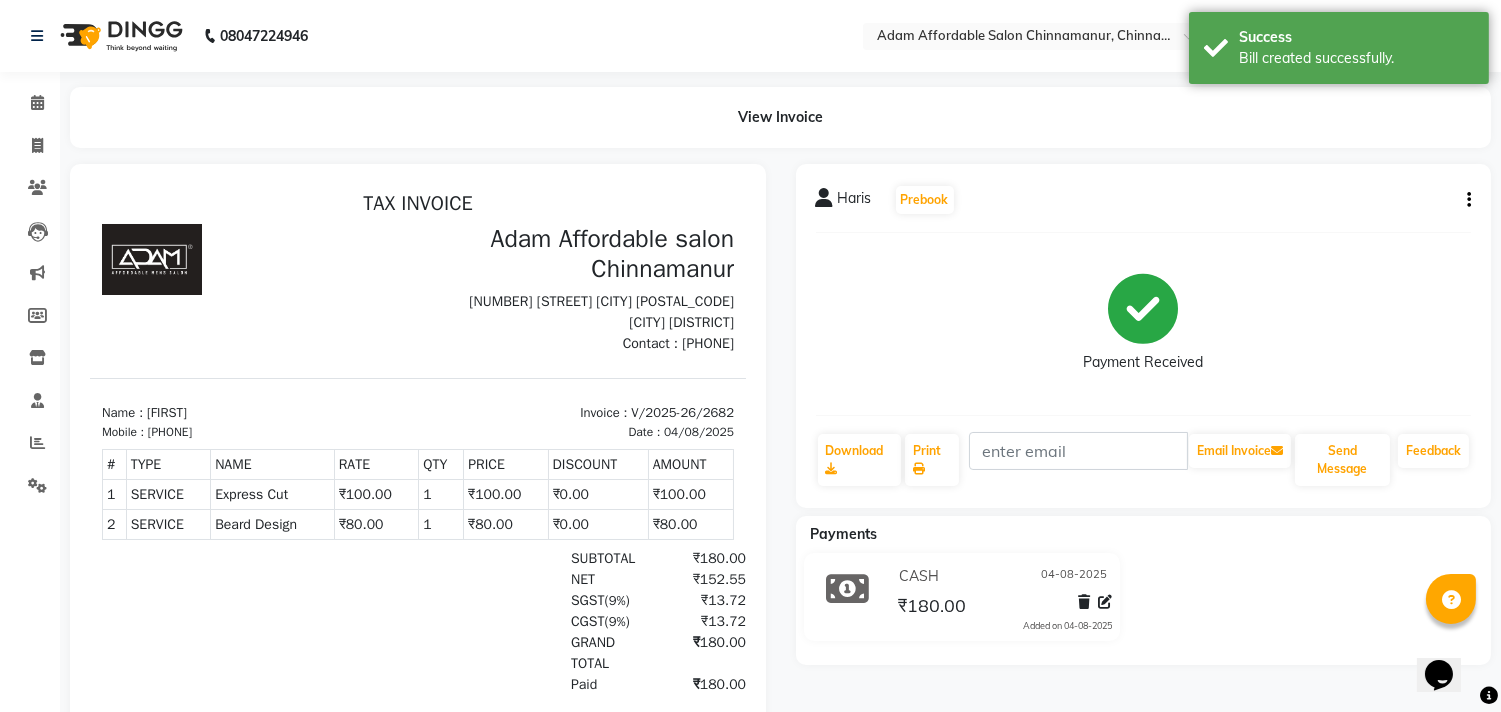 click on "Invoice" 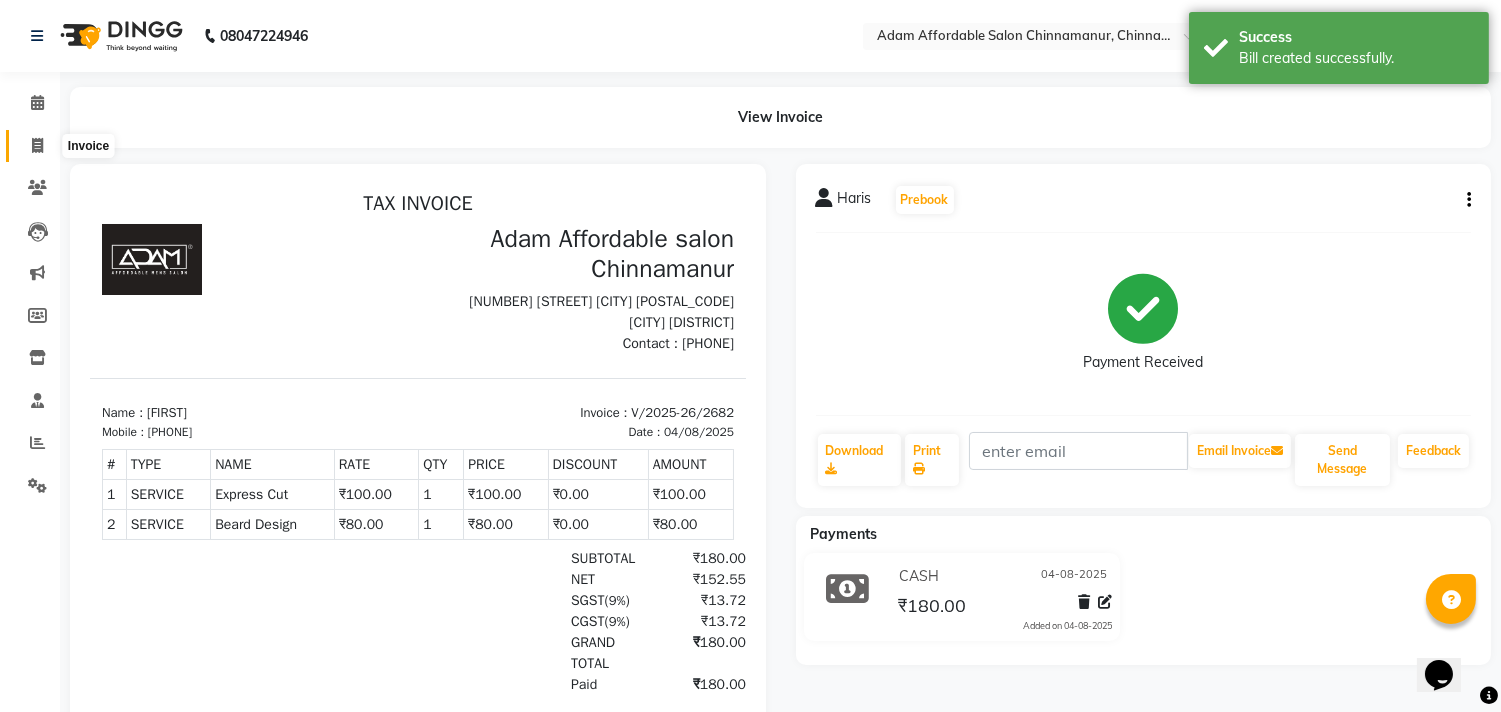 click 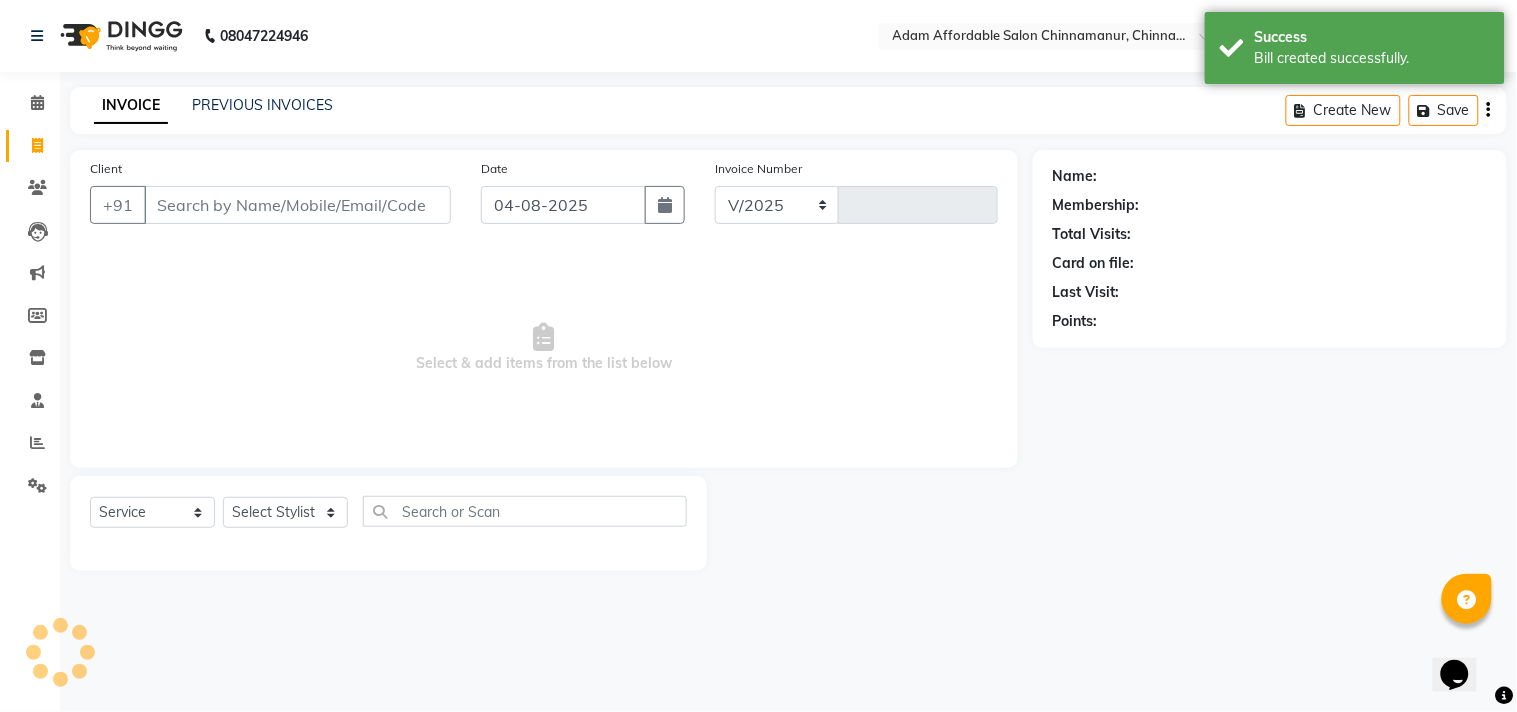 select on "8329" 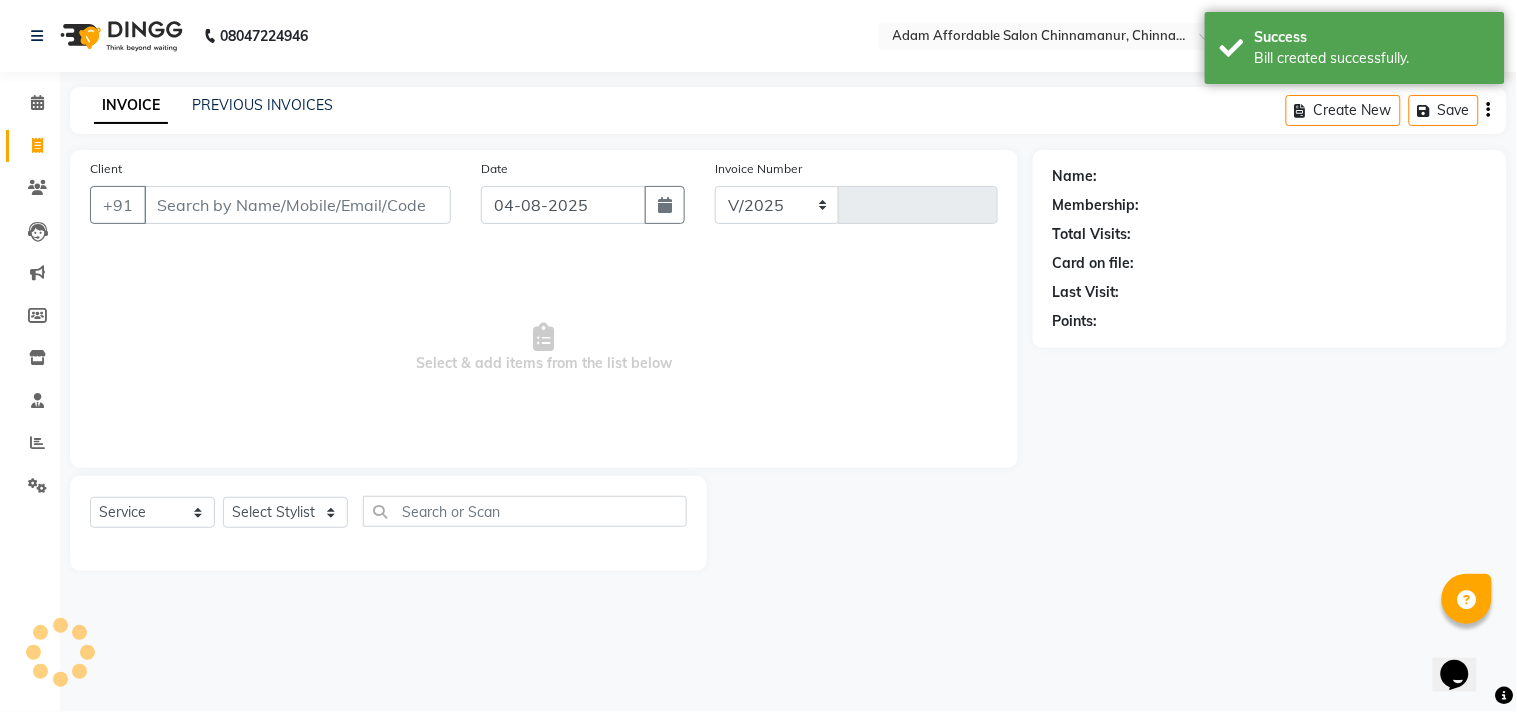 type on "2683" 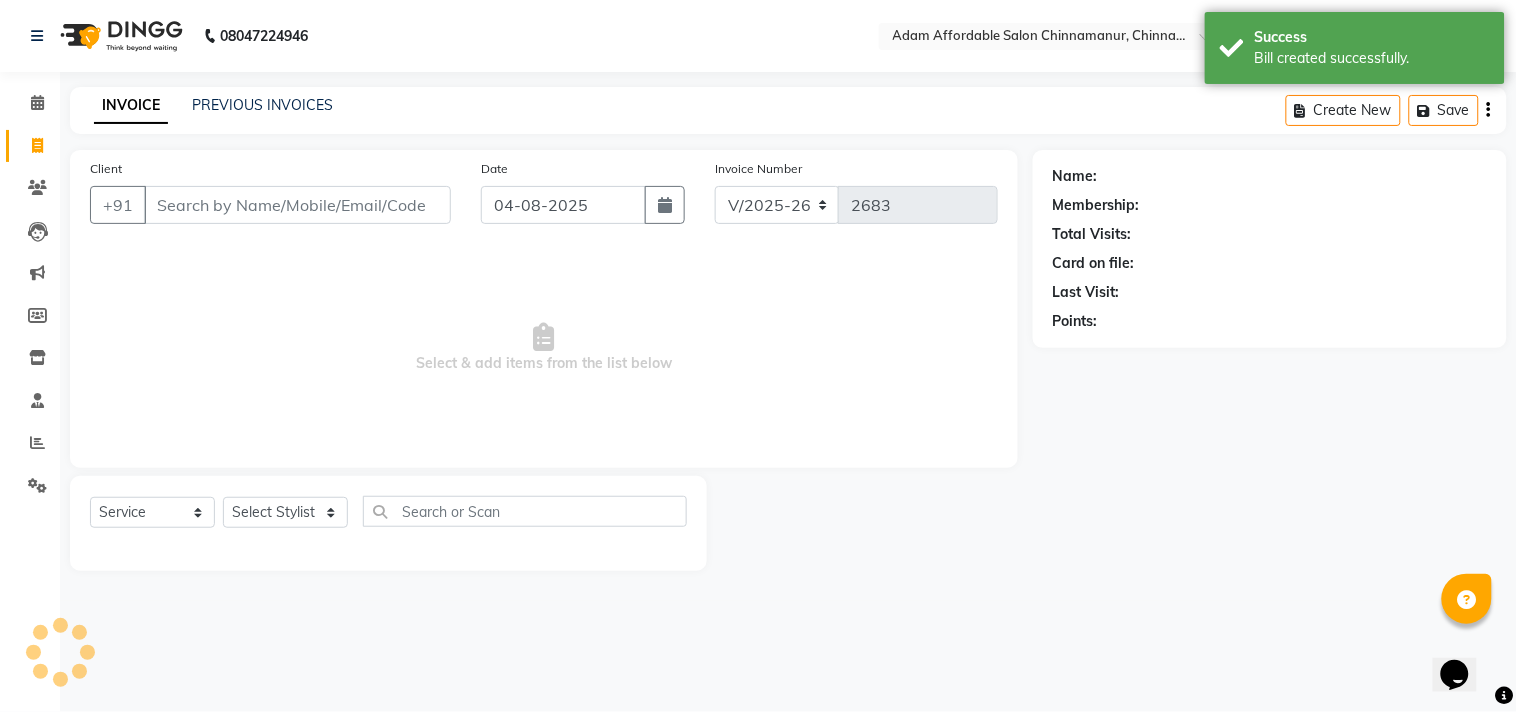click on "Client" at bounding box center [297, 205] 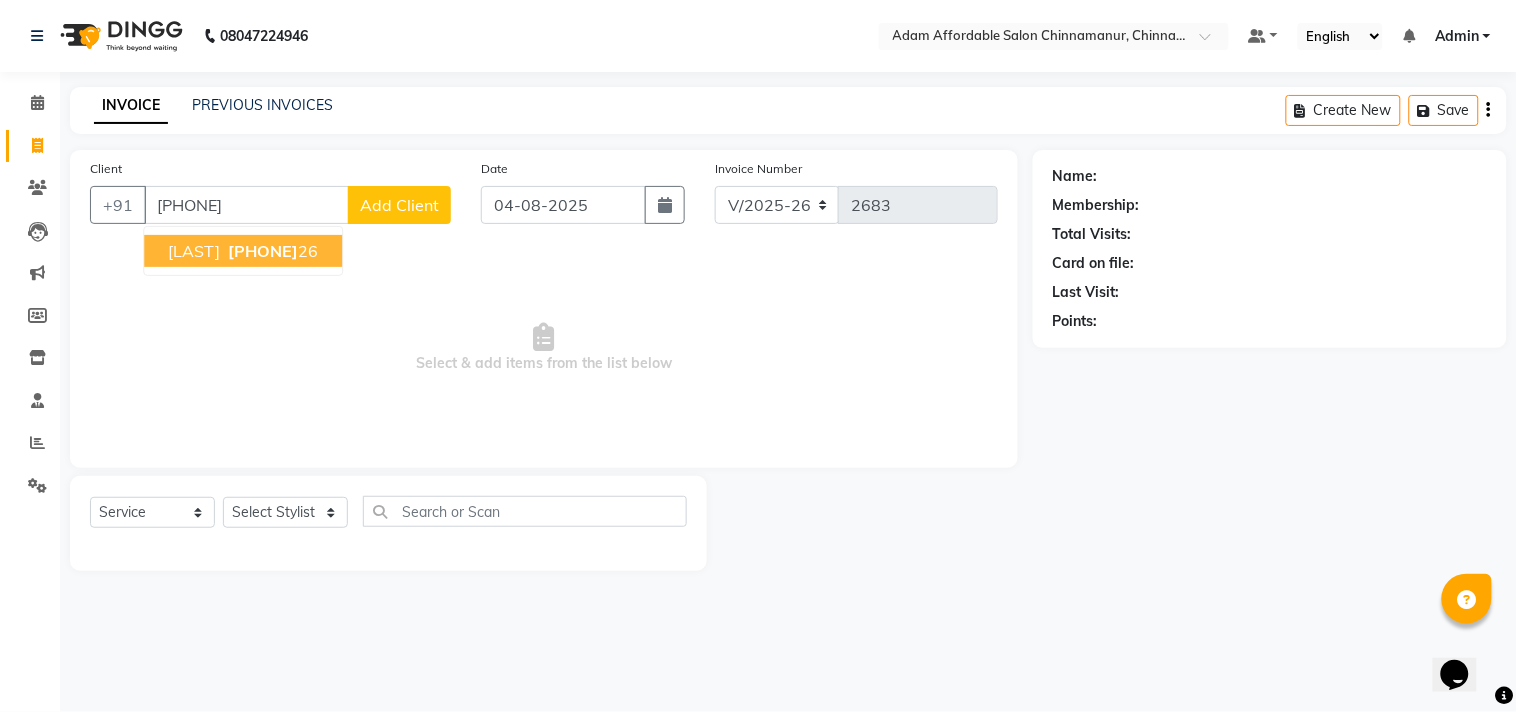 click on "[LAST]   [PHONE]" at bounding box center [243, 251] 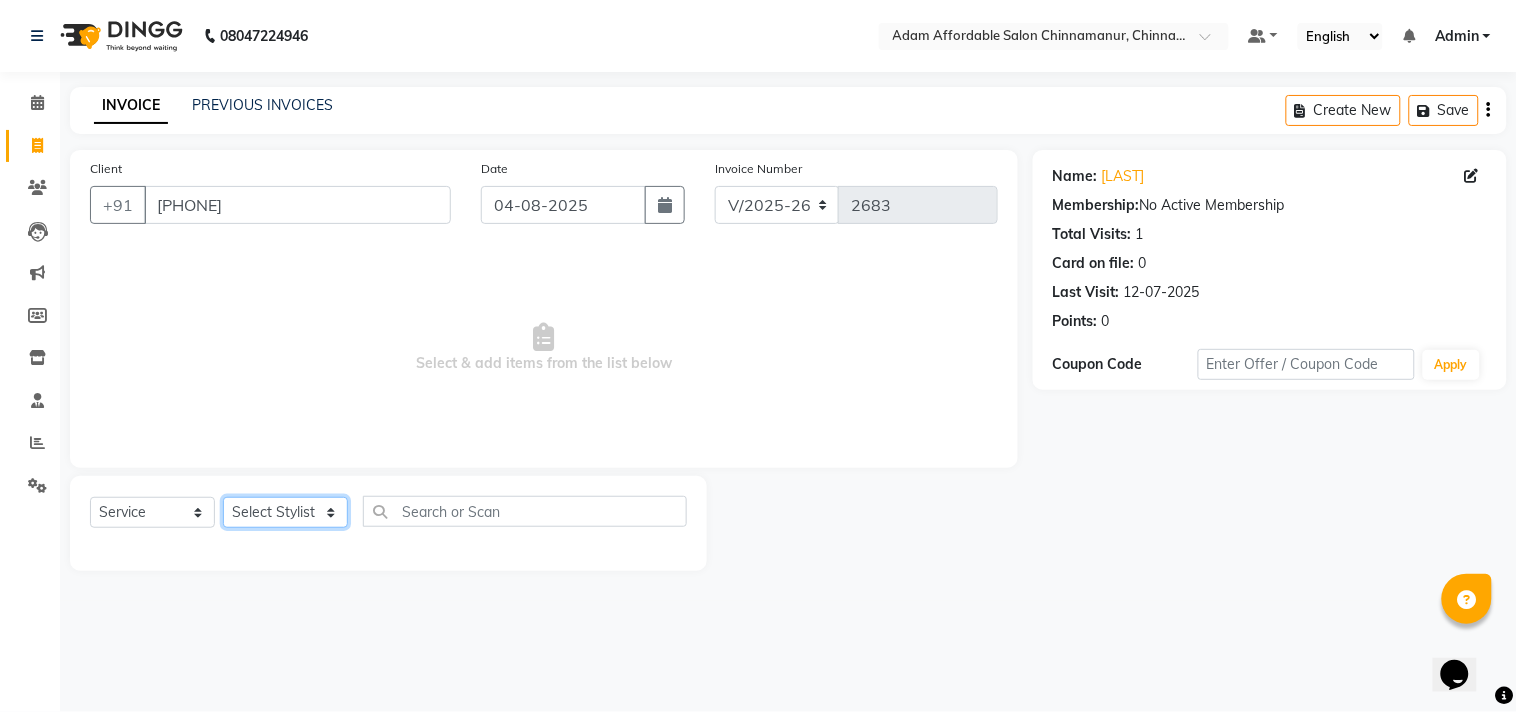 click on "Select Stylist Admin Atif Ali Kaleem Kiran Salim Sameer Shahil Shoaib Sunny Yogesh" 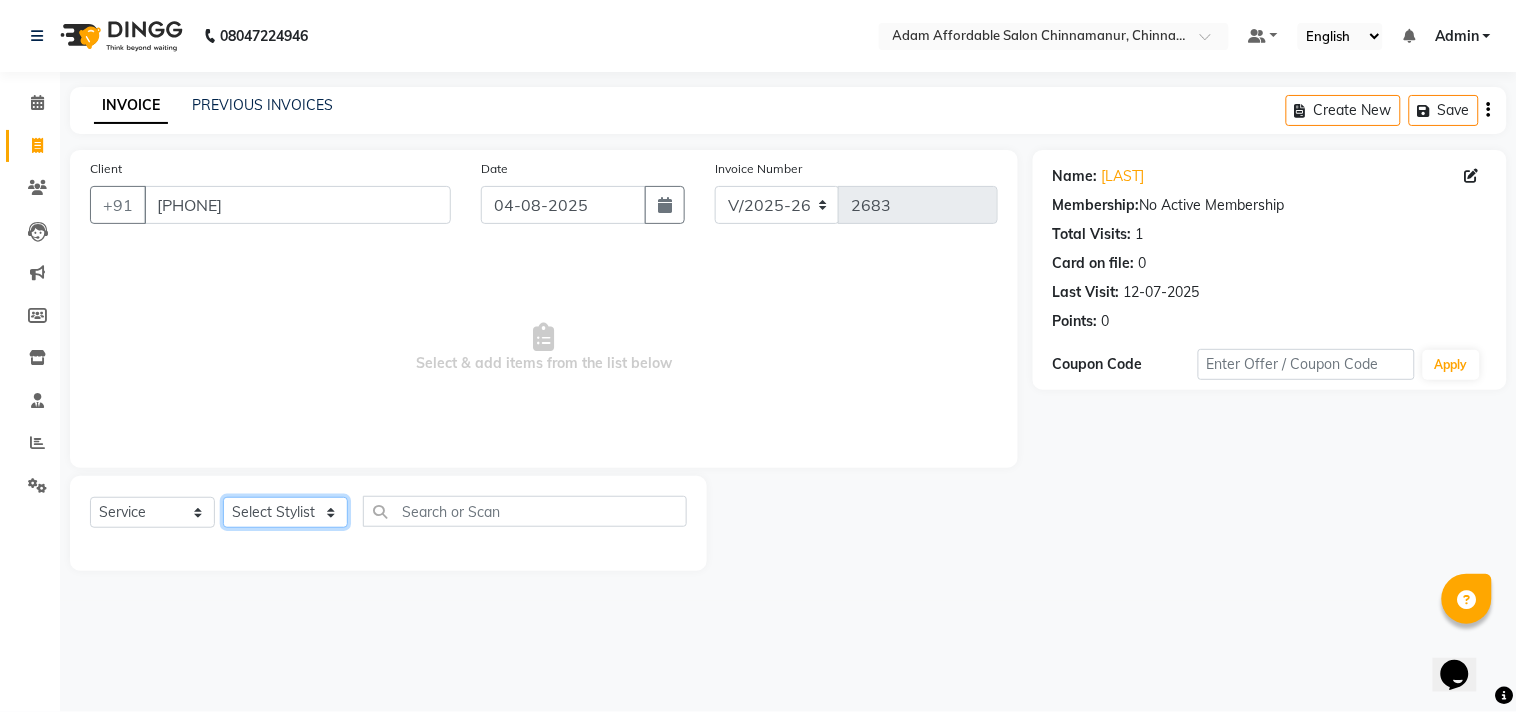 select on "85802" 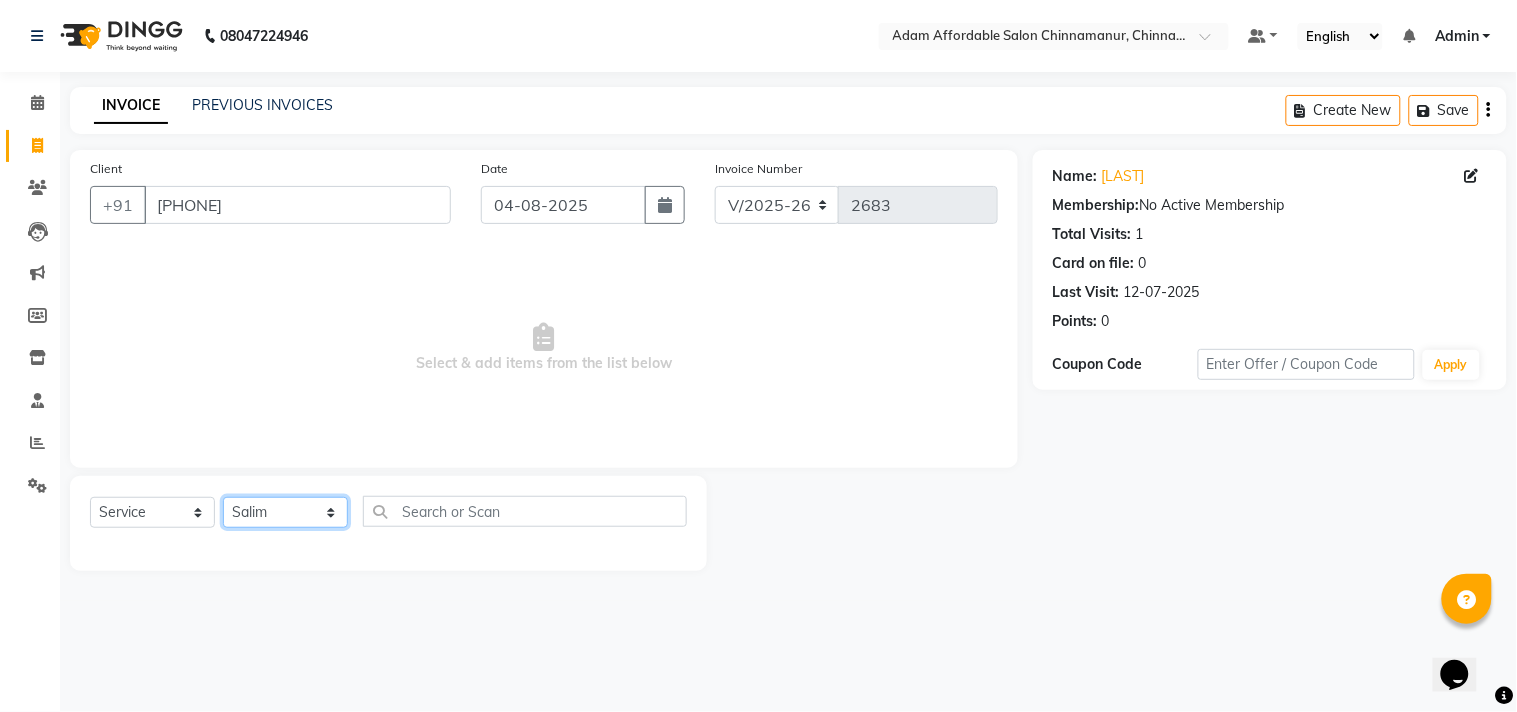 click on "Select Stylist Admin Atif Ali Kaleem Kiran Salim Sameer Shahil Shoaib Sunny Yogesh" 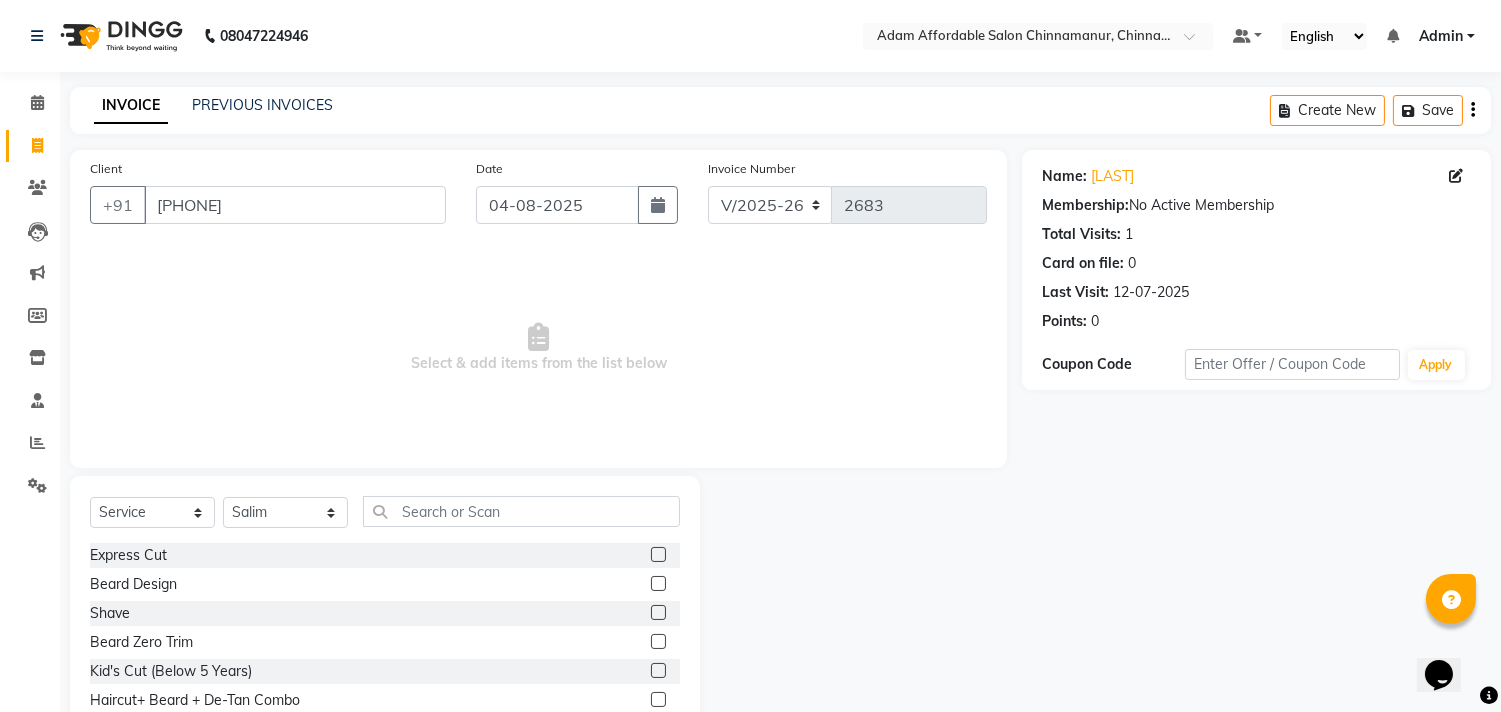 click 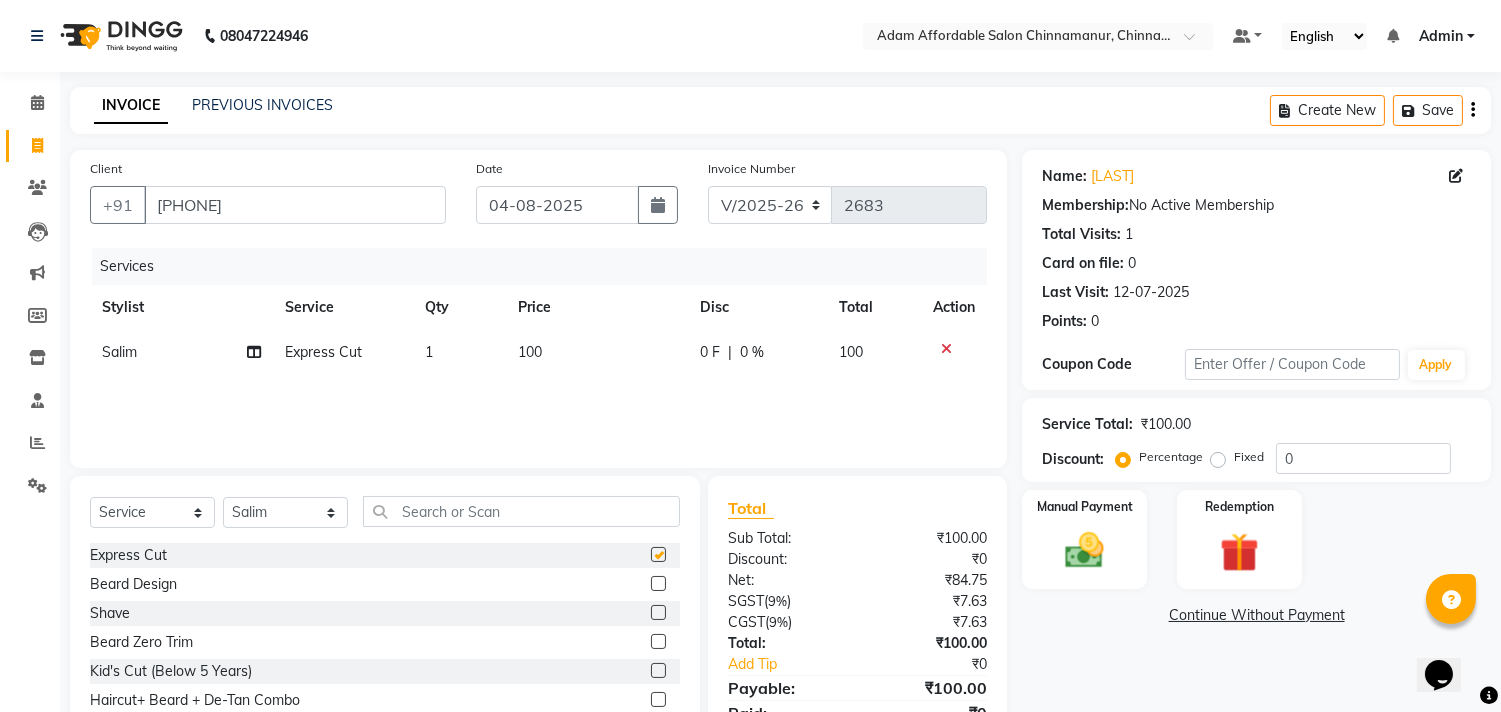 checkbox on "false" 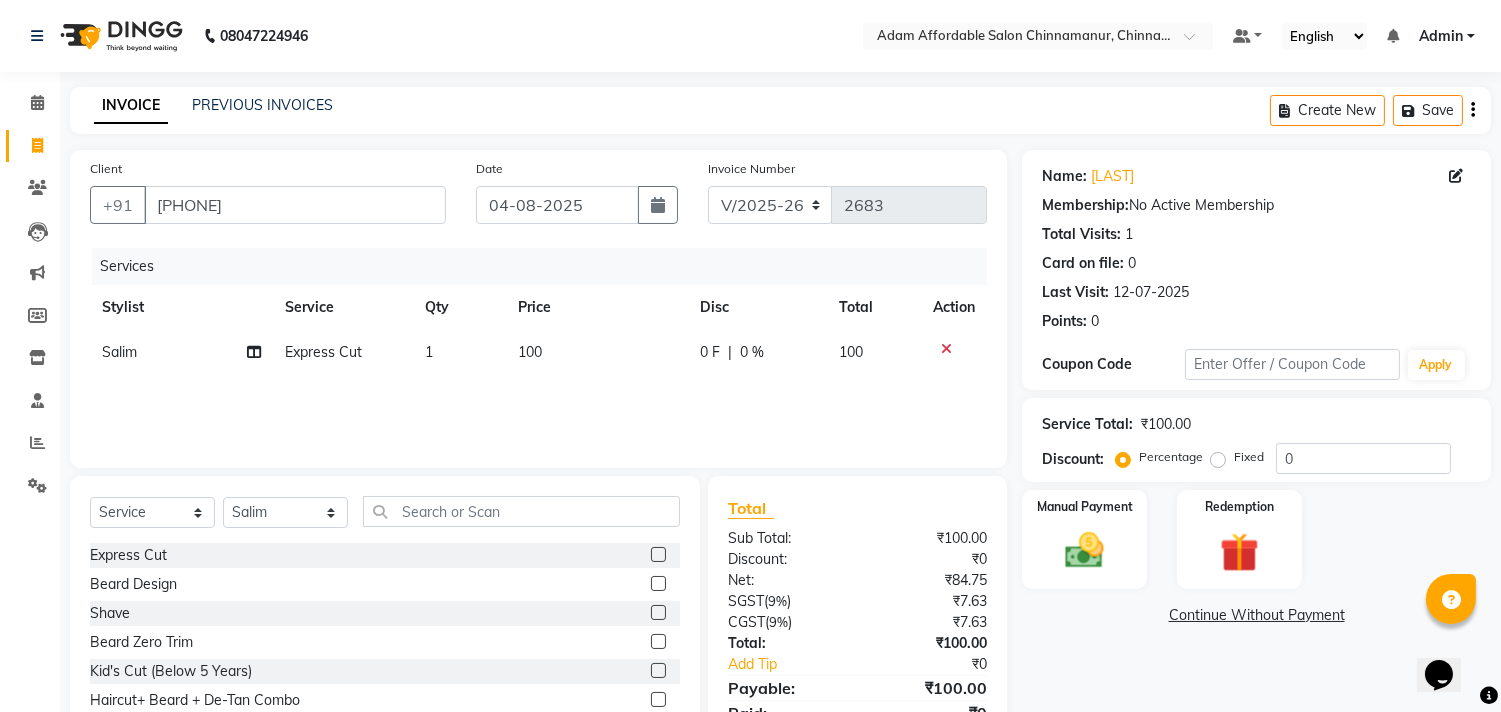 click 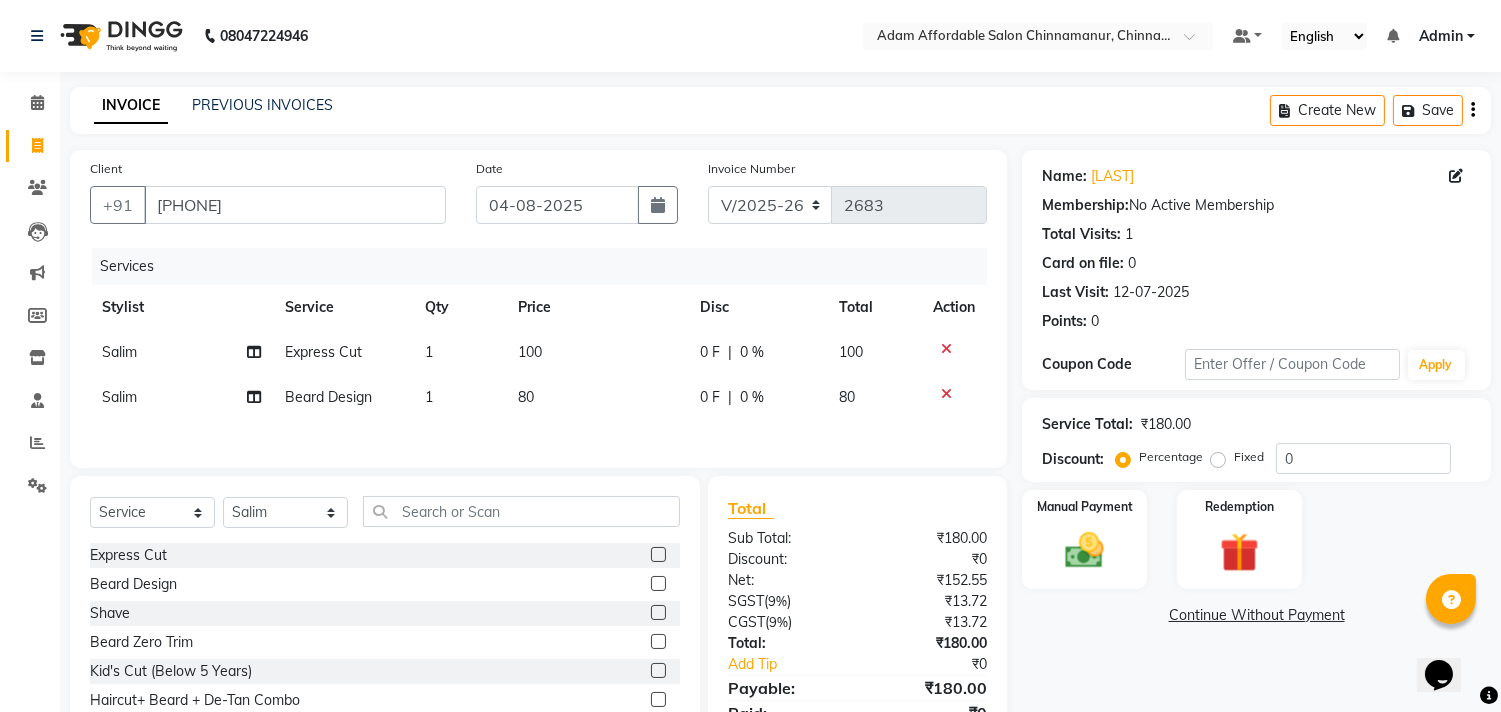 click 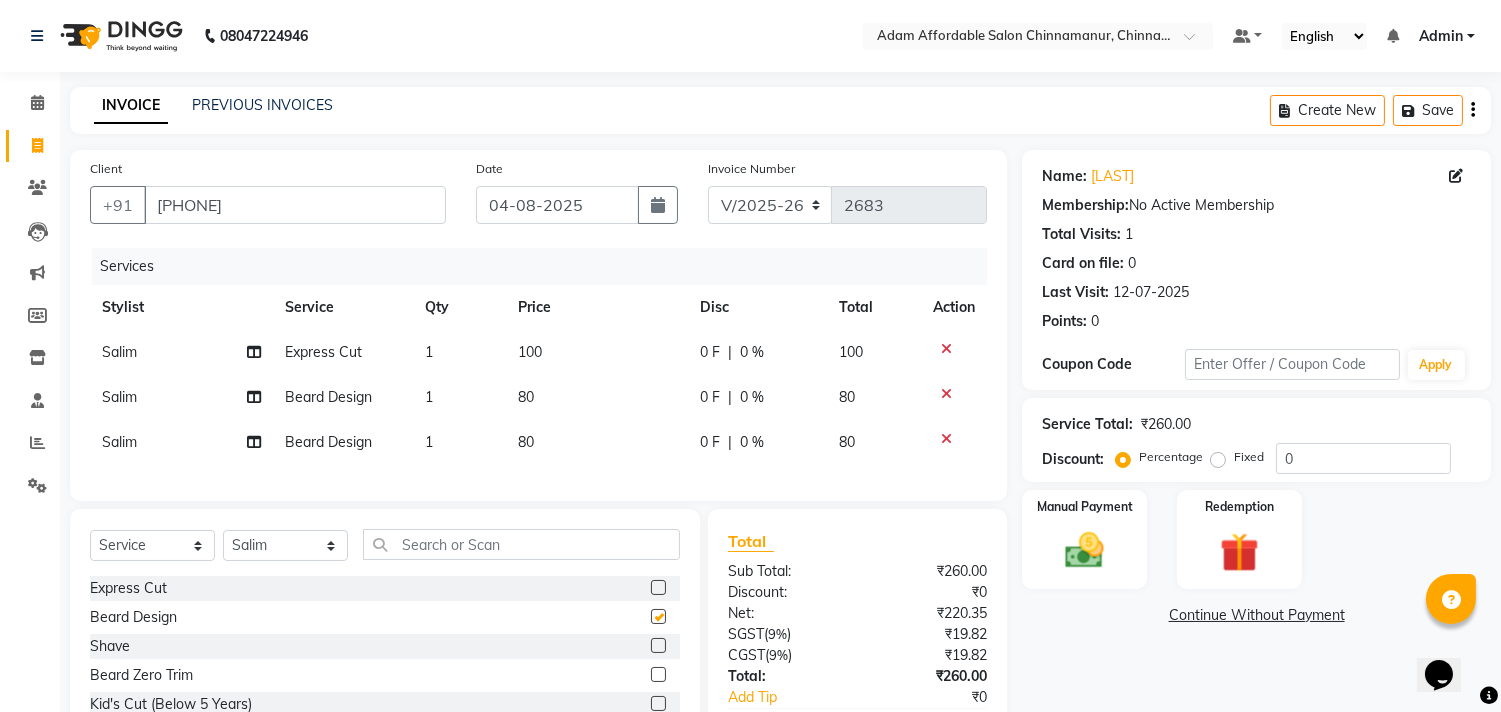 checkbox on "false" 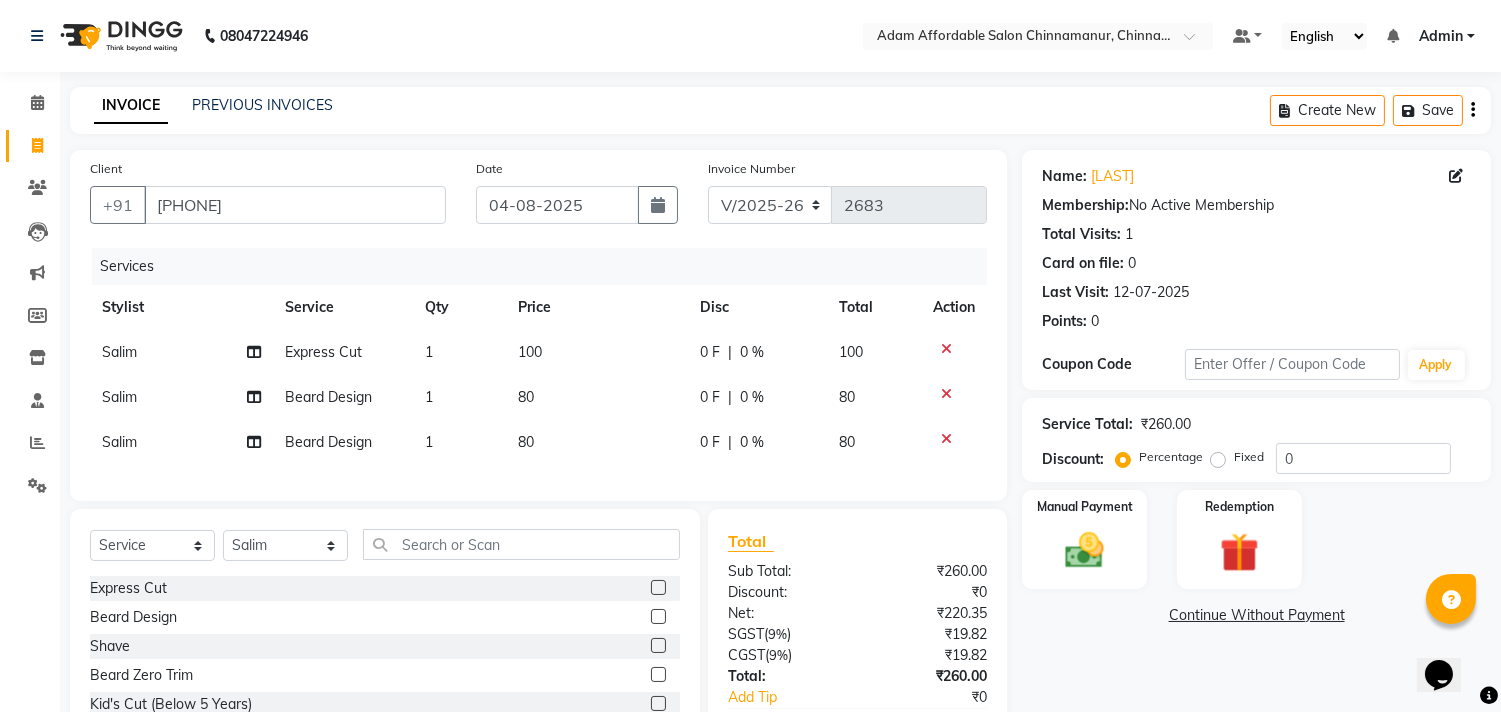 click 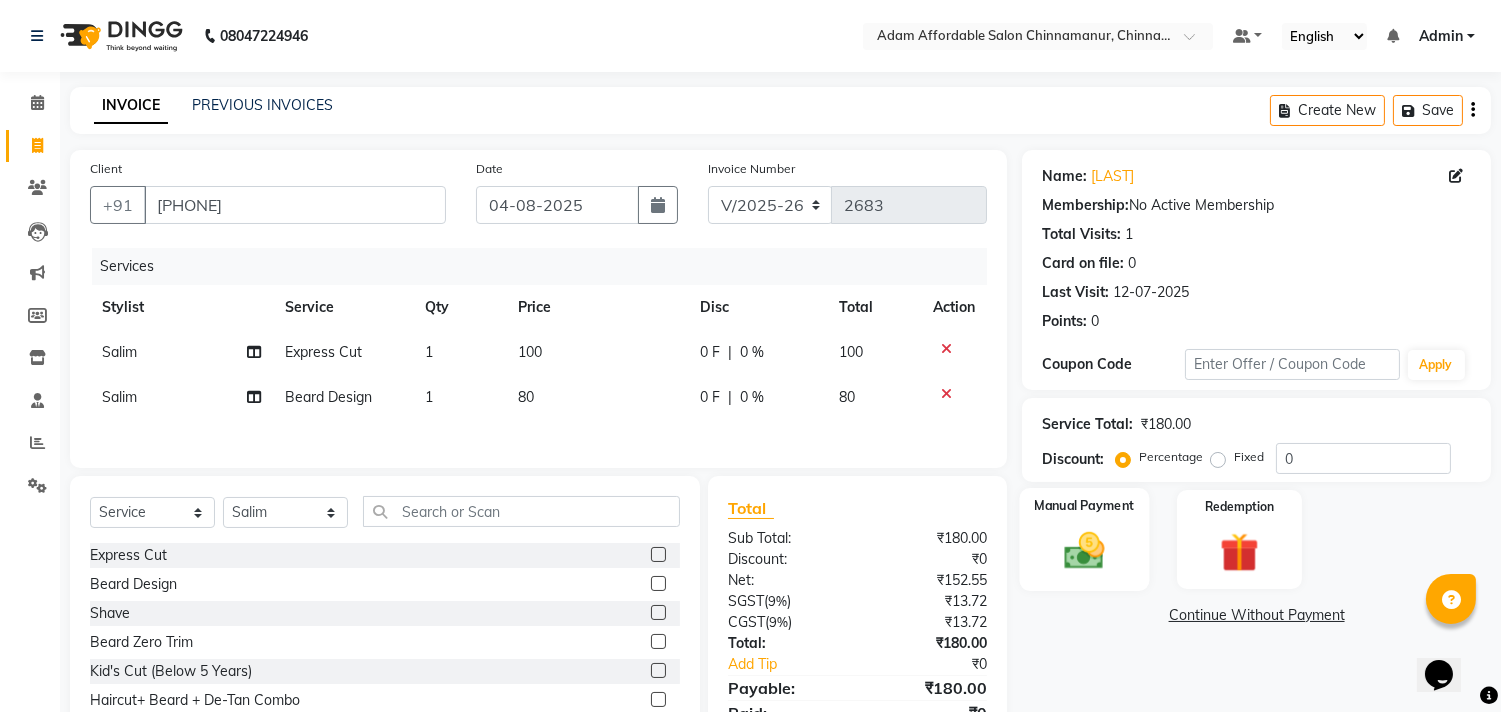 click on "Manual Payment" 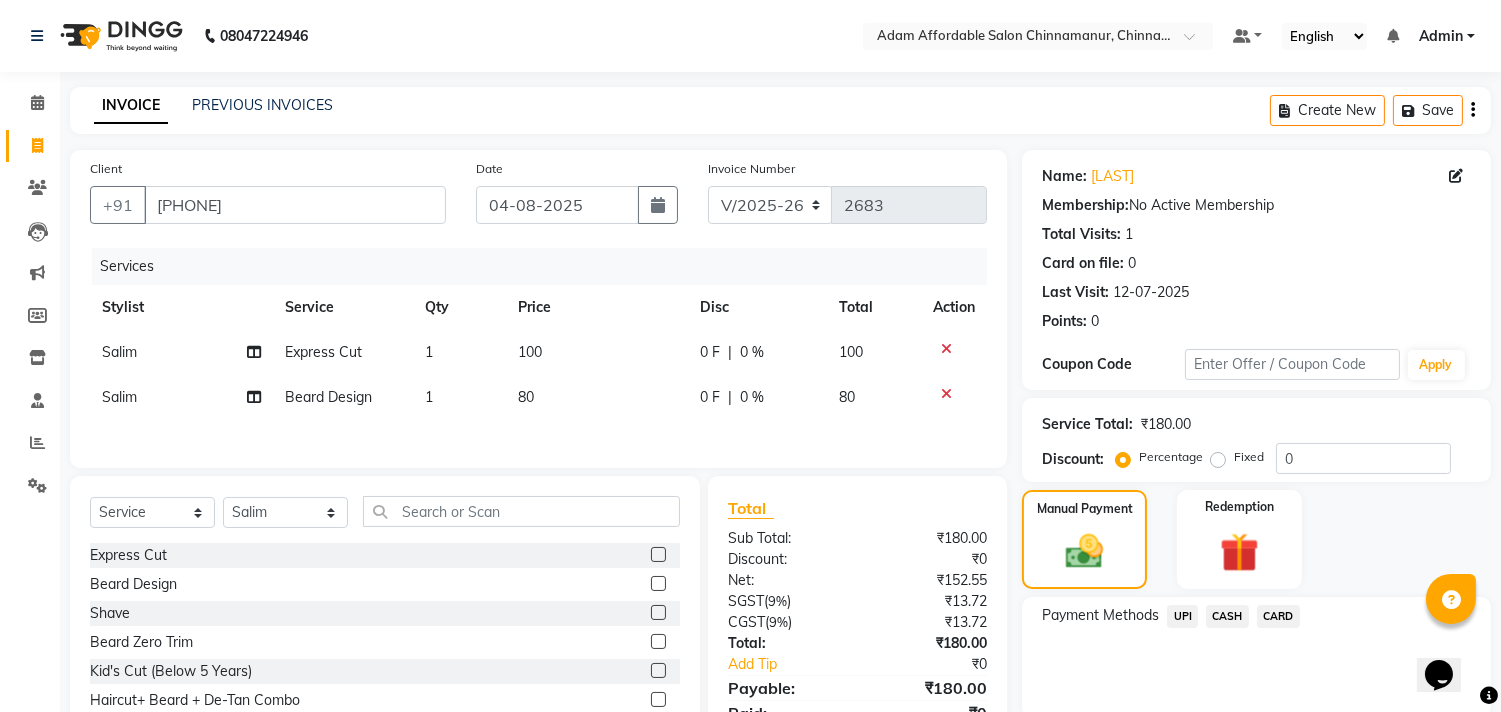 click on "CASH" 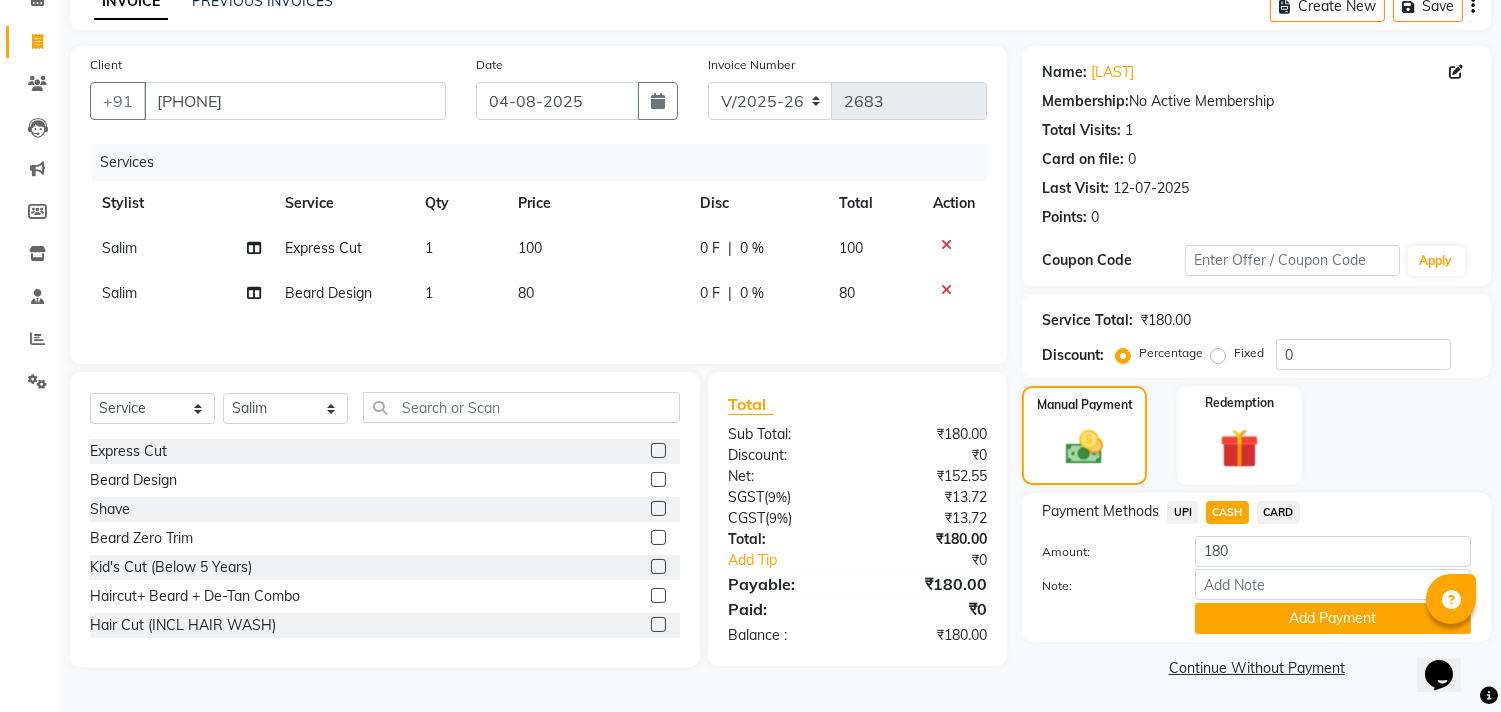 click on "Add Payment" 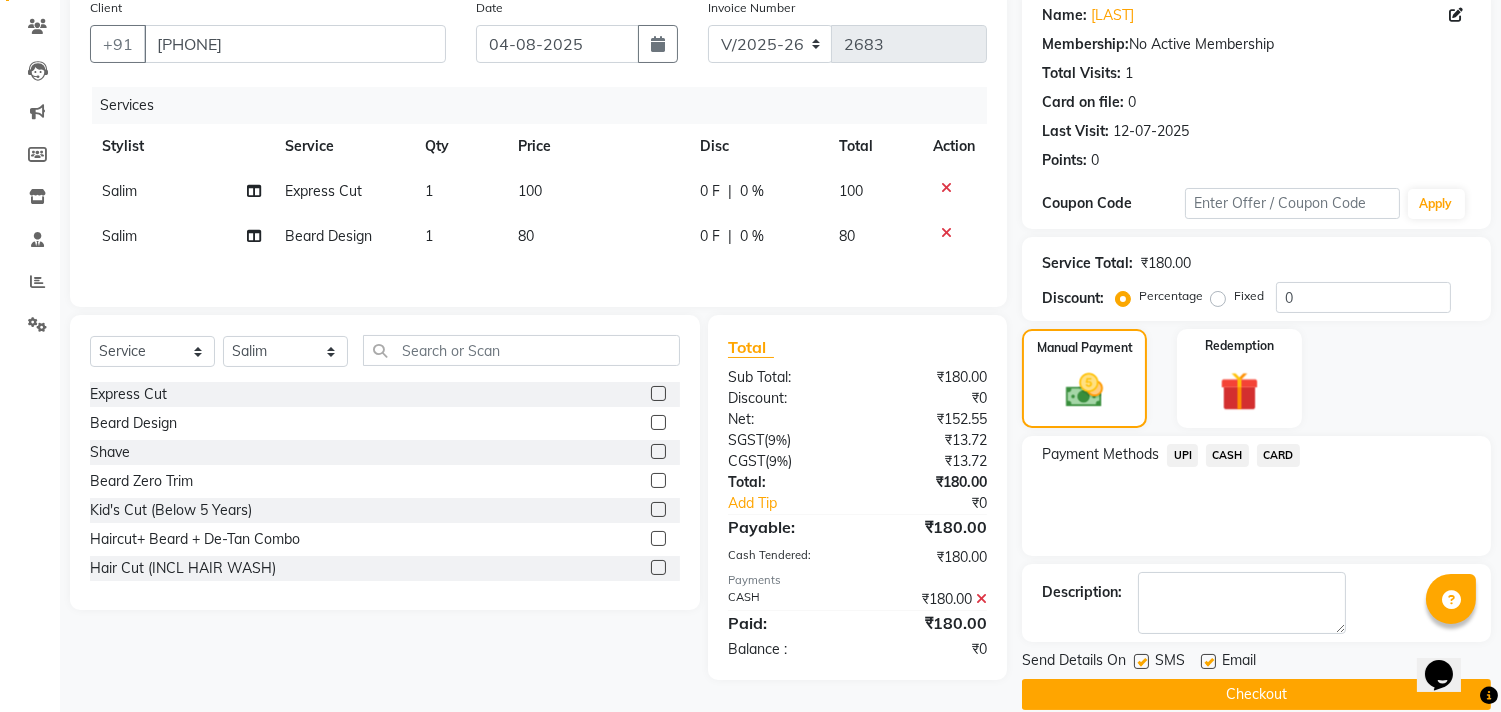 scroll, scrollTop: 187, scrollLeft: 0, axis: vertical 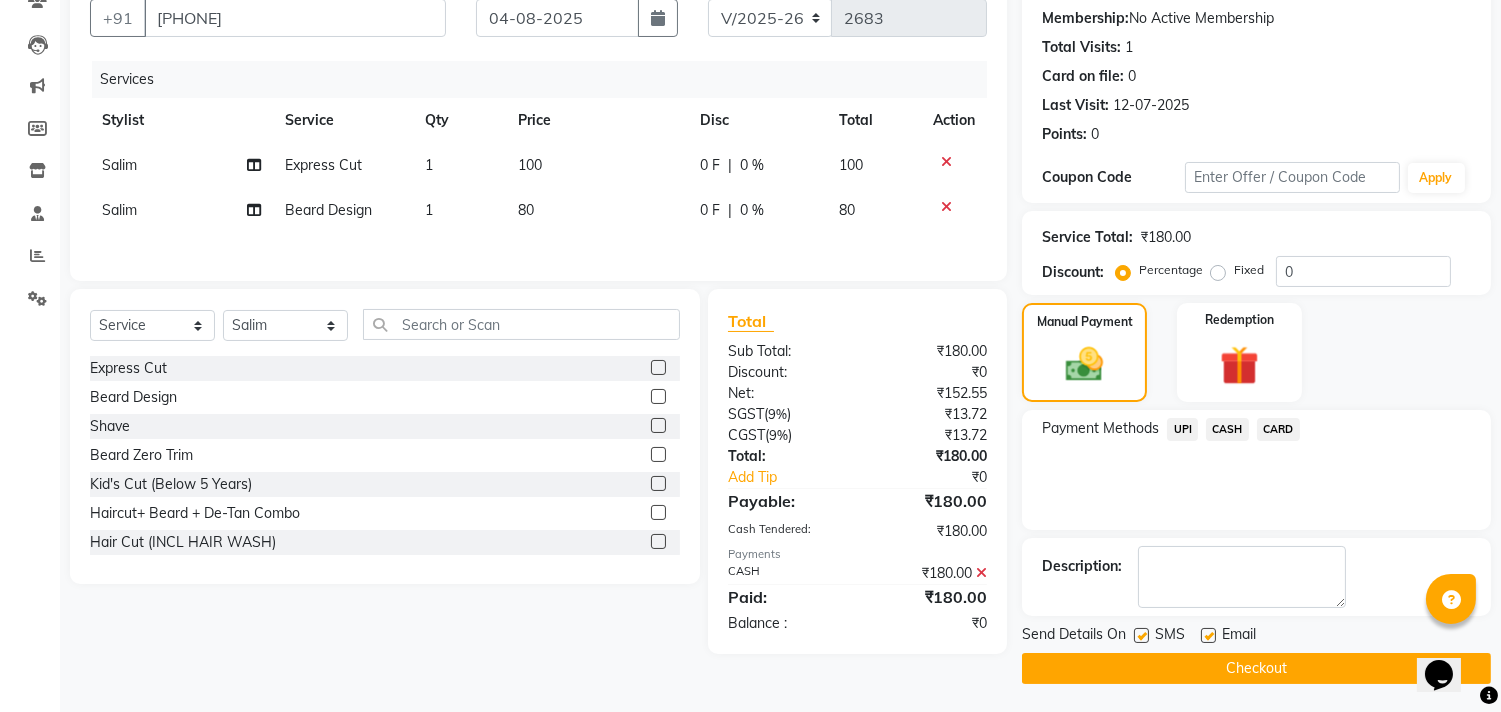 click on "Checkout" 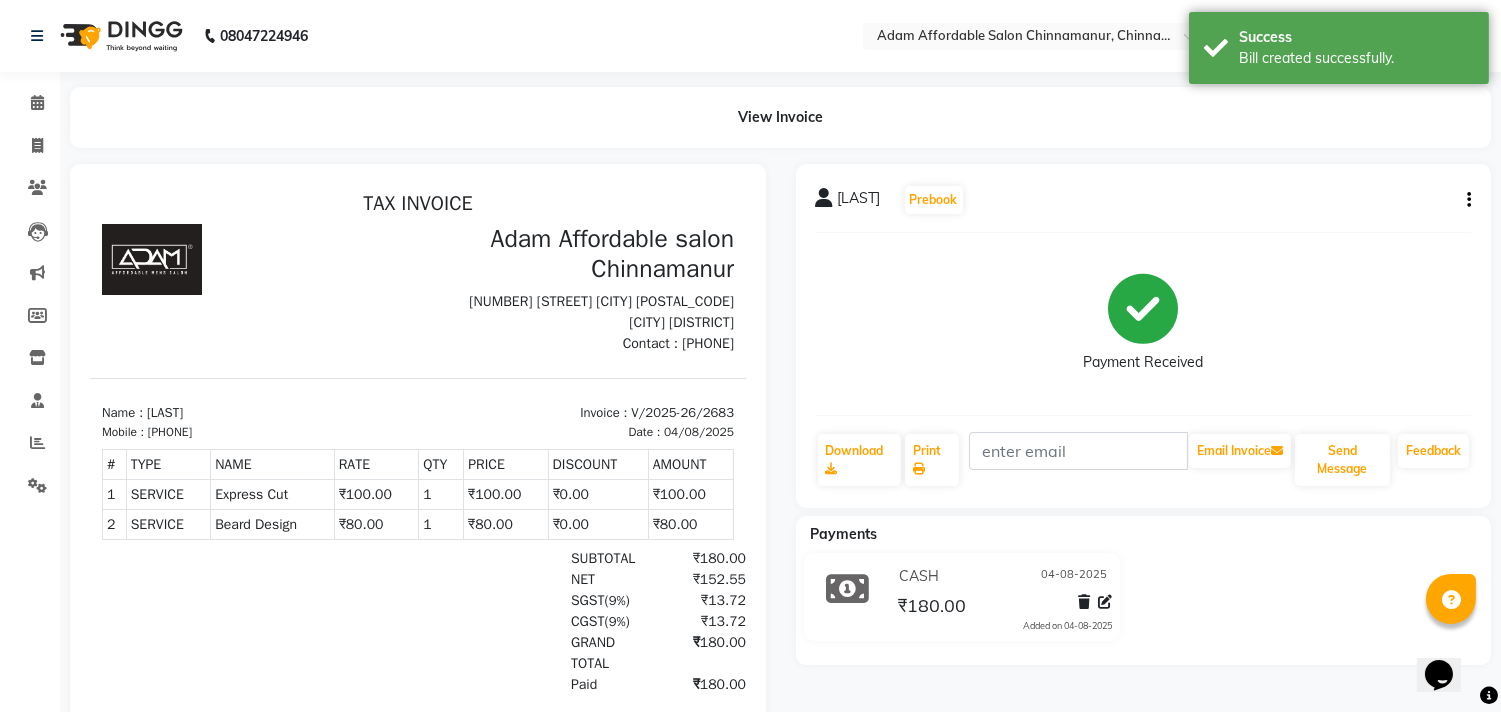 scroll, scrollTop: 0, scrollLeft: 0, axis: both 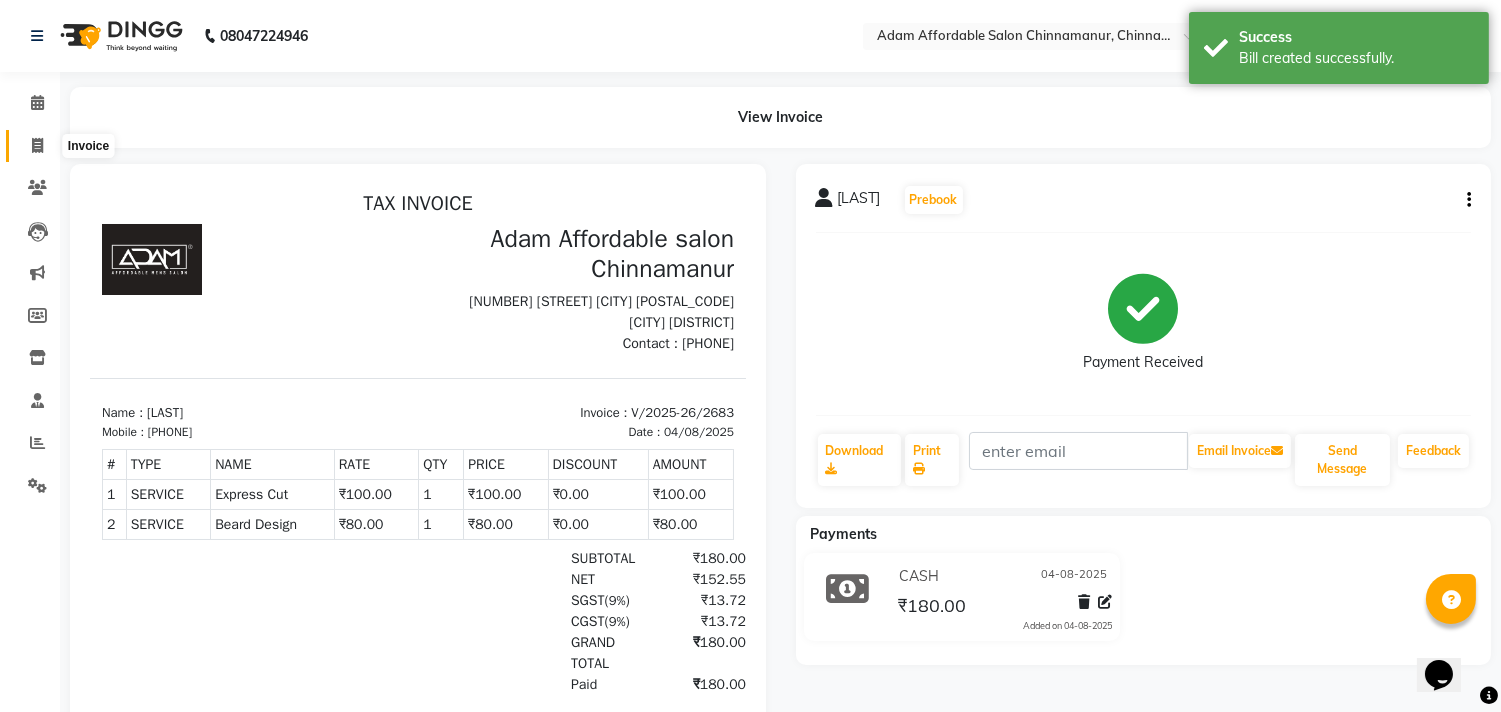 click 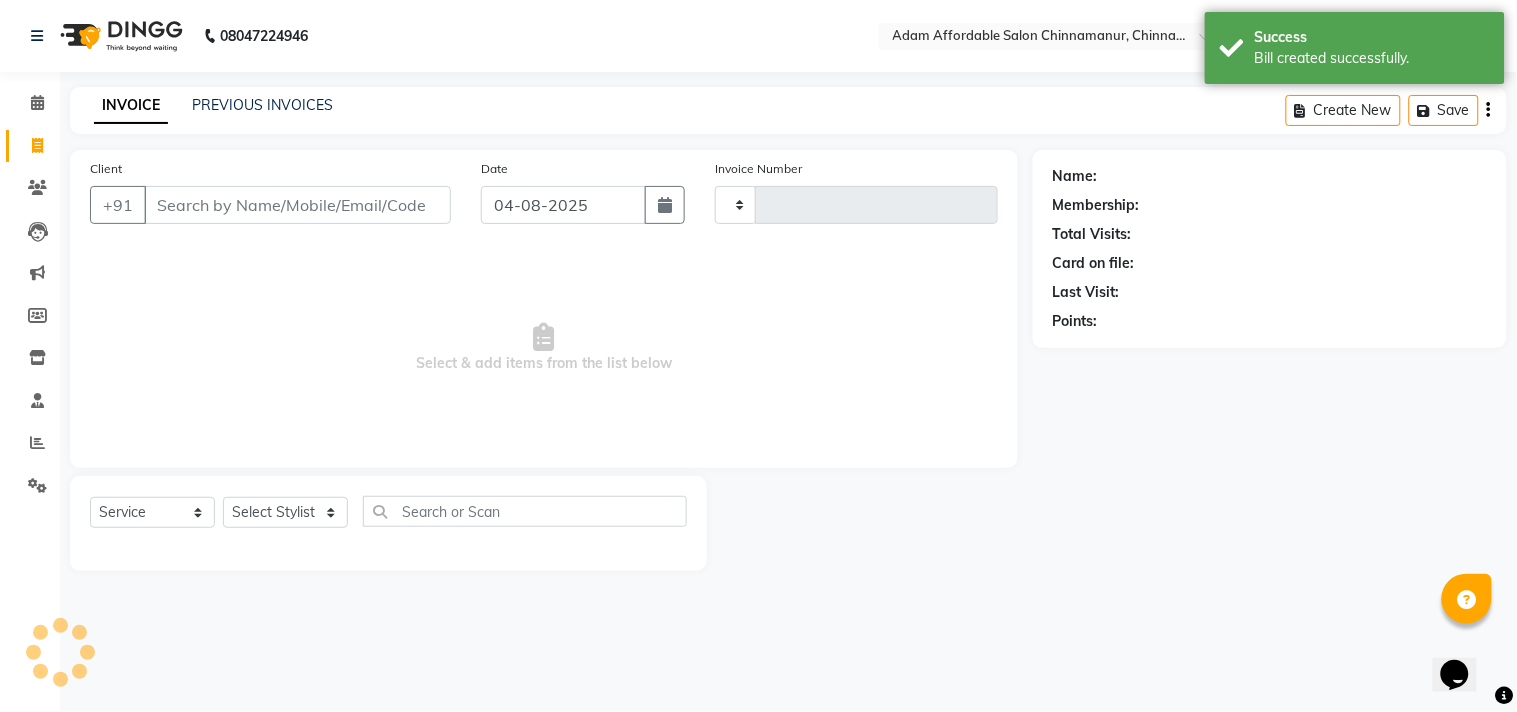 type on "2684" 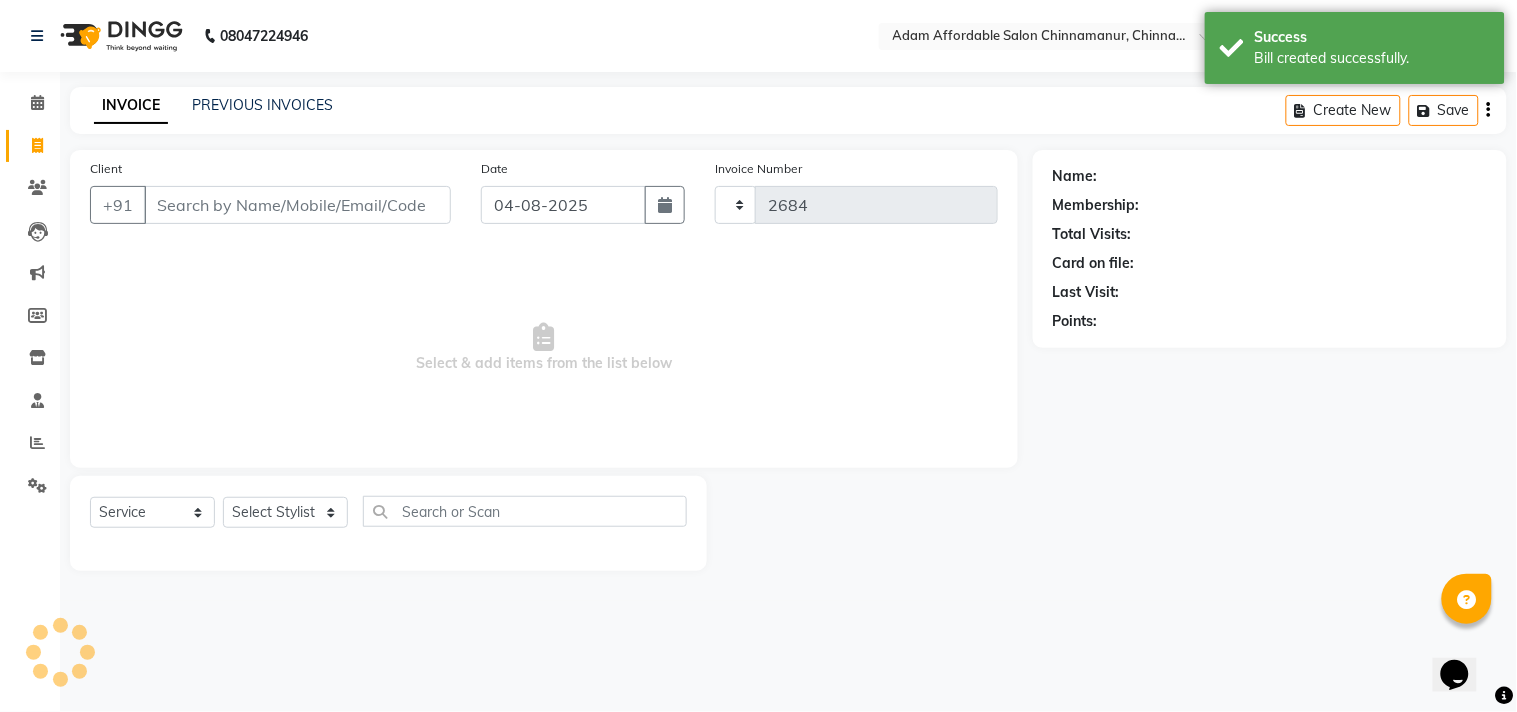 select on "8329" 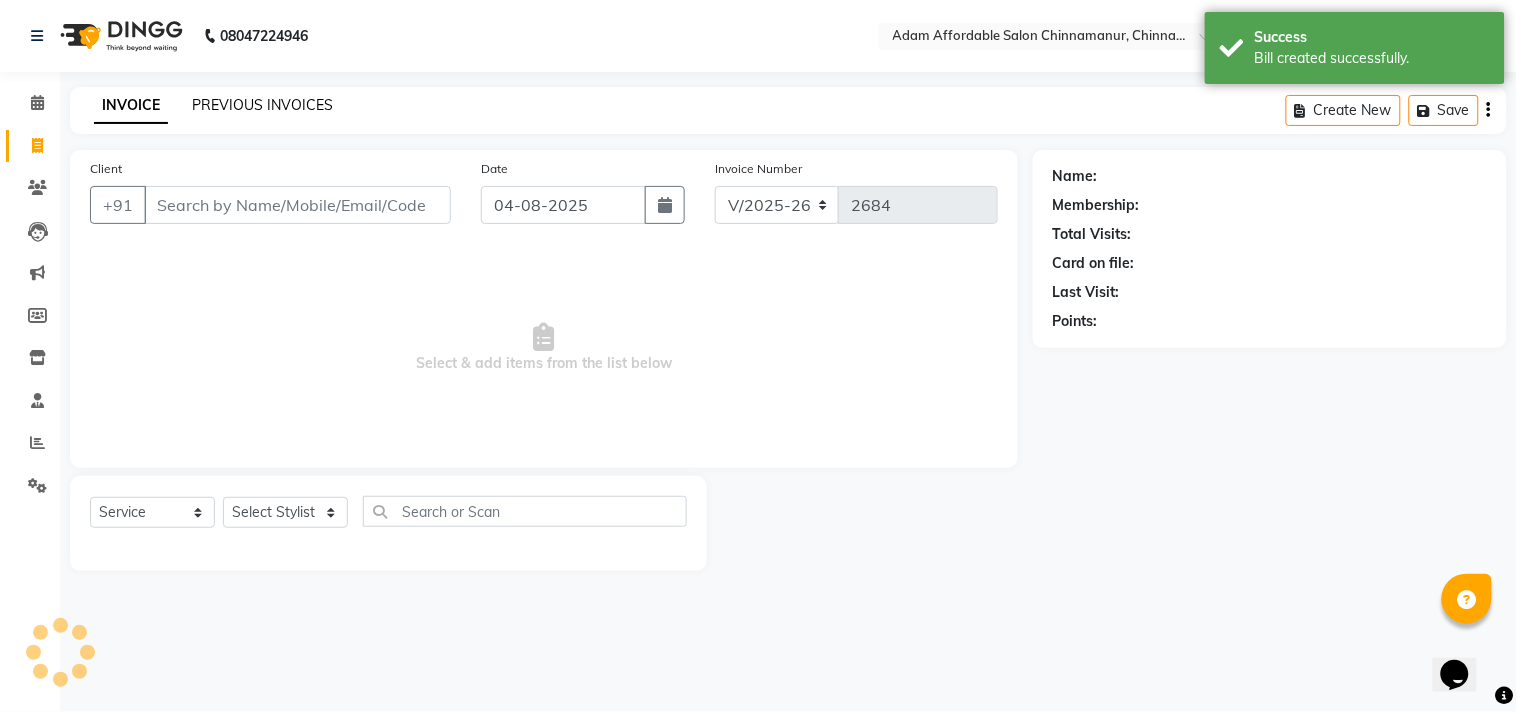 click on "PREVIOUS INVOICES" 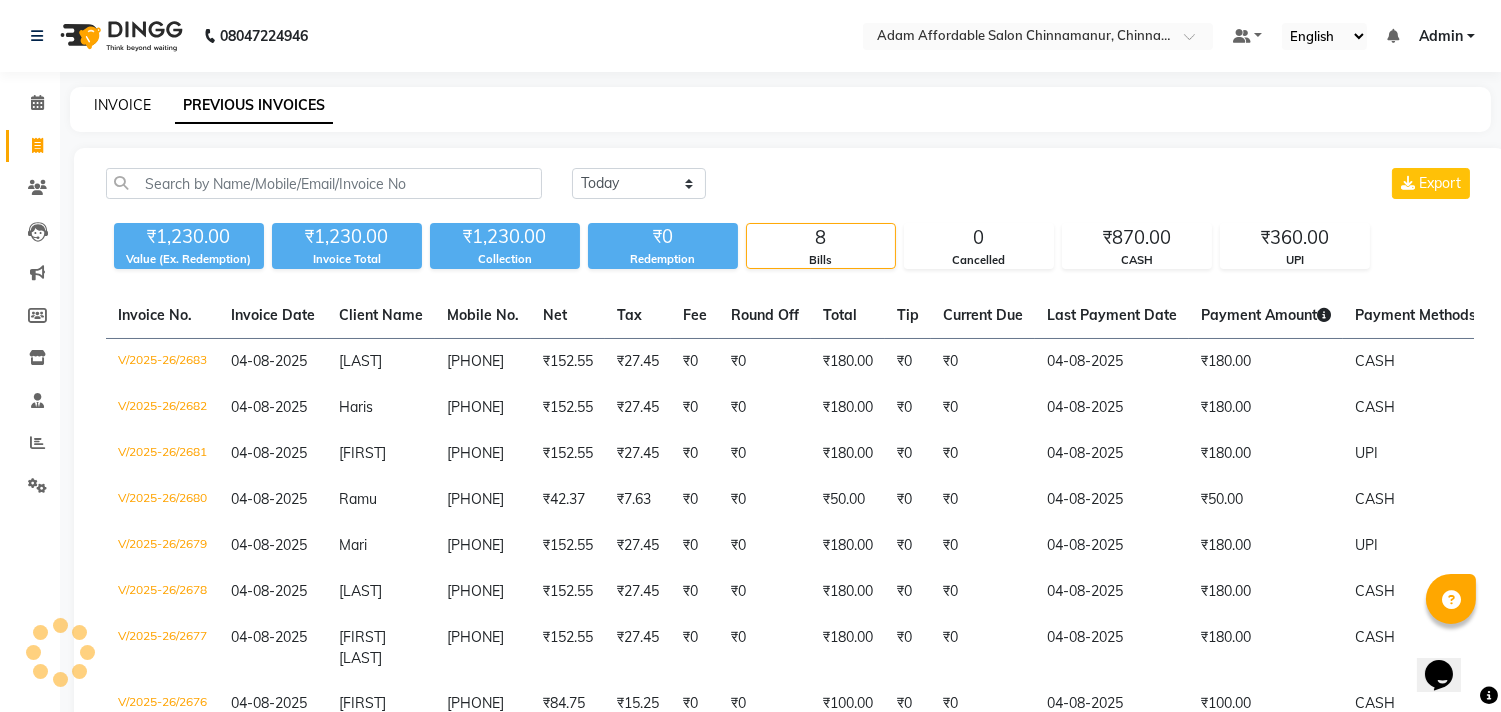 click on "INVOICE" 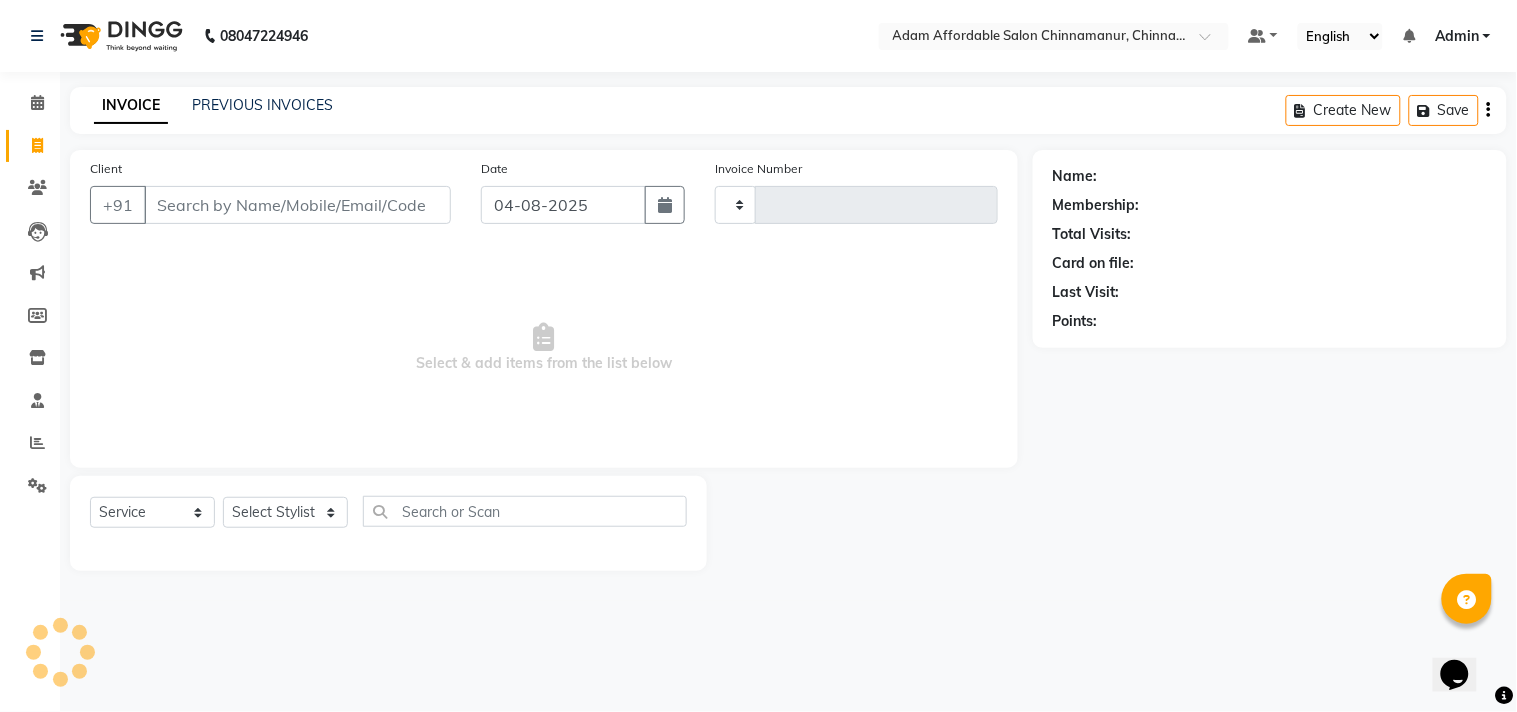 type on "2684" 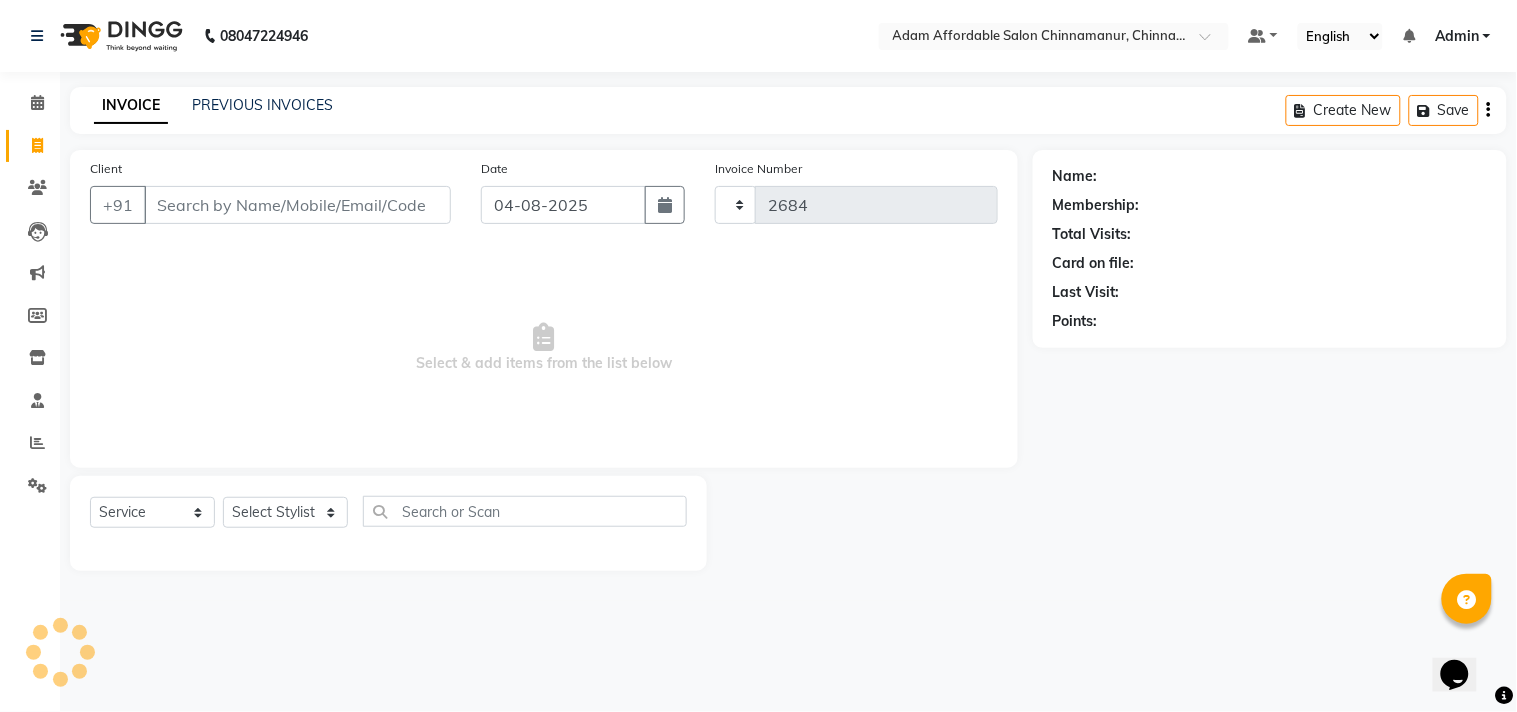 select on "8329" 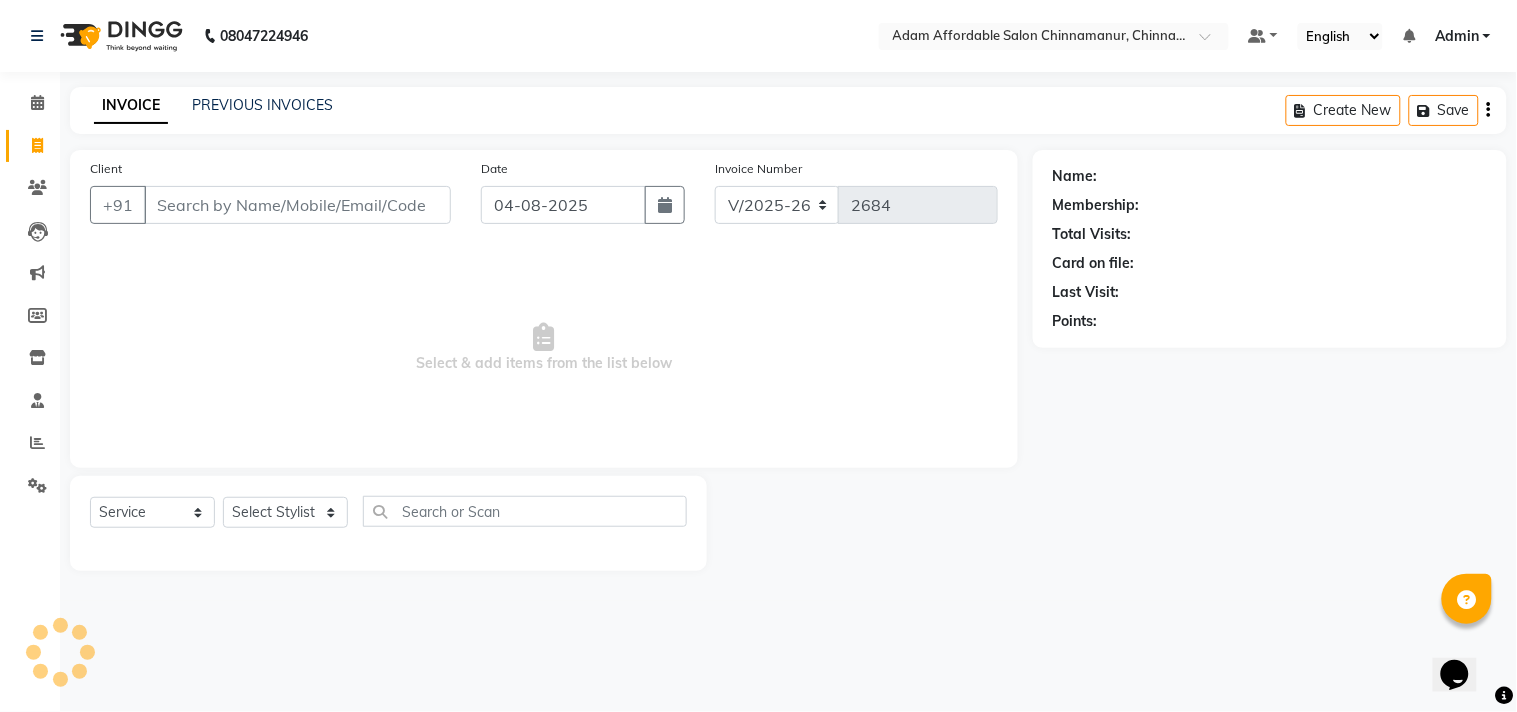 click on "Client" at bounding box center (297, 205) 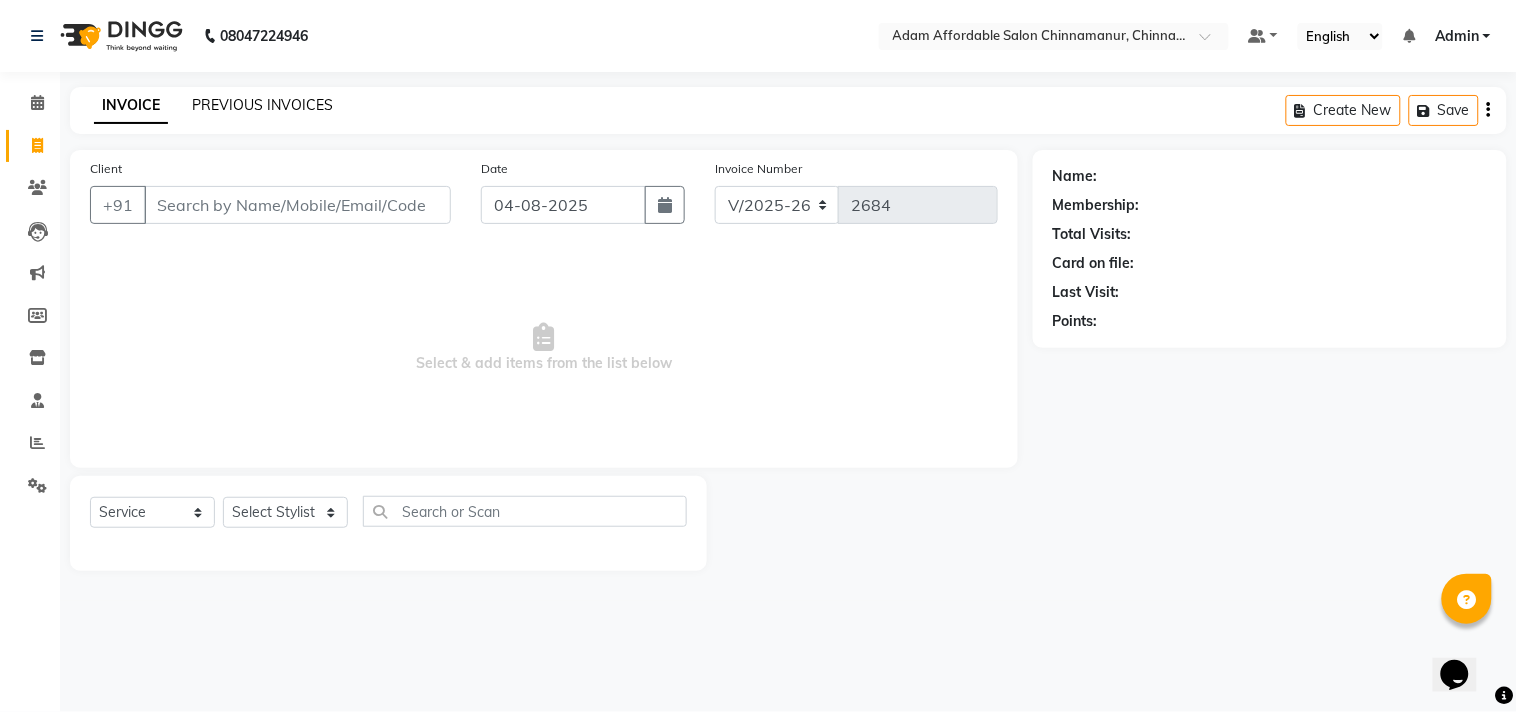 click on "PREVIOUS INVOICES" 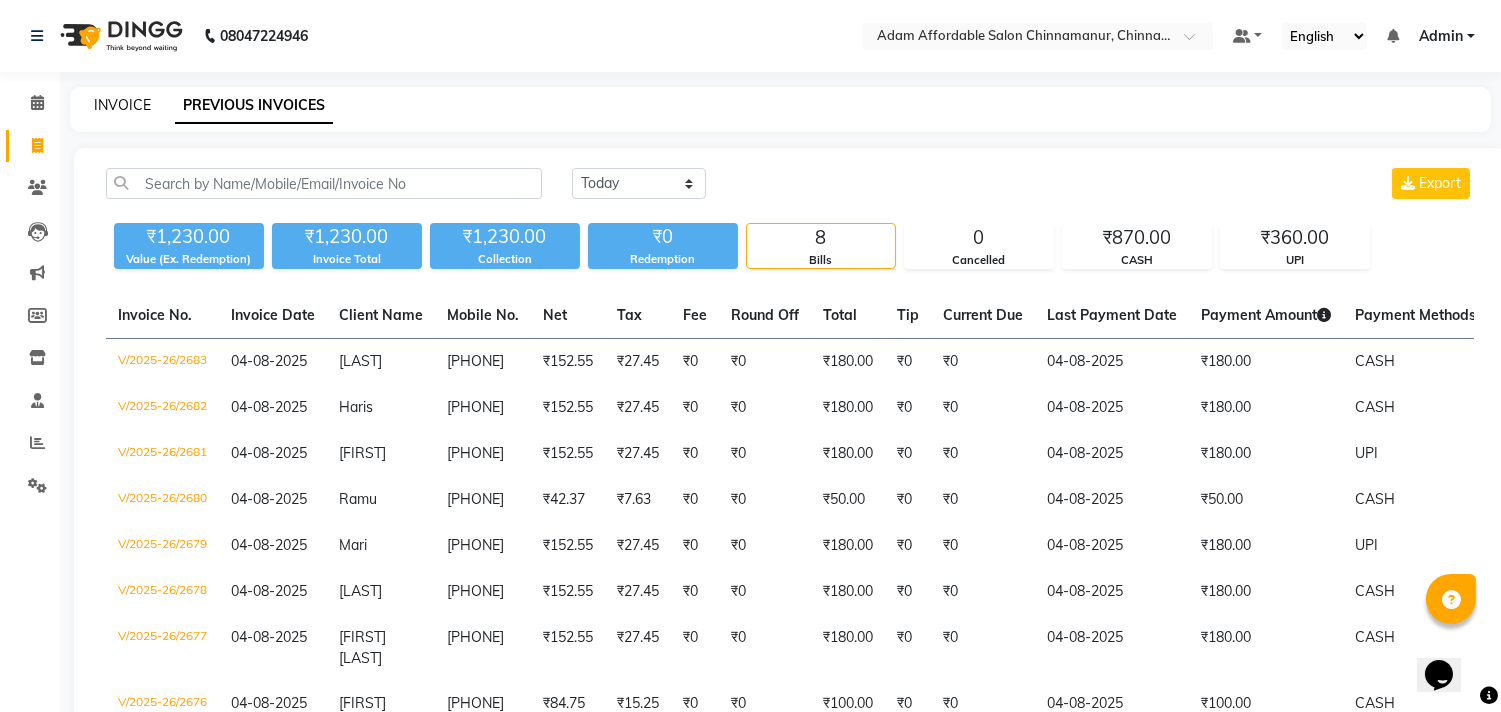 click on "INVOICE" 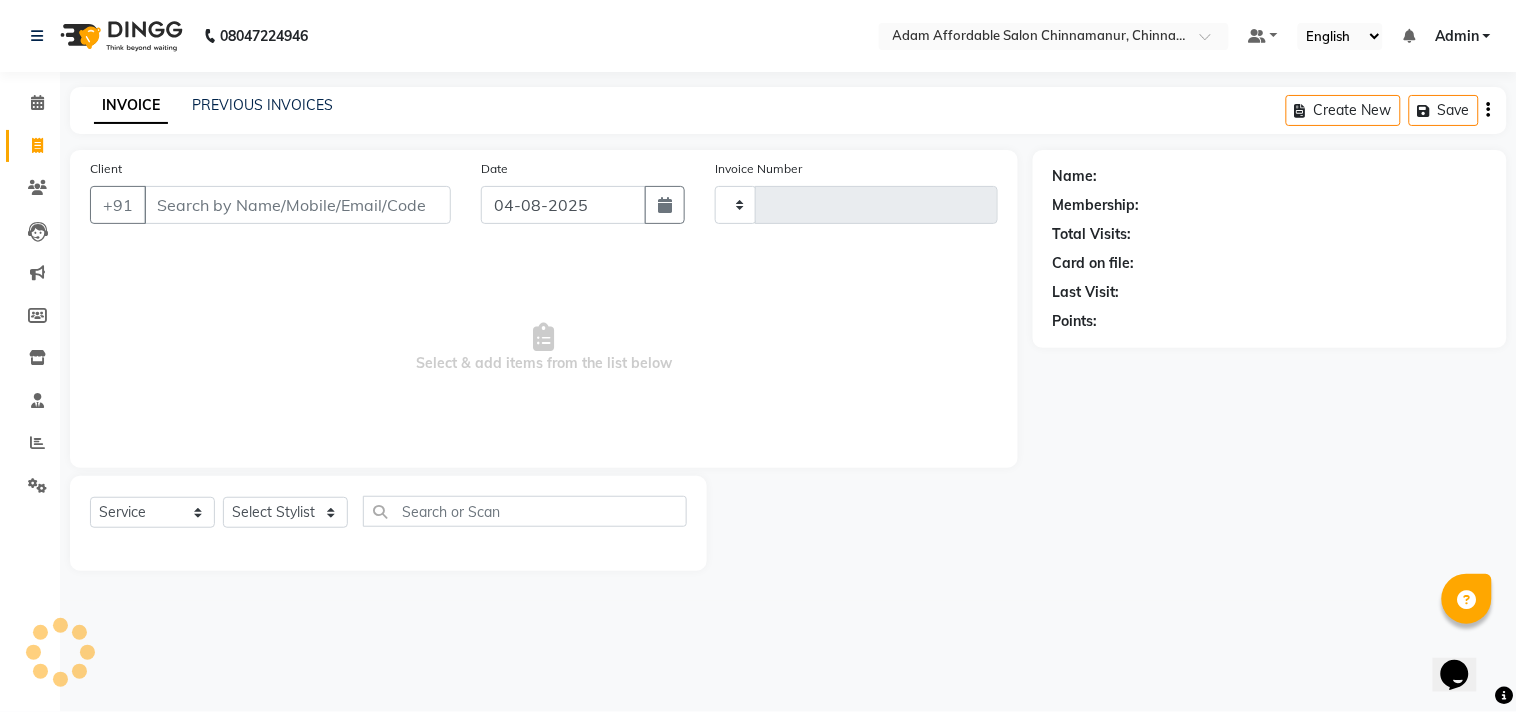 type on "2684" 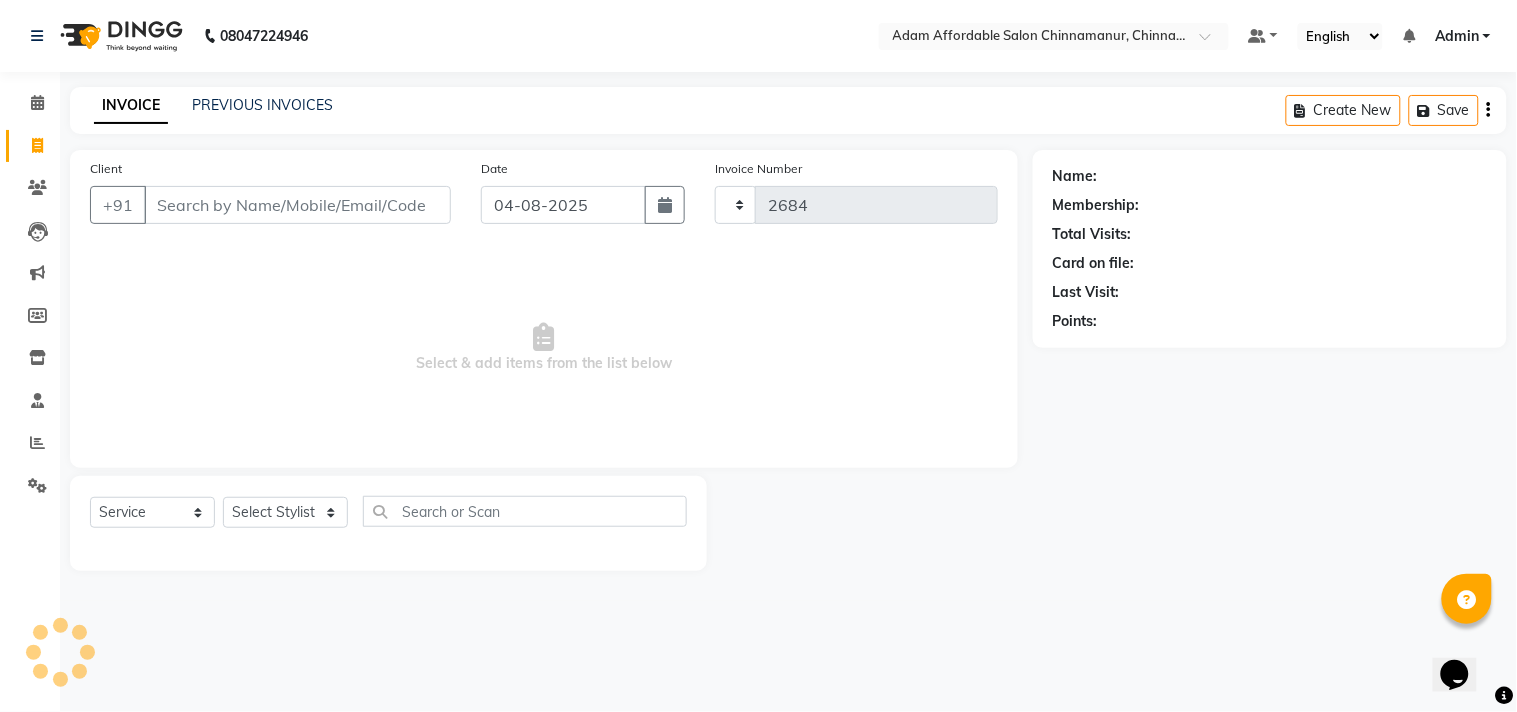 select on "8329" 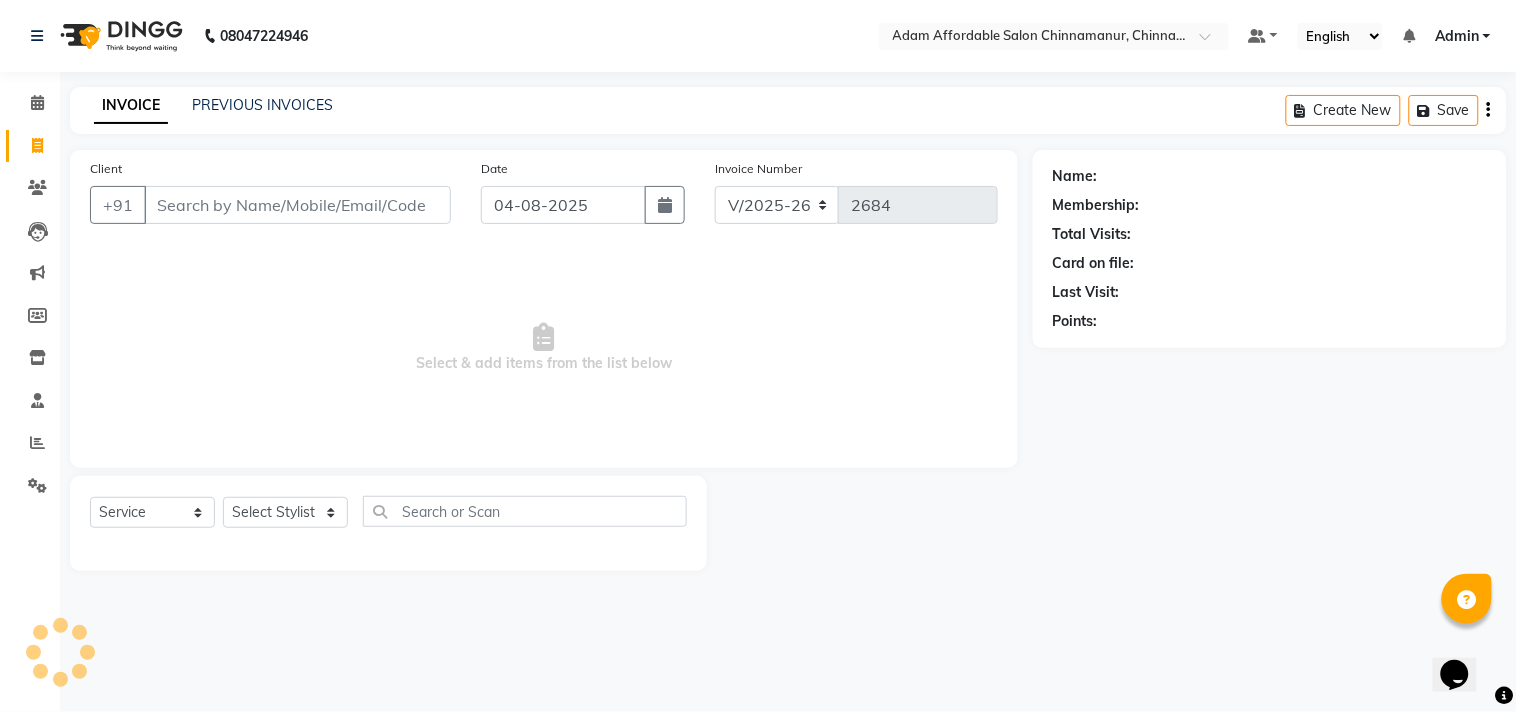 click on "Client" at bounding box center [297, 205] 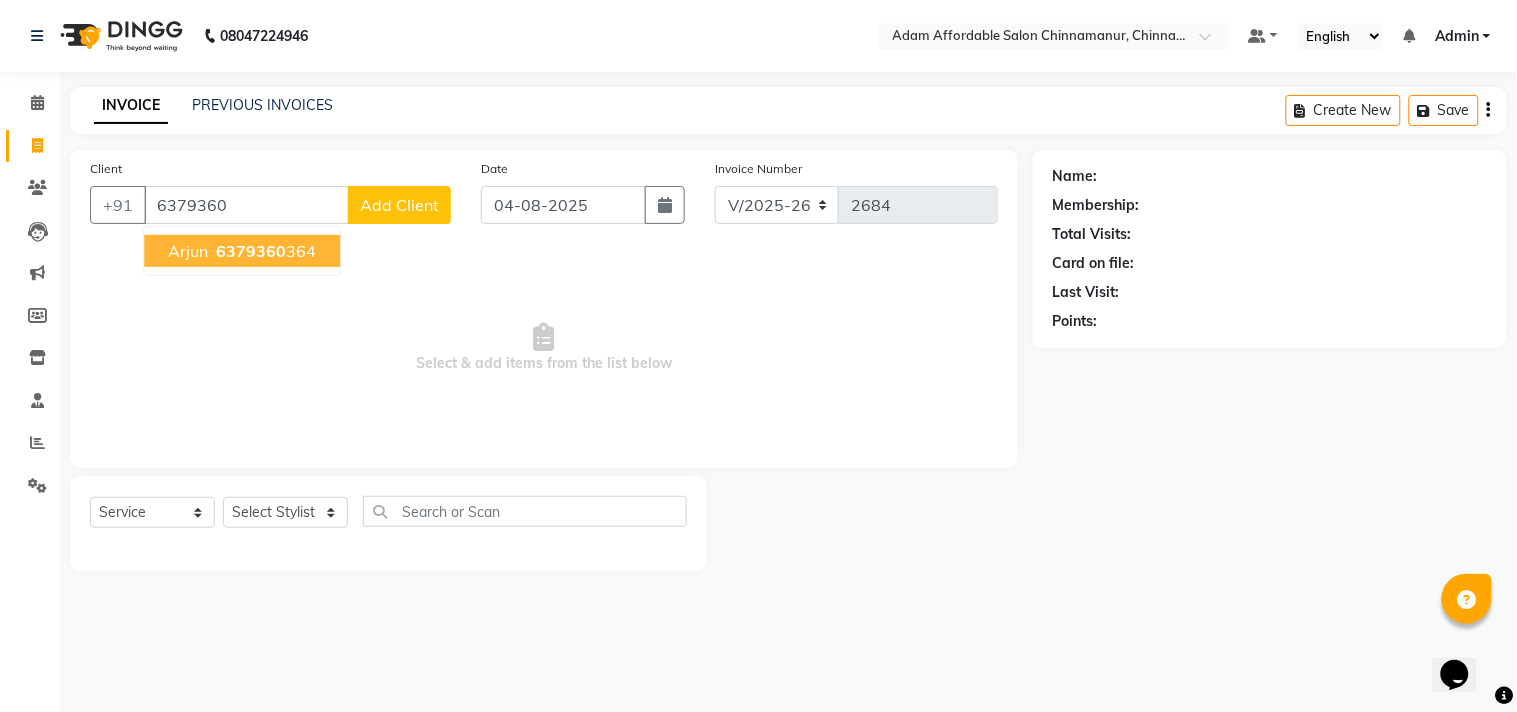 click on "6379360" at bounding box center [251, 251] 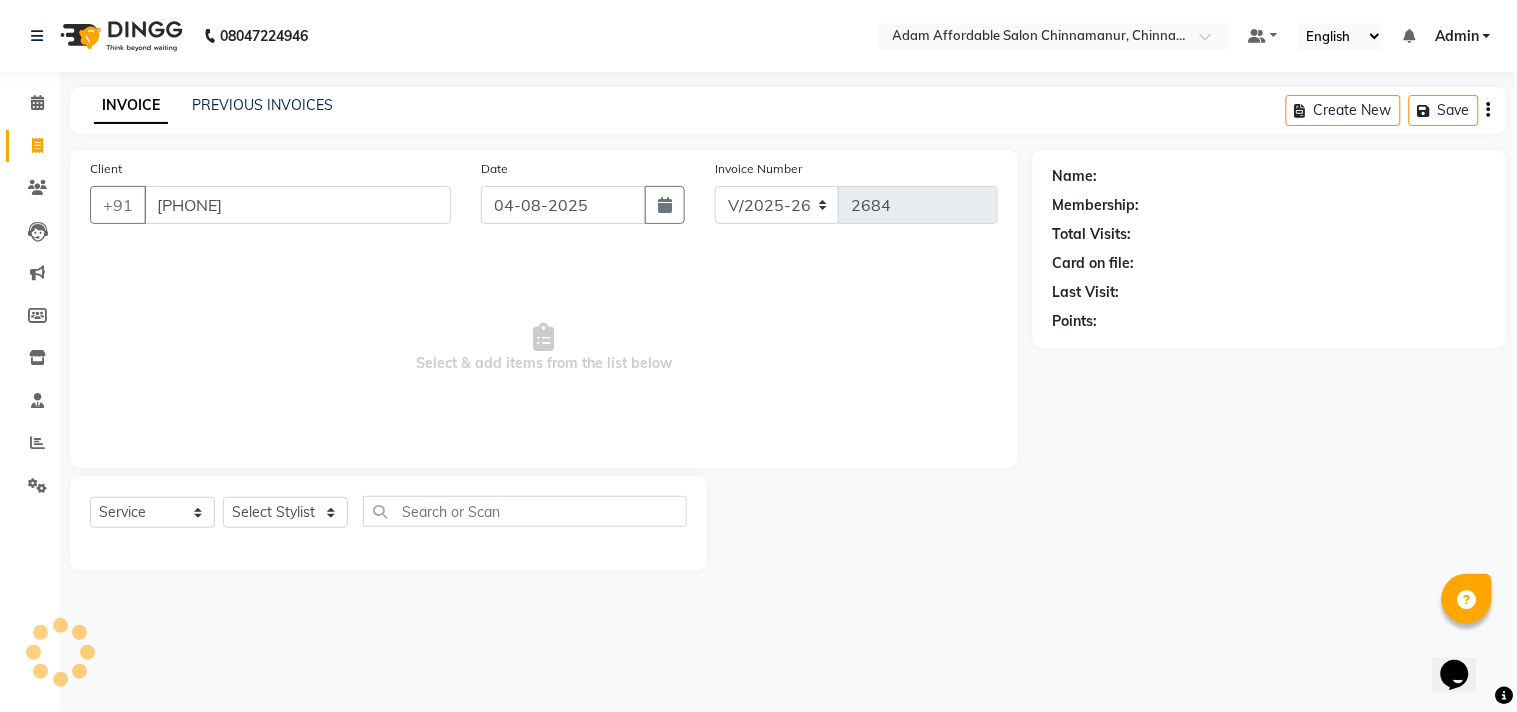 type on "[PHONE]" 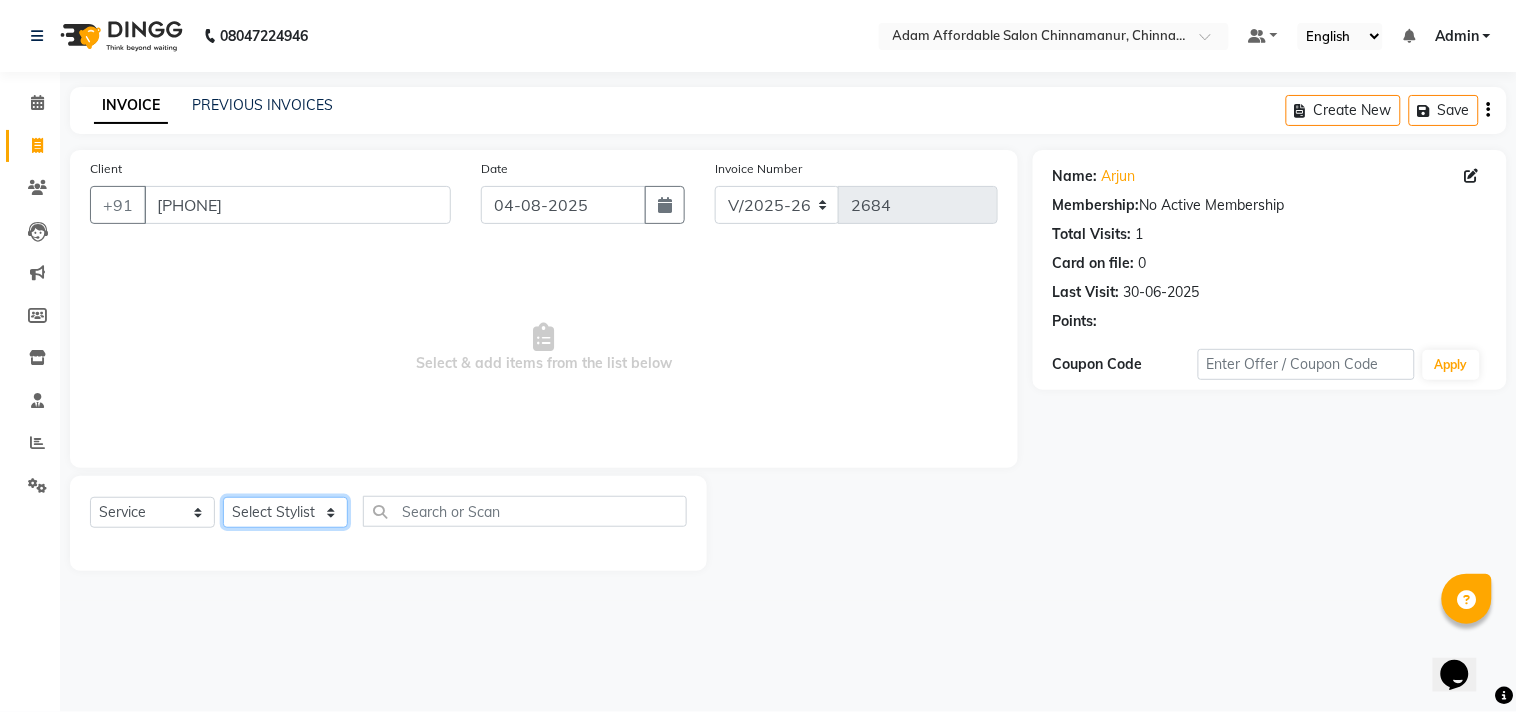 click on "Select Stylist Admin Atif Ali Kaleem Kiran Salim Sameer Shahil Shoaib Sunny Yogesh" 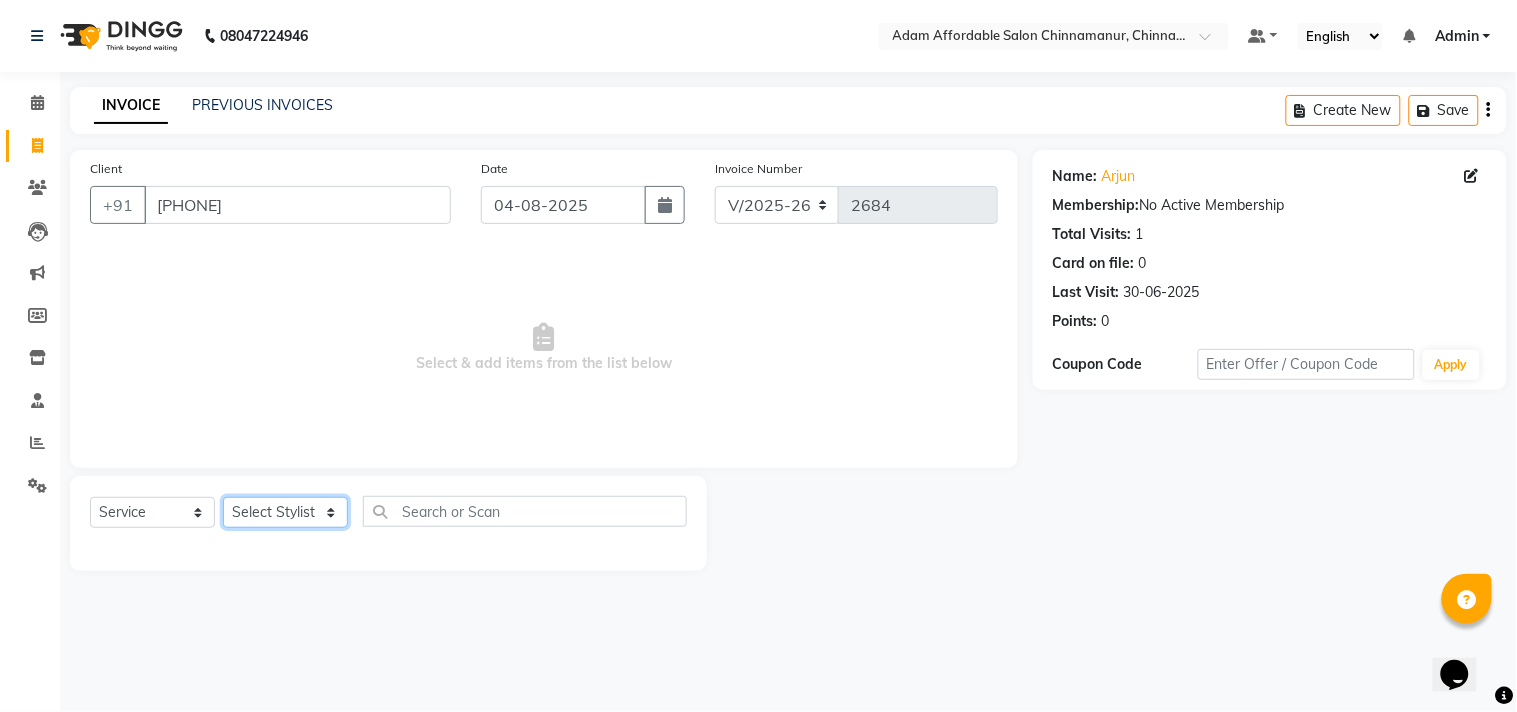 select on "86683" 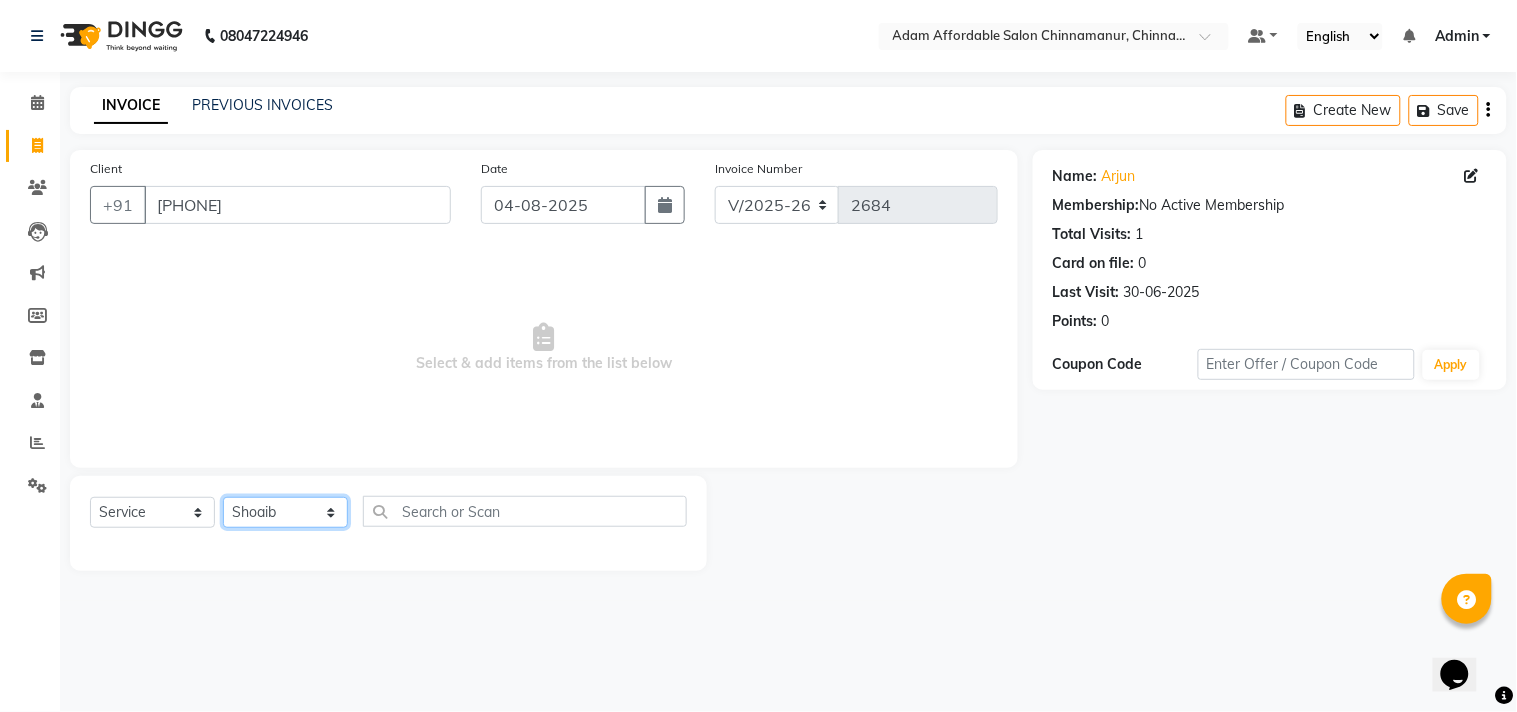 click on "Select Stylist Admin Atif Ali Kaleem Kiran Salim Sameer Shahil Shoaib Sunny Yogesh" 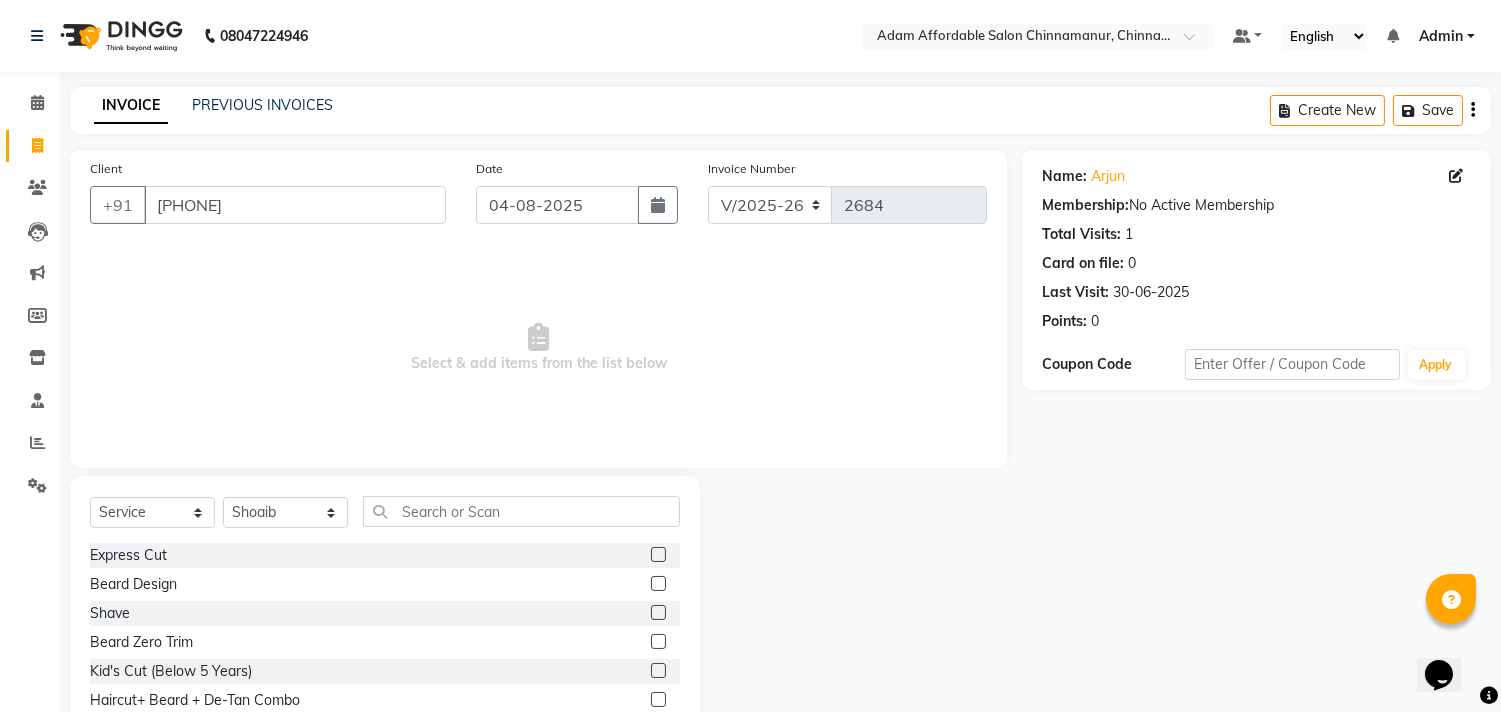 click 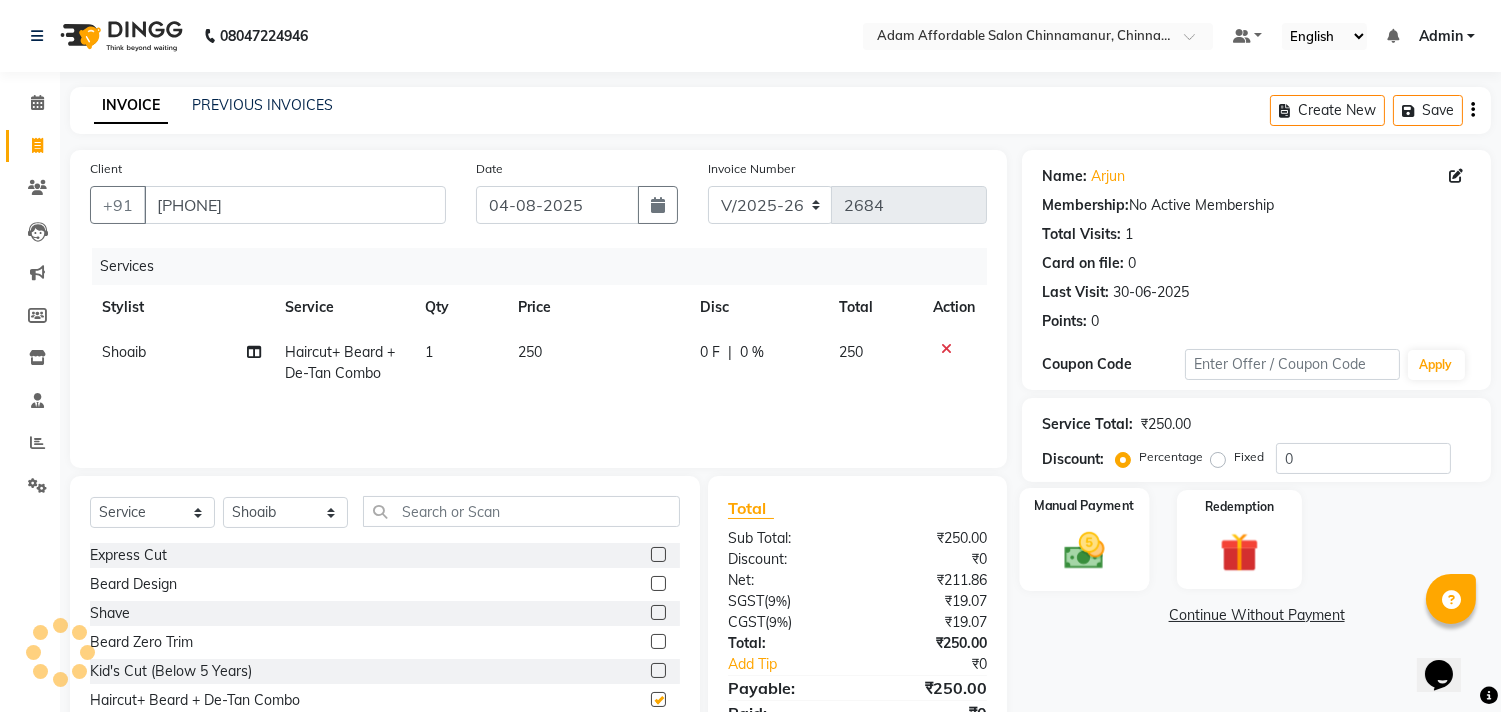 checkbox on "false" 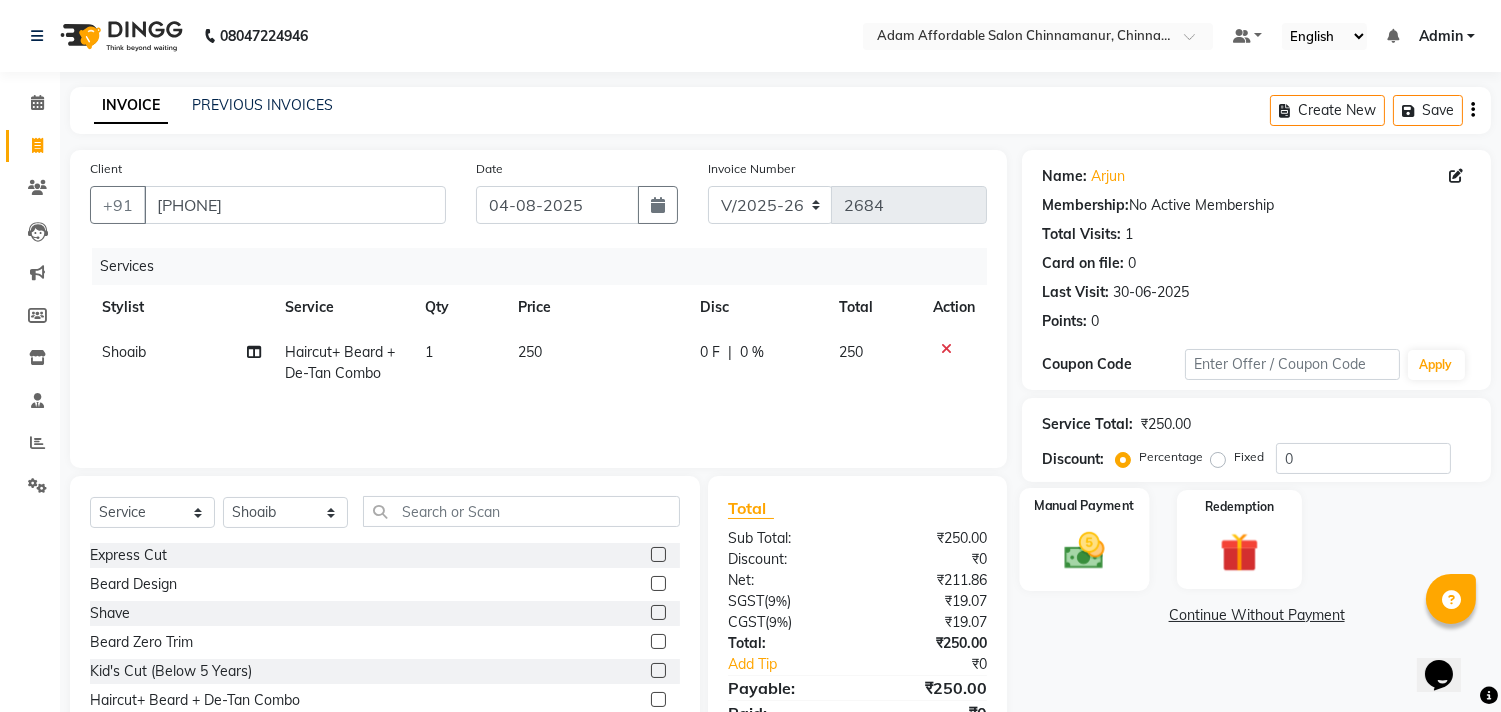 click 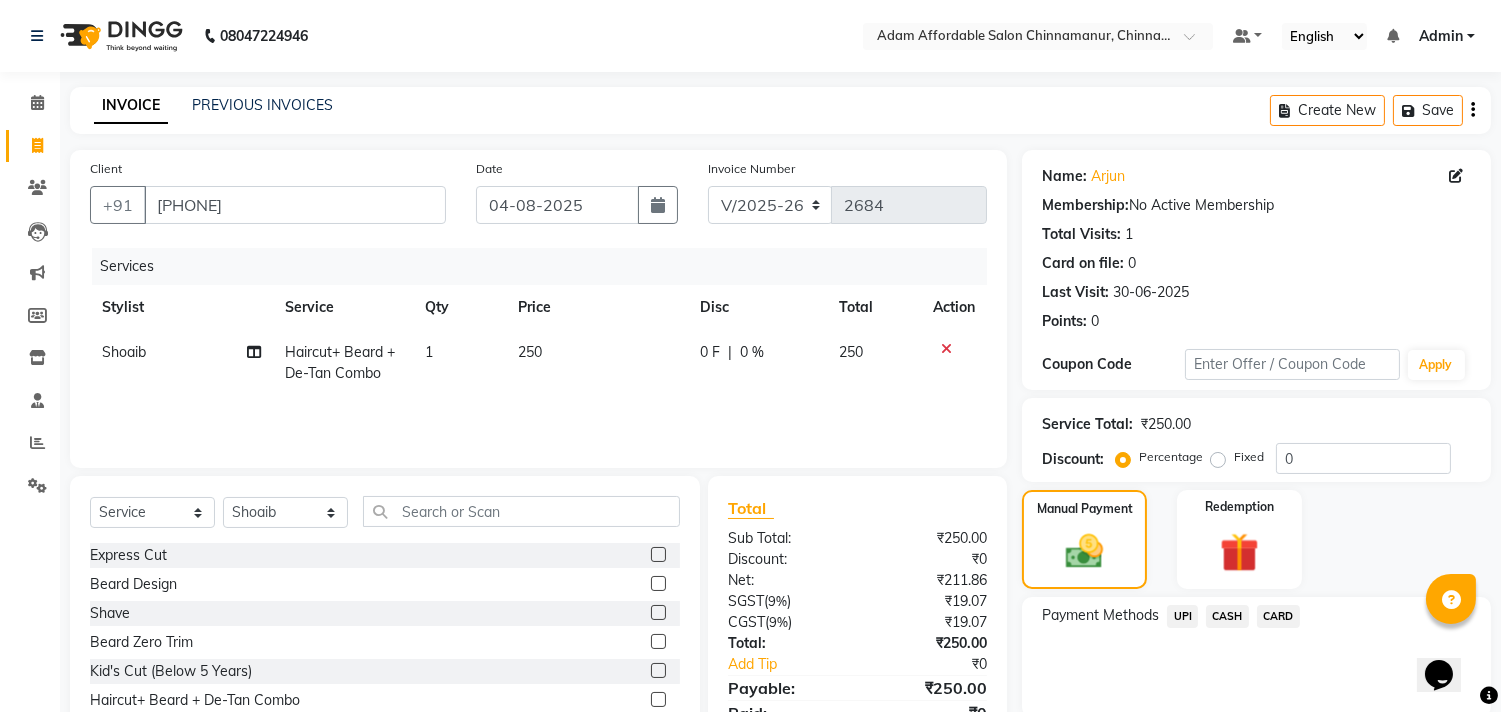 click on "UPI" 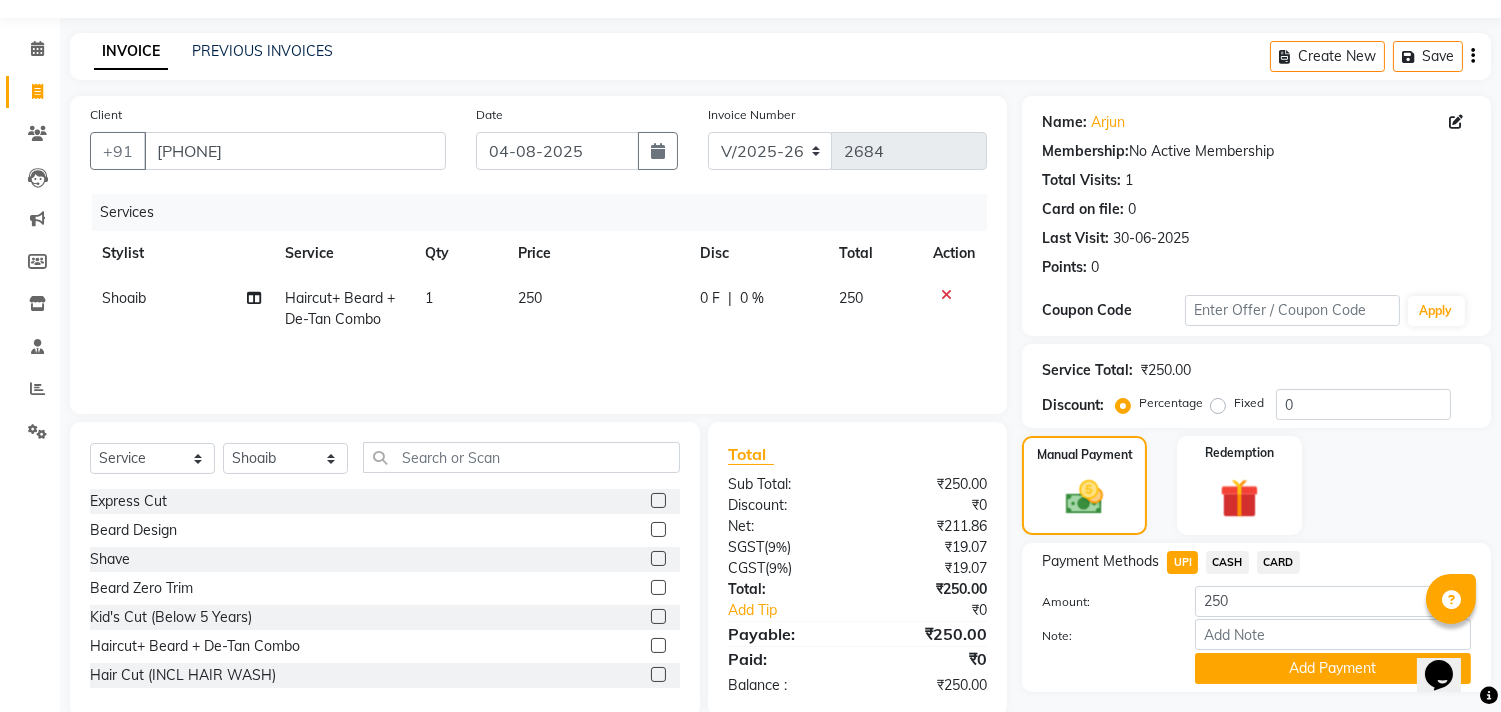scroll, scrollTop: 104, scrollLeft: 0, axis: vertical 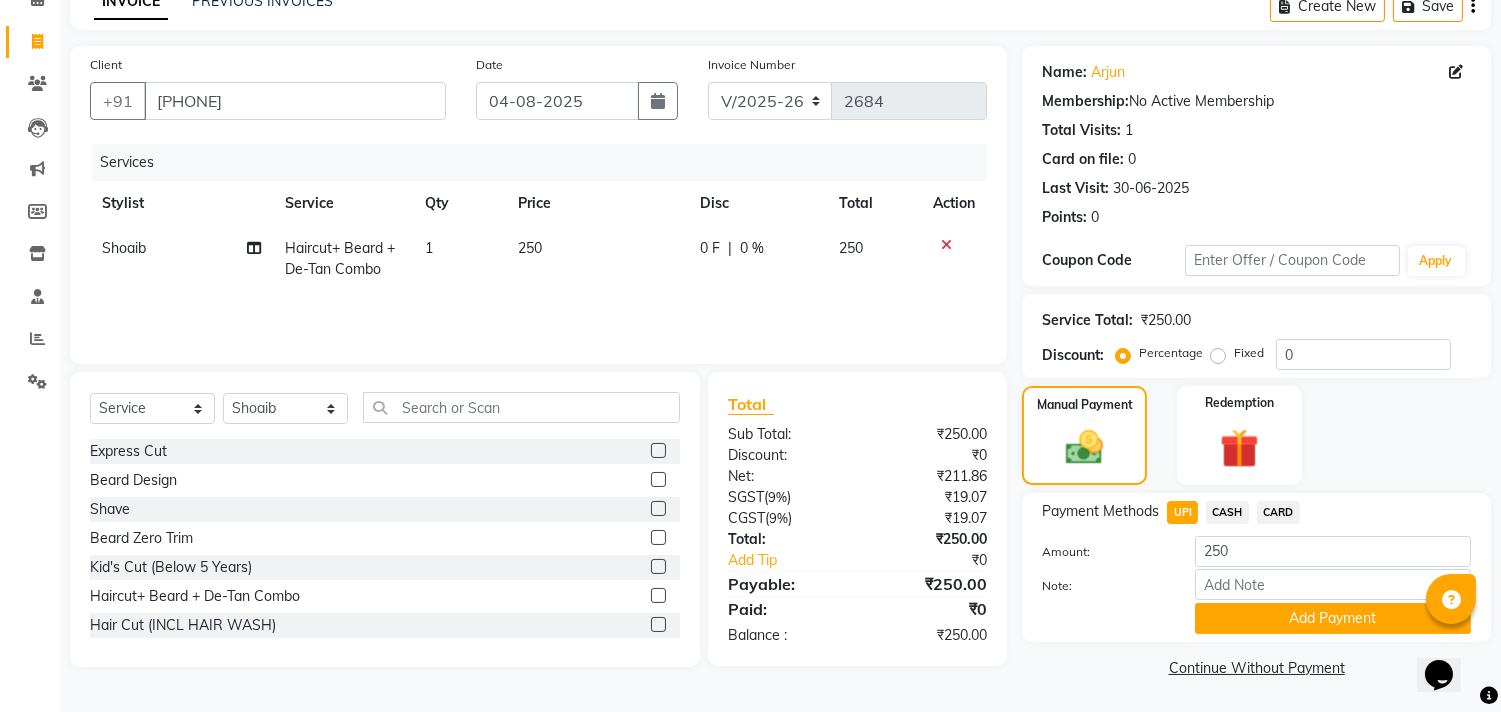 click on "Add Payment" 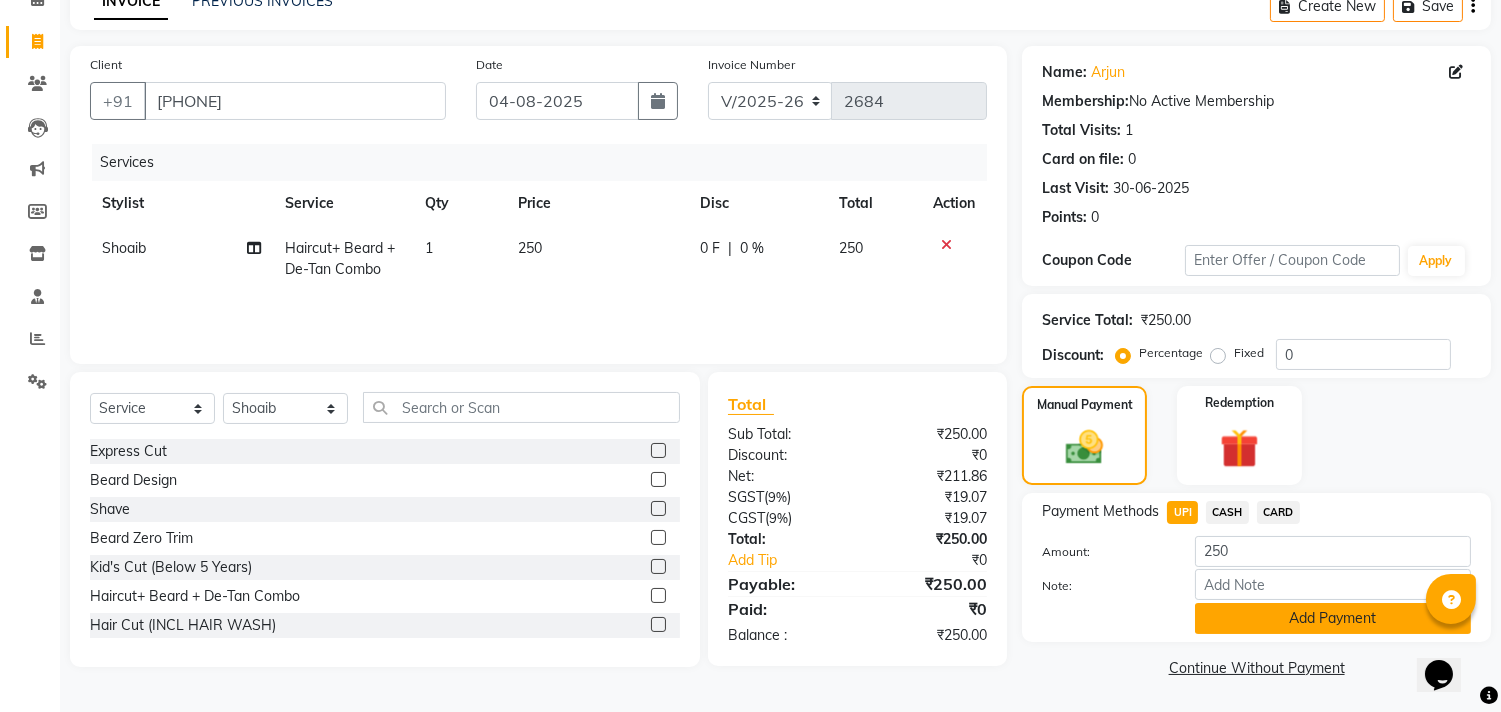 click on "Add Payment" 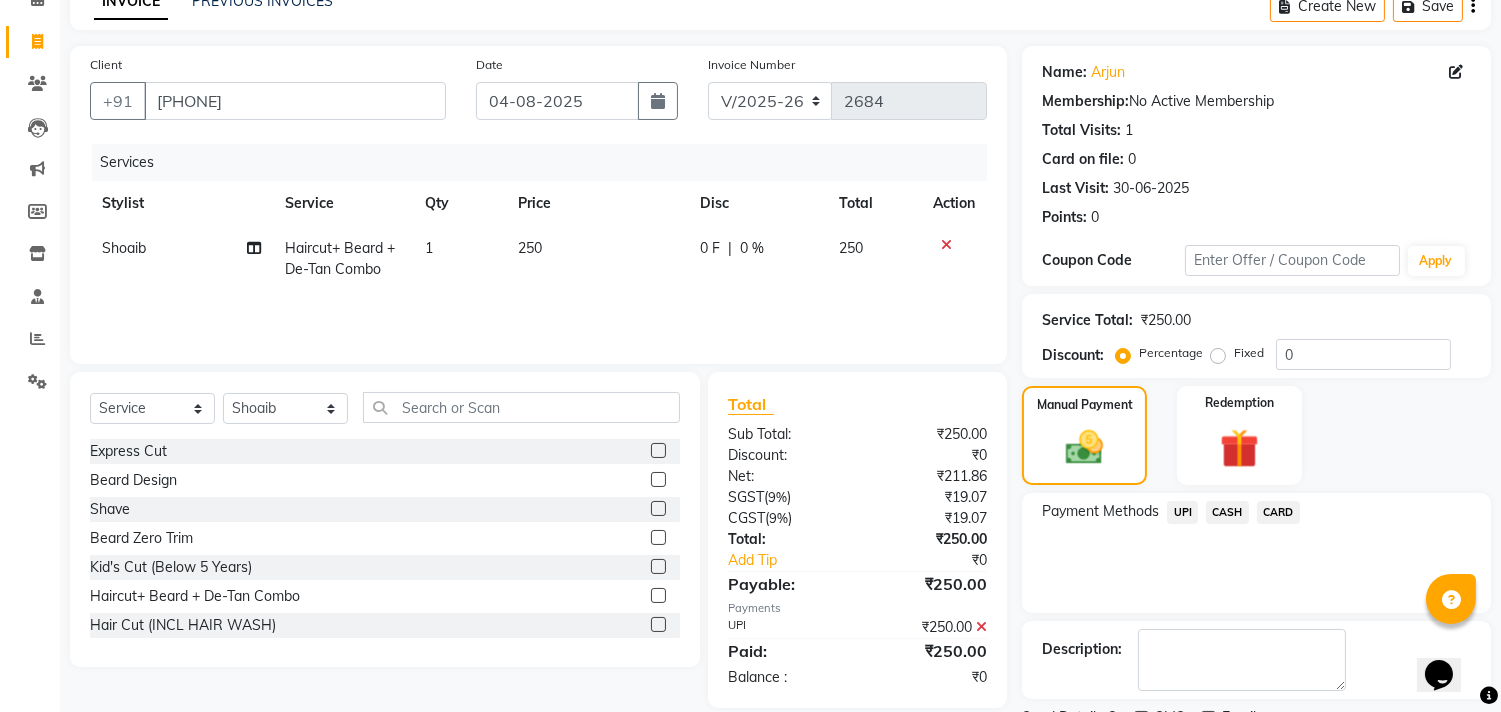 scroll, scrollTop: 187, scrollLeft: 0, axis: vertical 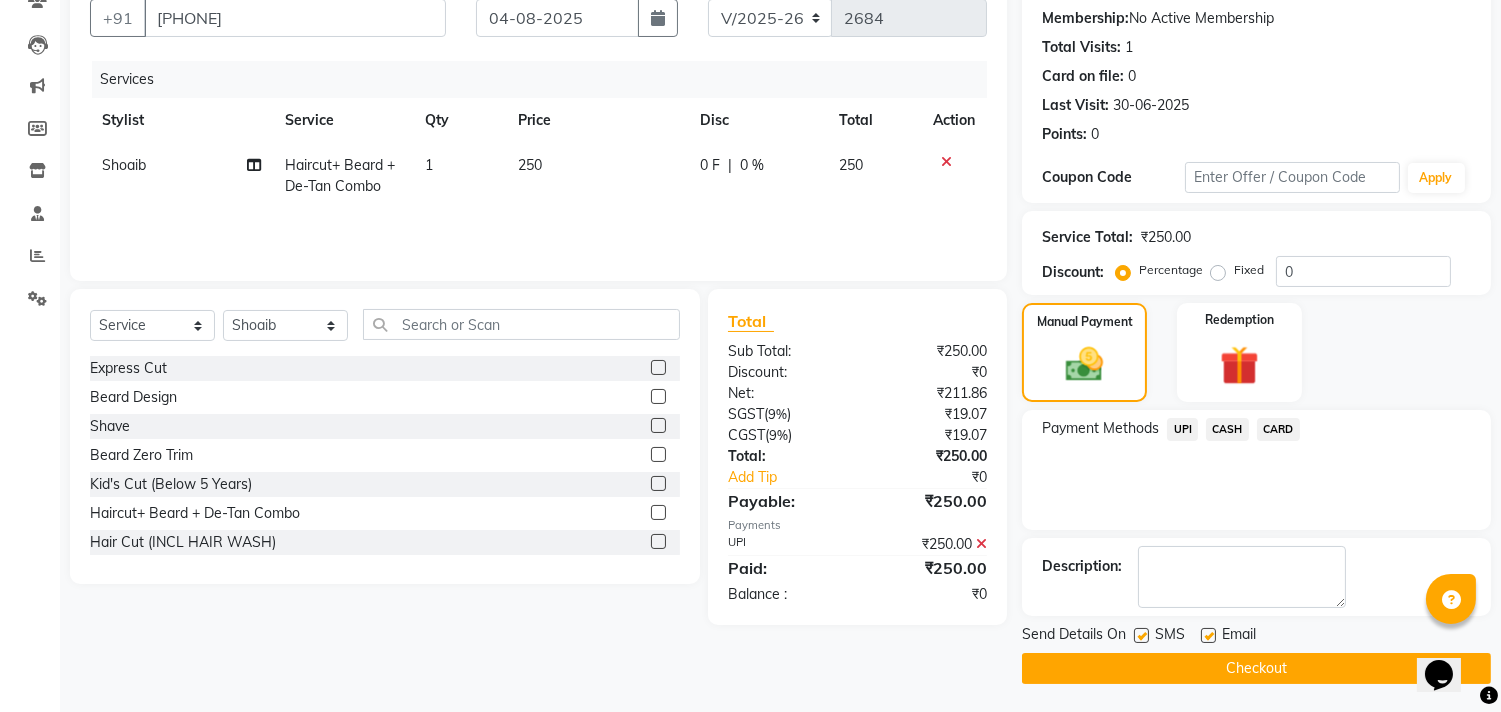 click on "Checkout" 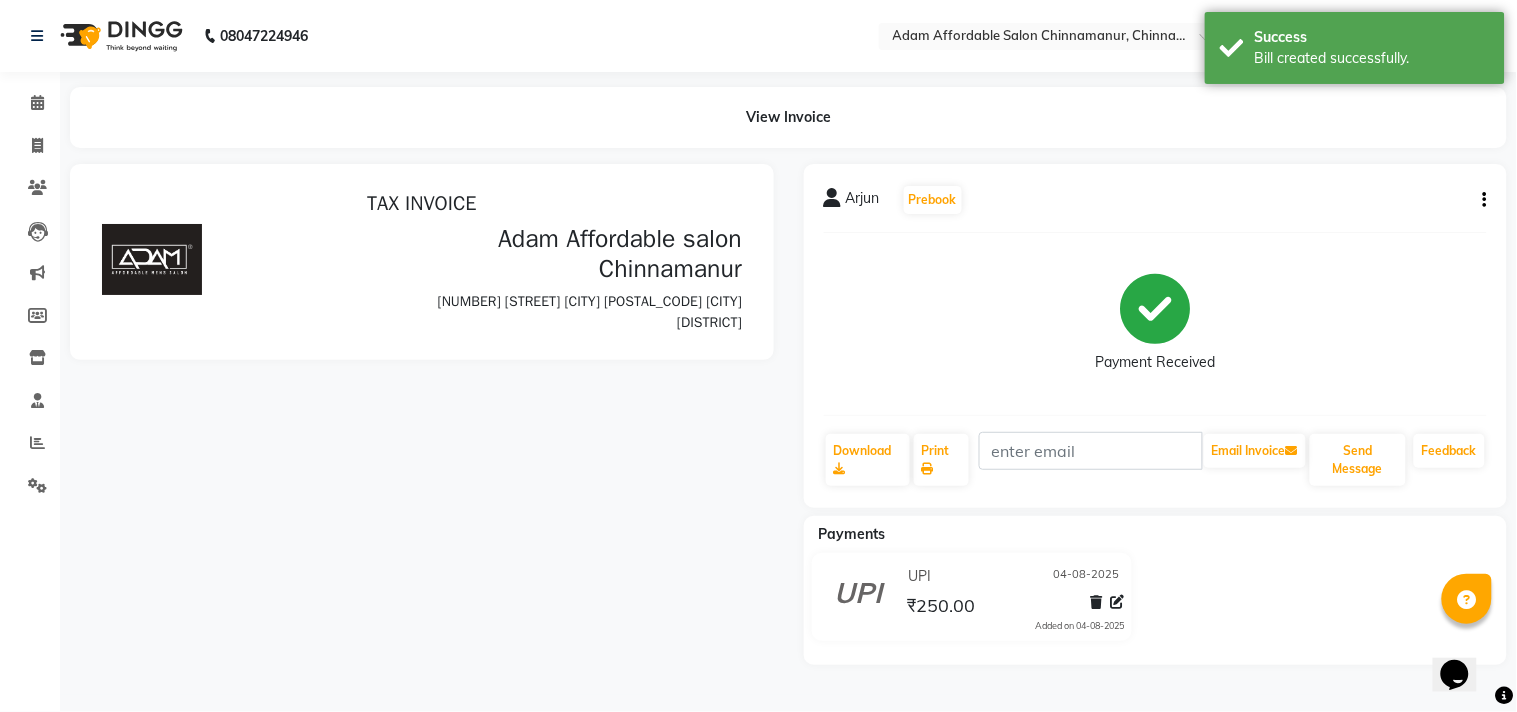 scroll, scrollTop: 0, scrollLeft: 0, axis: both 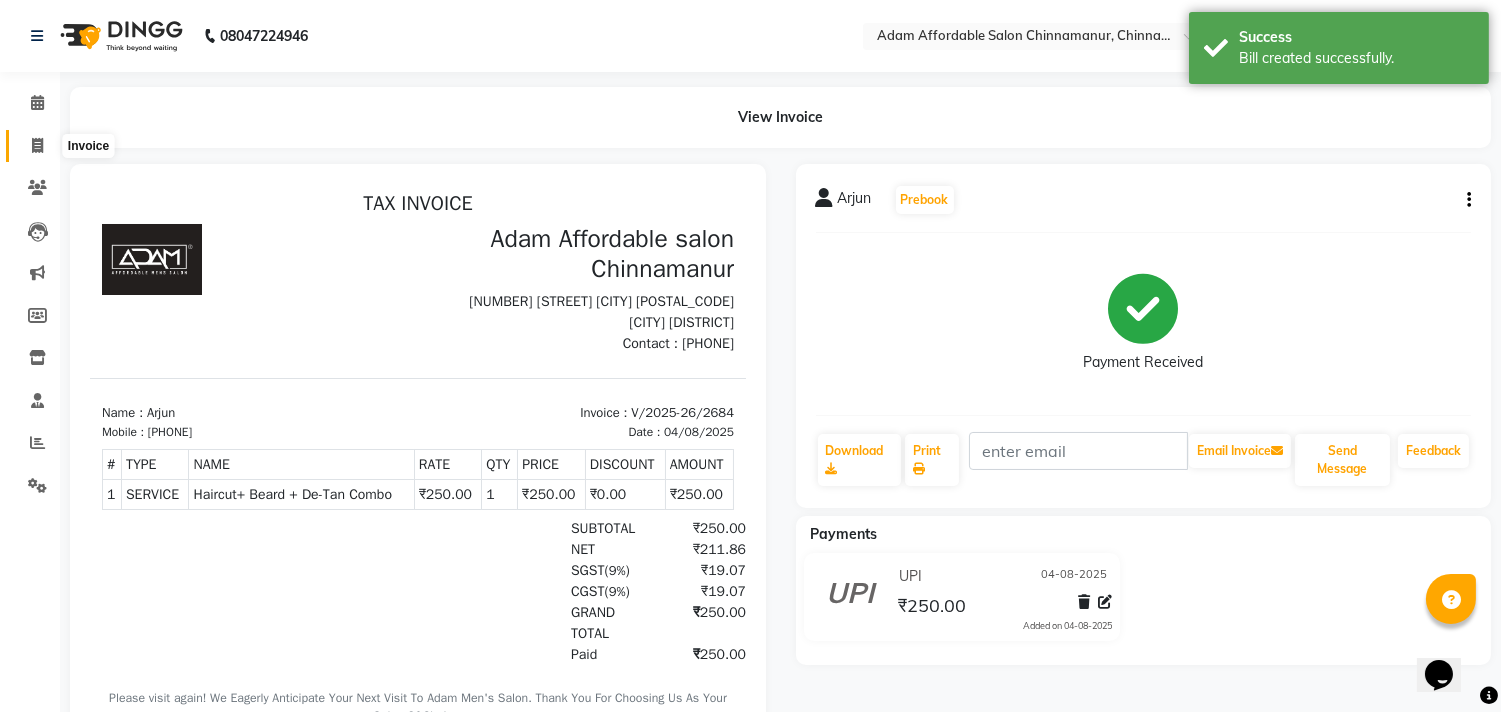 click 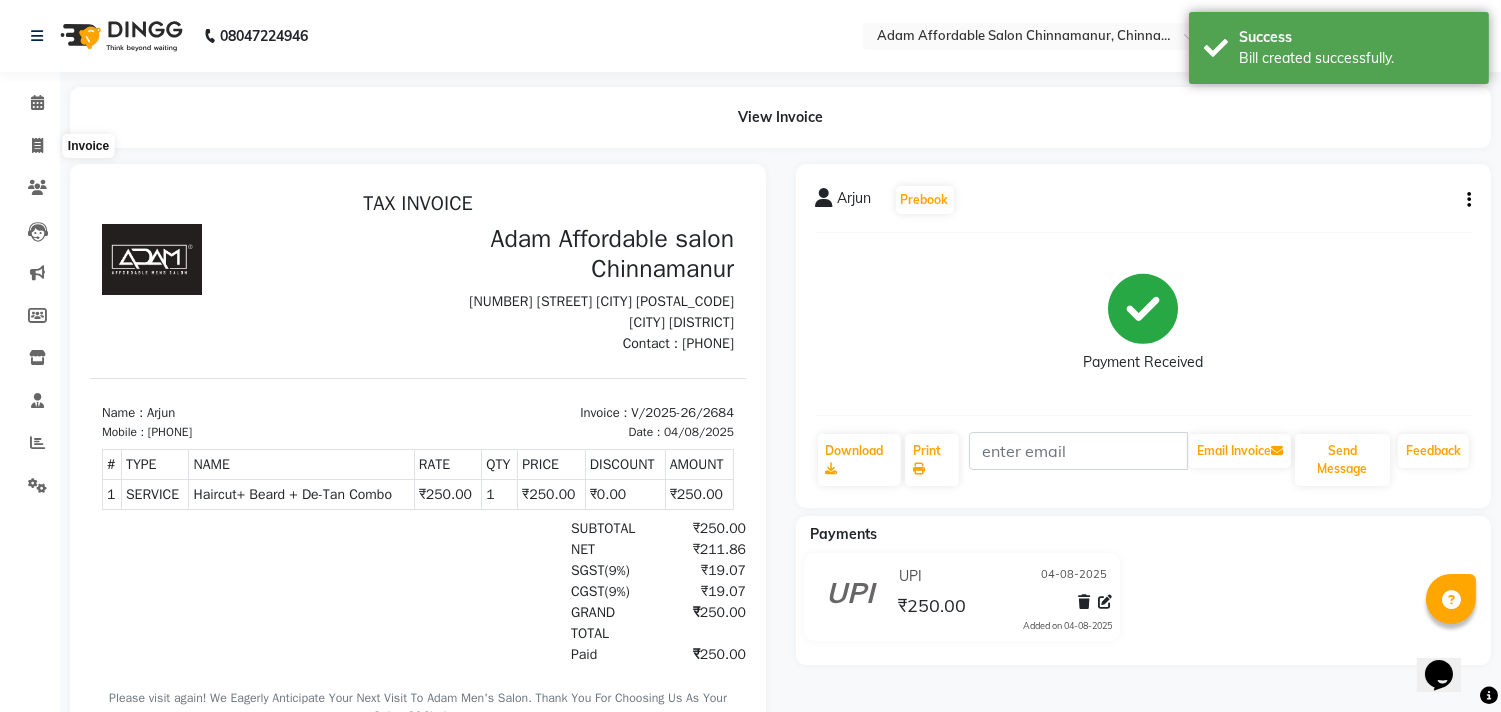 select on "service" 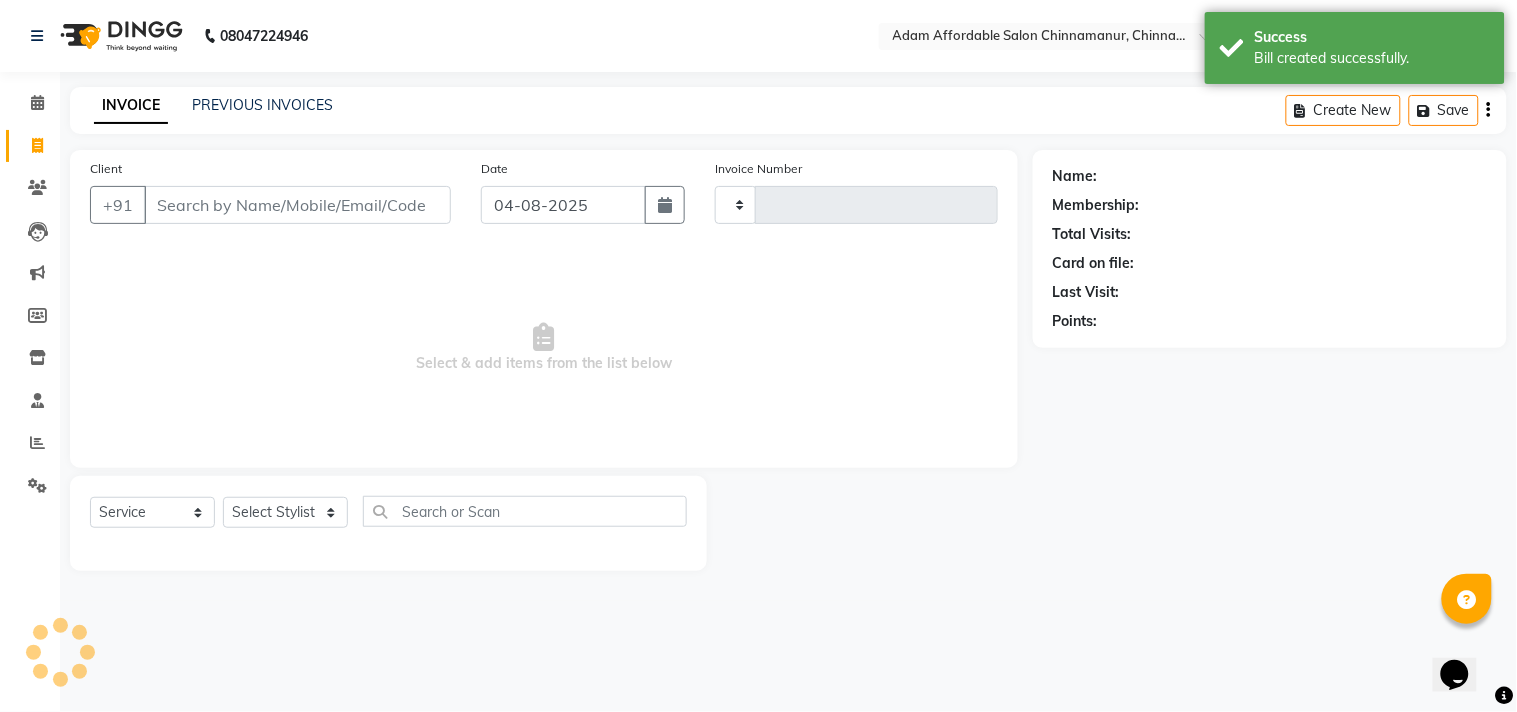 type on "2685" 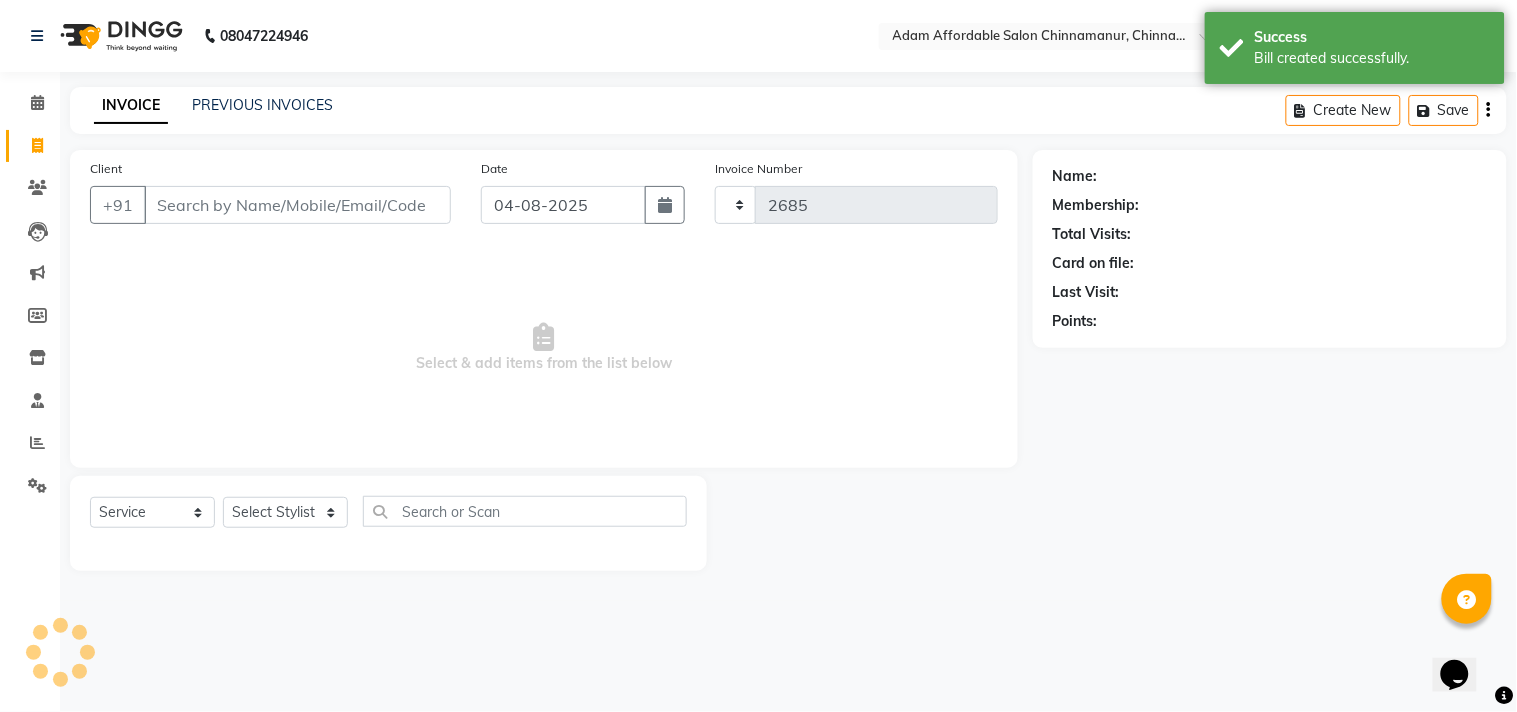 select on "8329" 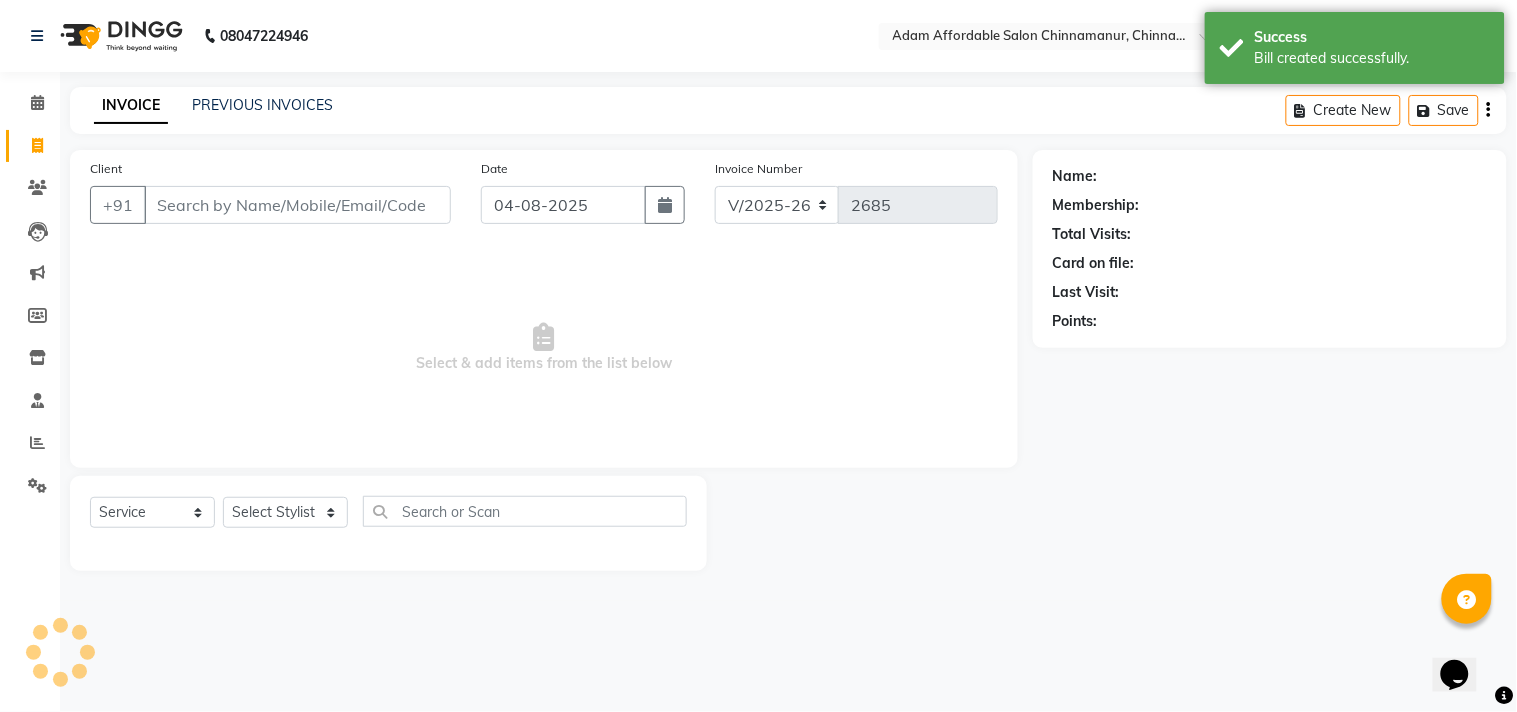 click on "Client" at bounding box center (297, 205) 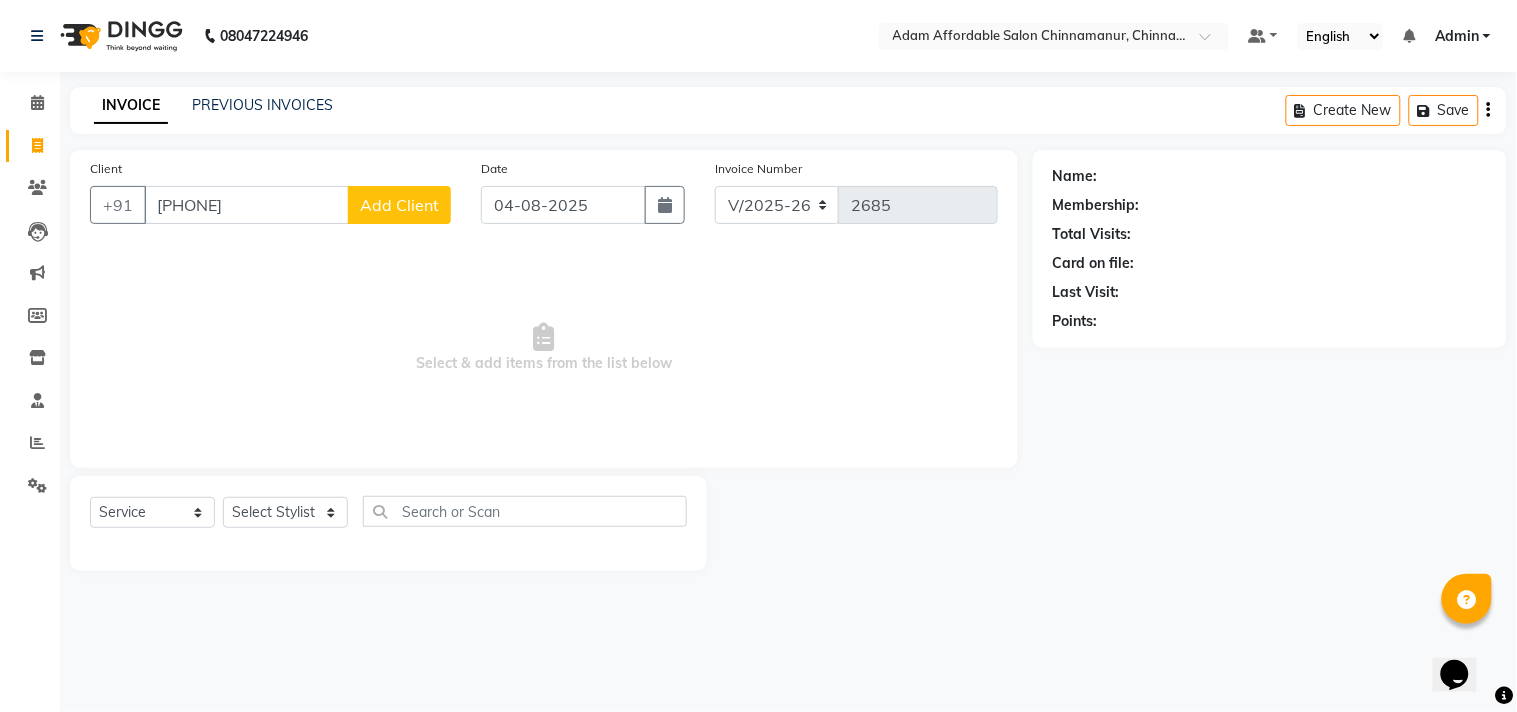type on "[PHONE]" 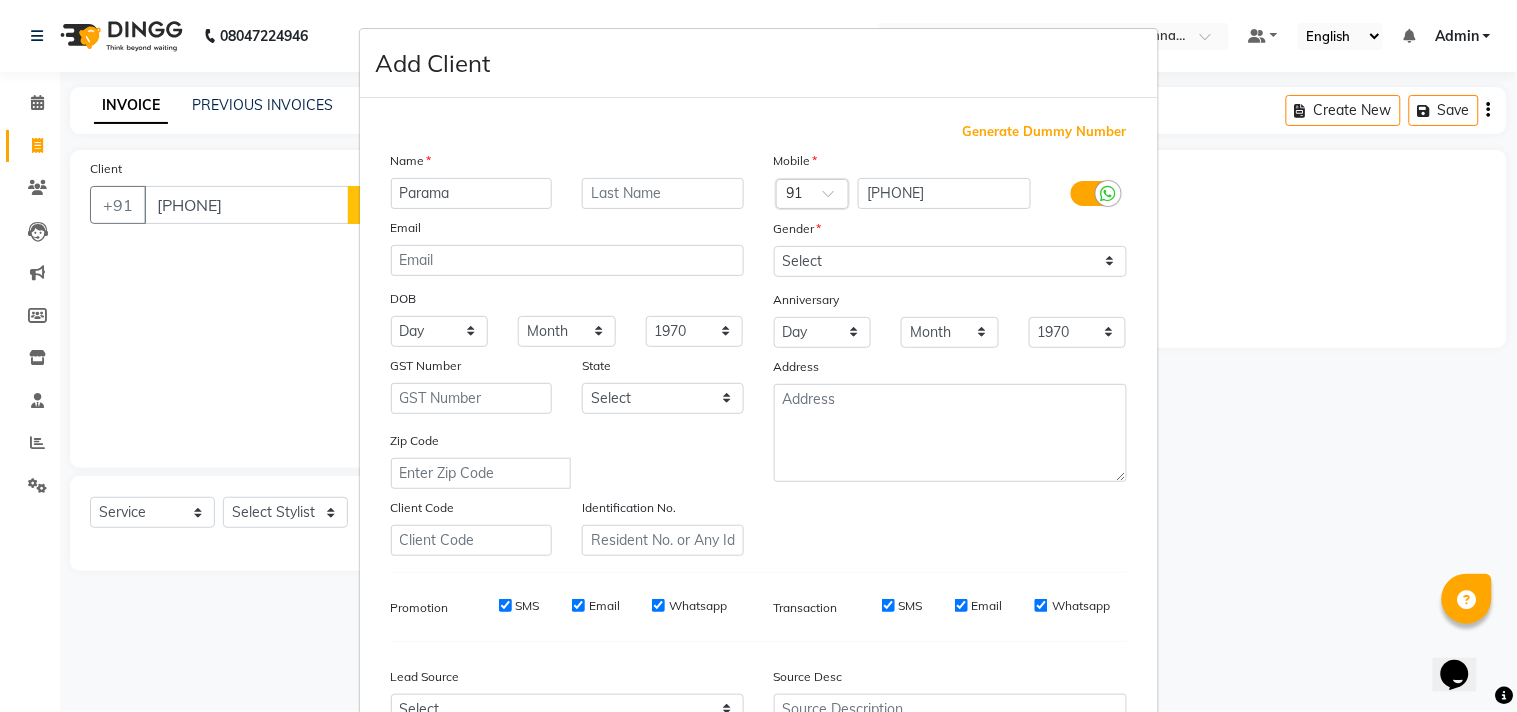 click on "Parama" at bounding box center [472, 193] 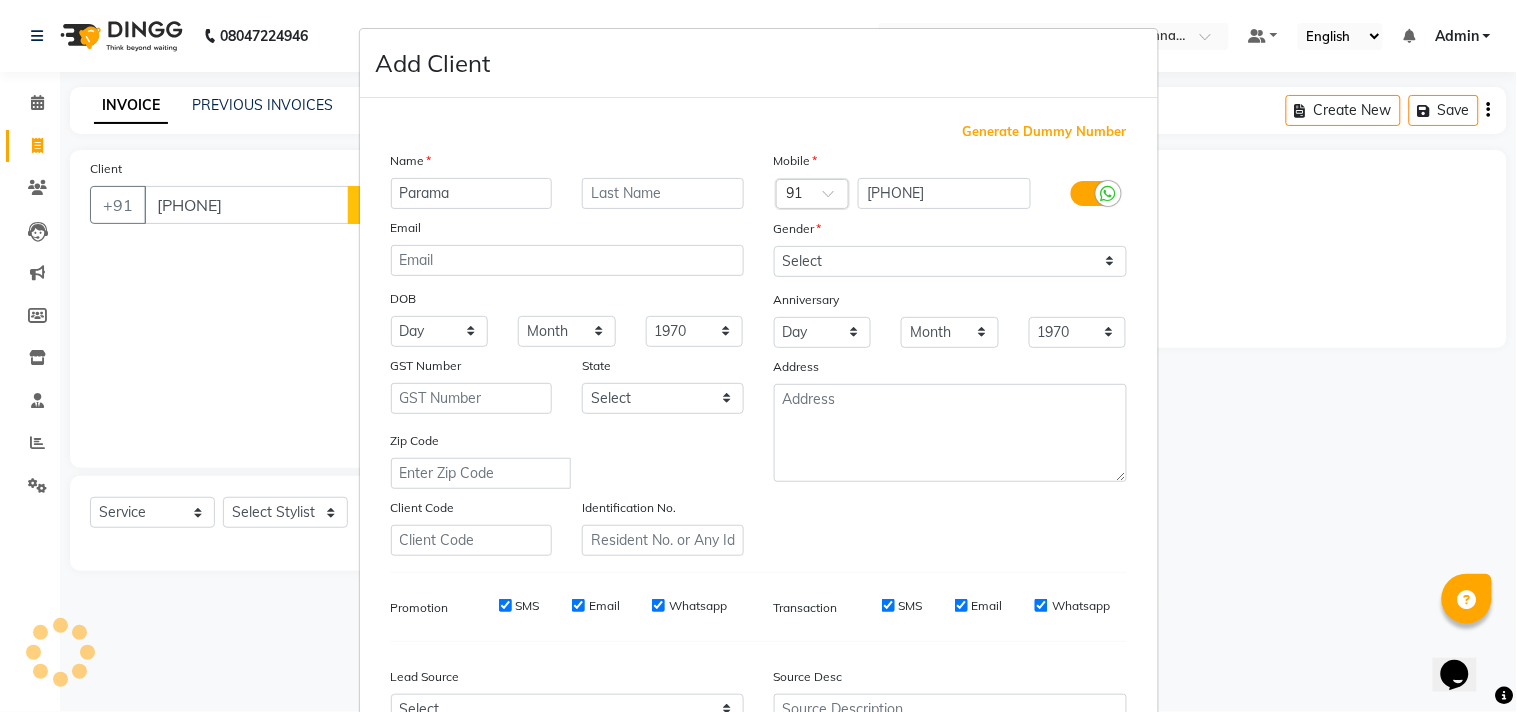 click on "Parama" at bounding box center [472, 193] 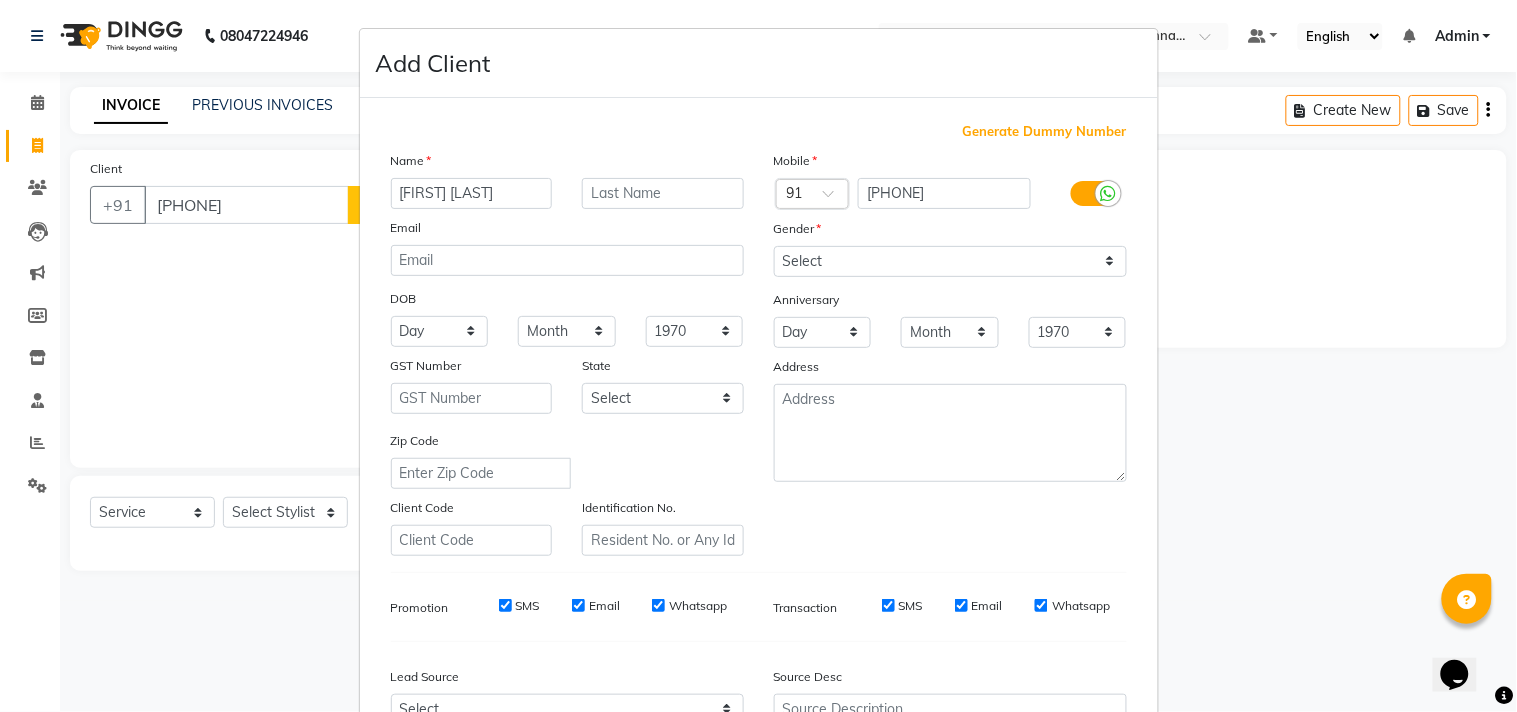 type on "[FIRST] [LAST]" 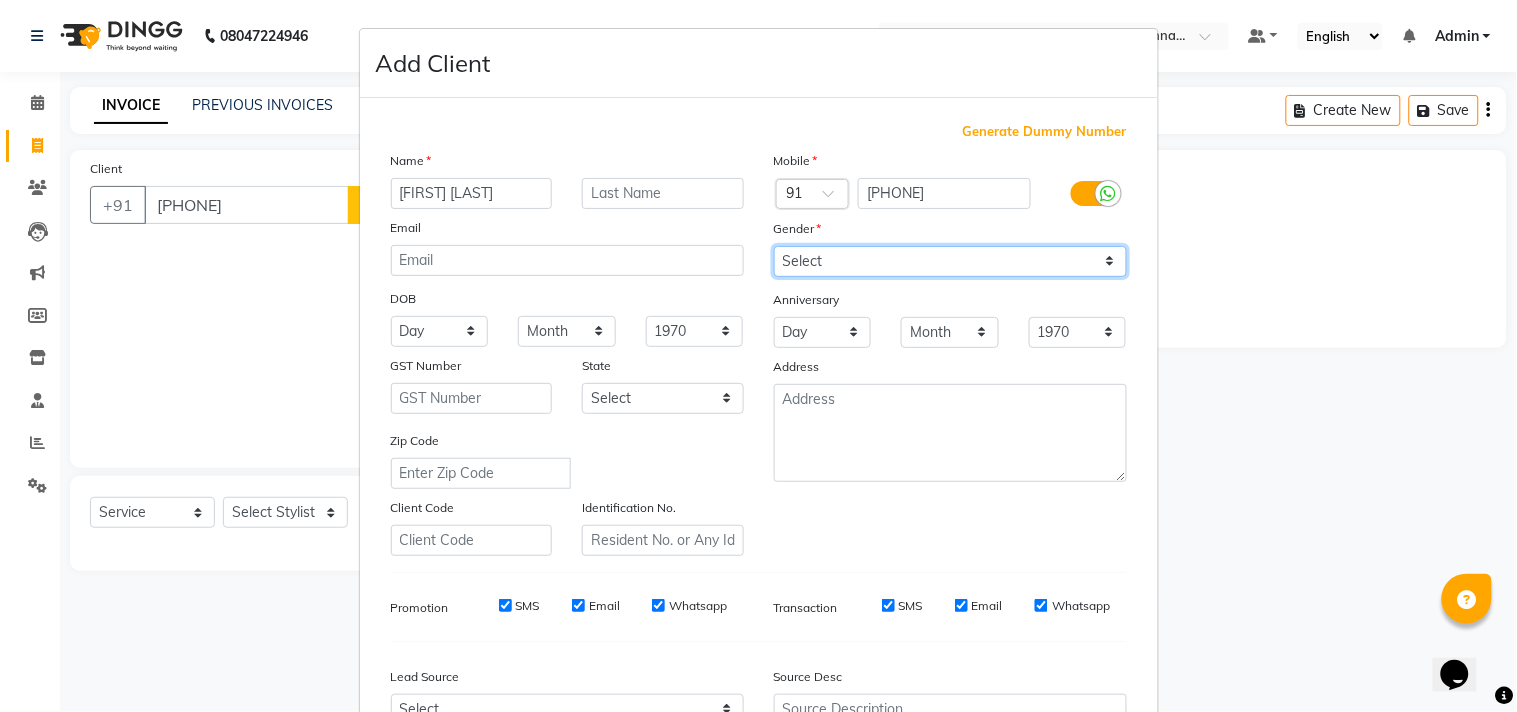 click on "Select Male Female Other Prefer Not To Say" at bounding box center (950, 261) 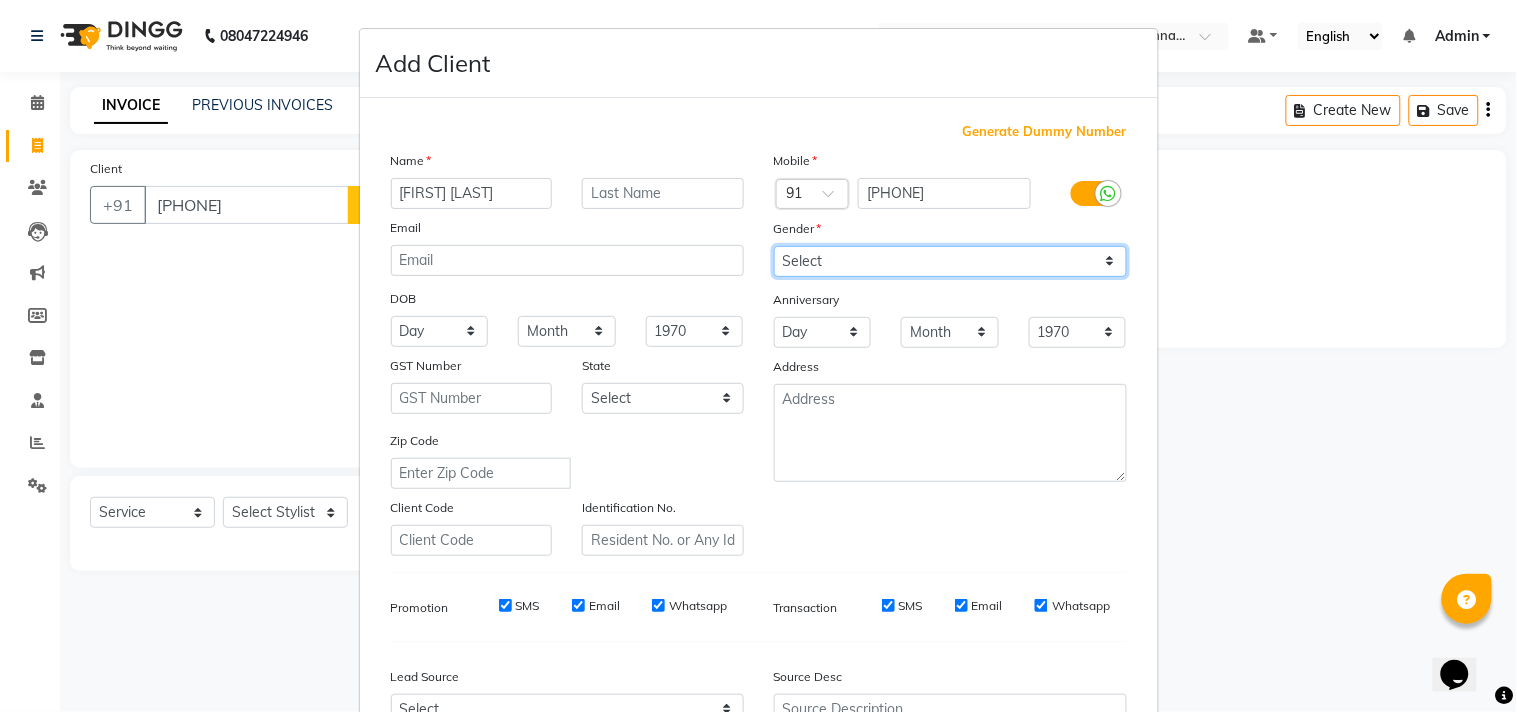 select on "male" 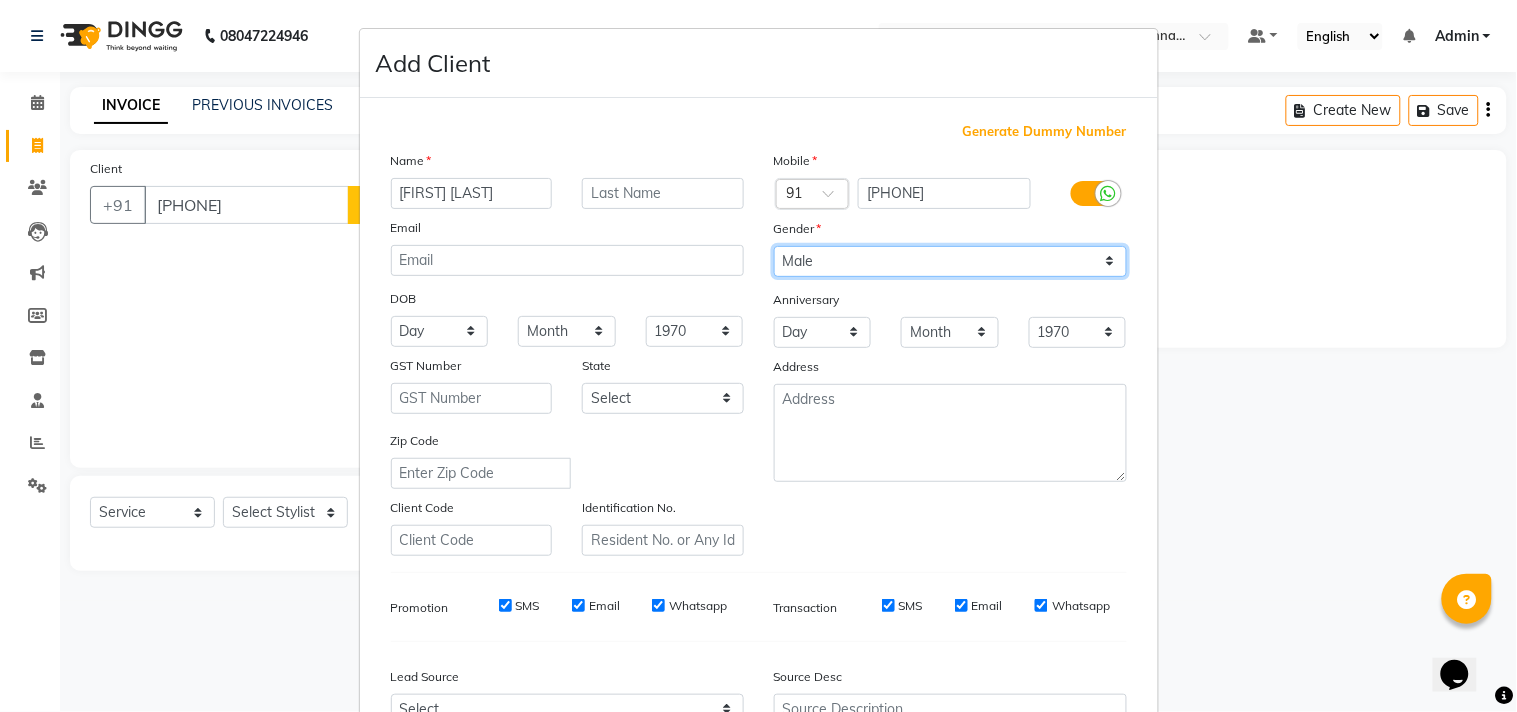 click on "Select Male Female Other Prefer Not To Say" at bounding box center (950, 261) 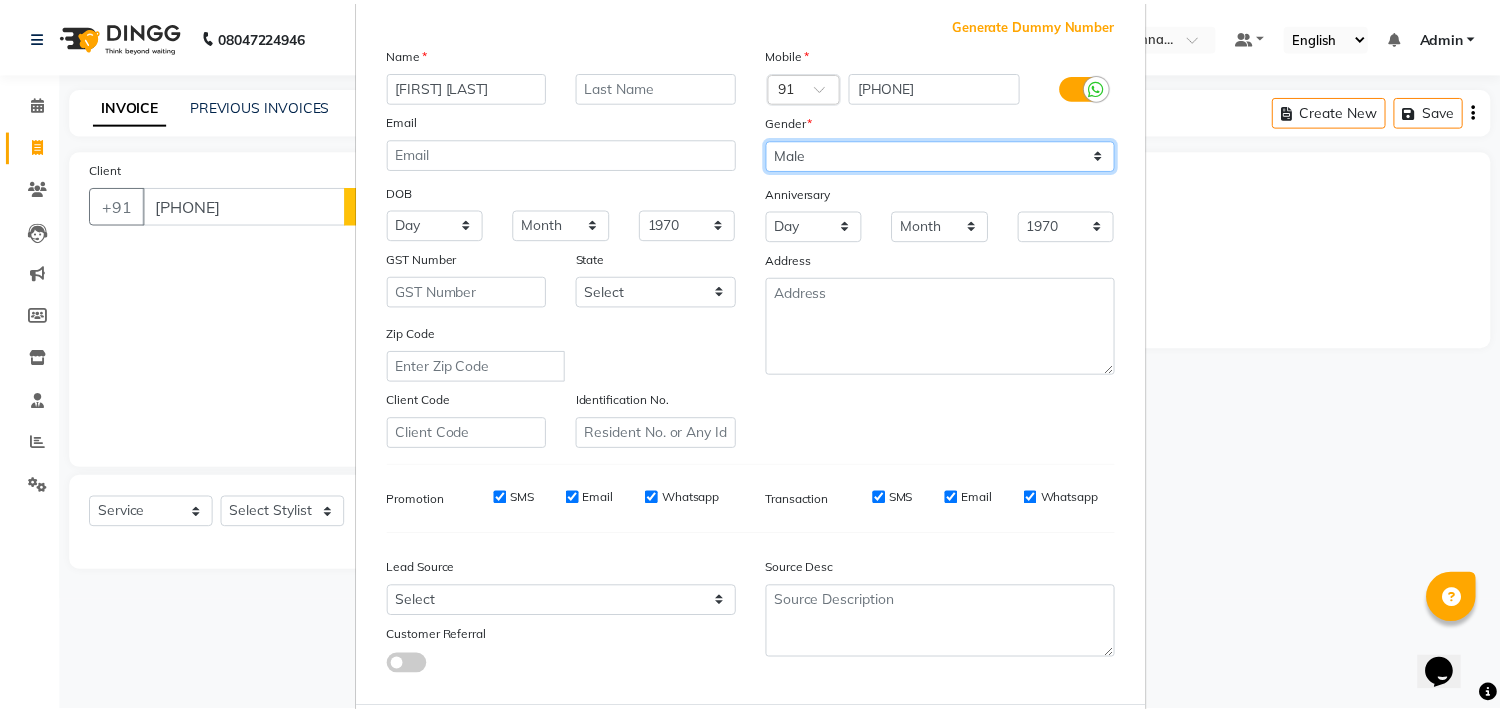 scroll, scrollTop: 212, scrollLeft: 0, axis: vertical 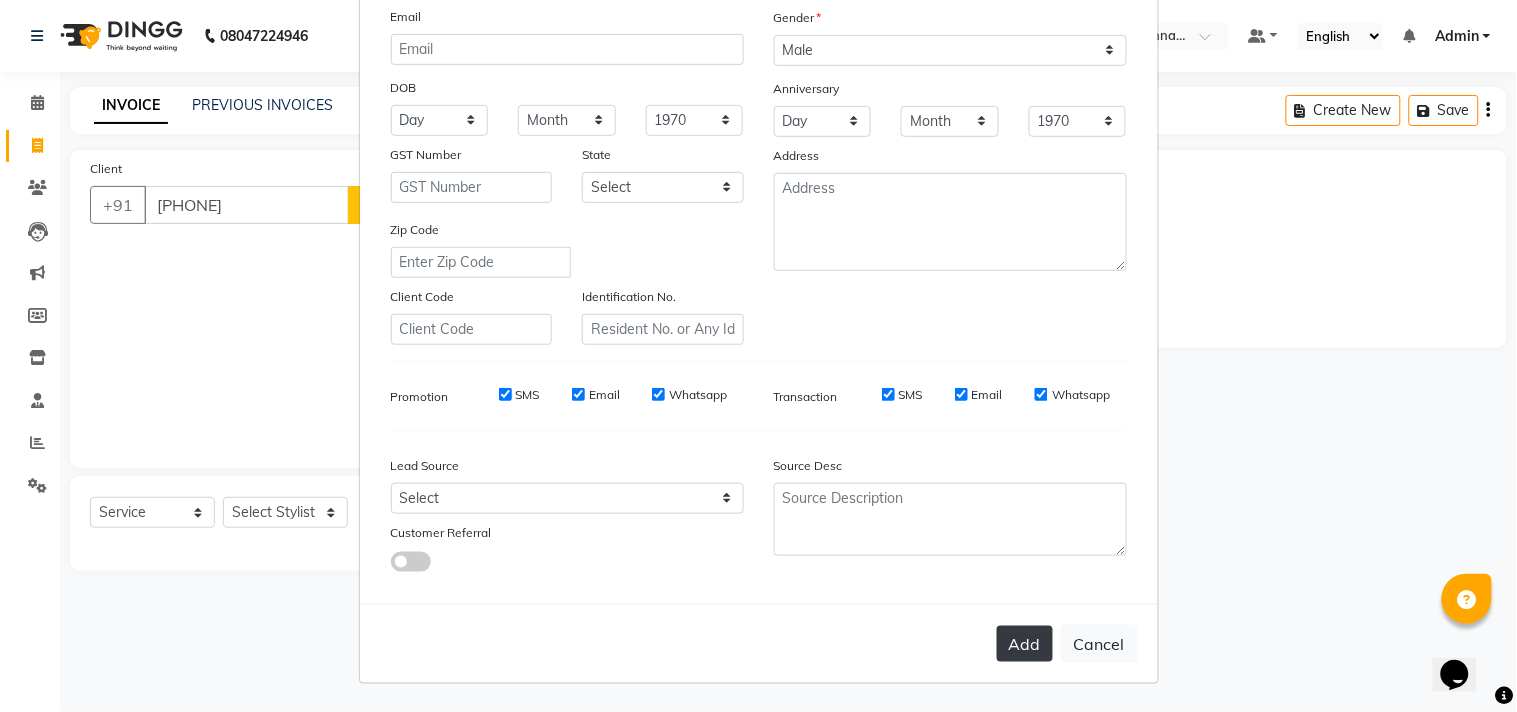 click on "Add" at bounding box center (1025, 644) 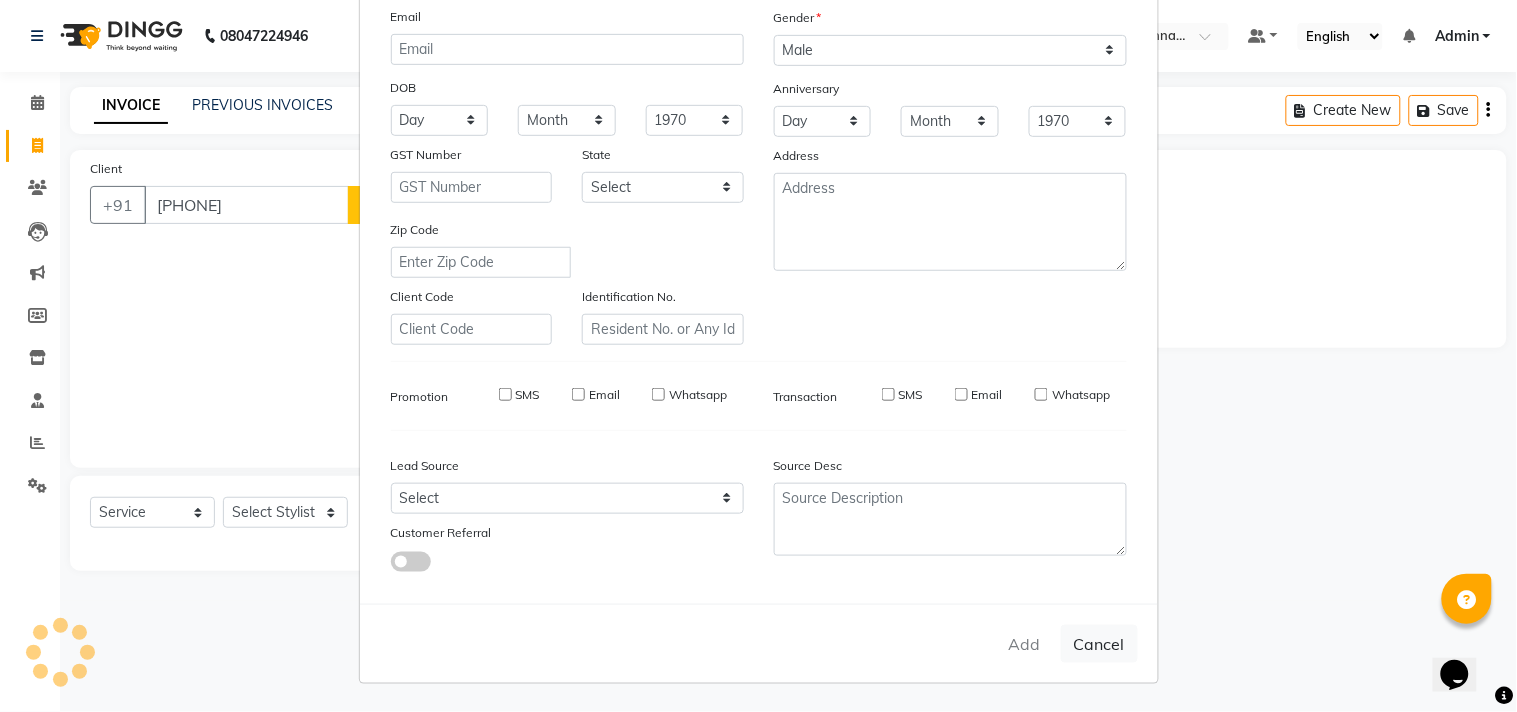 type 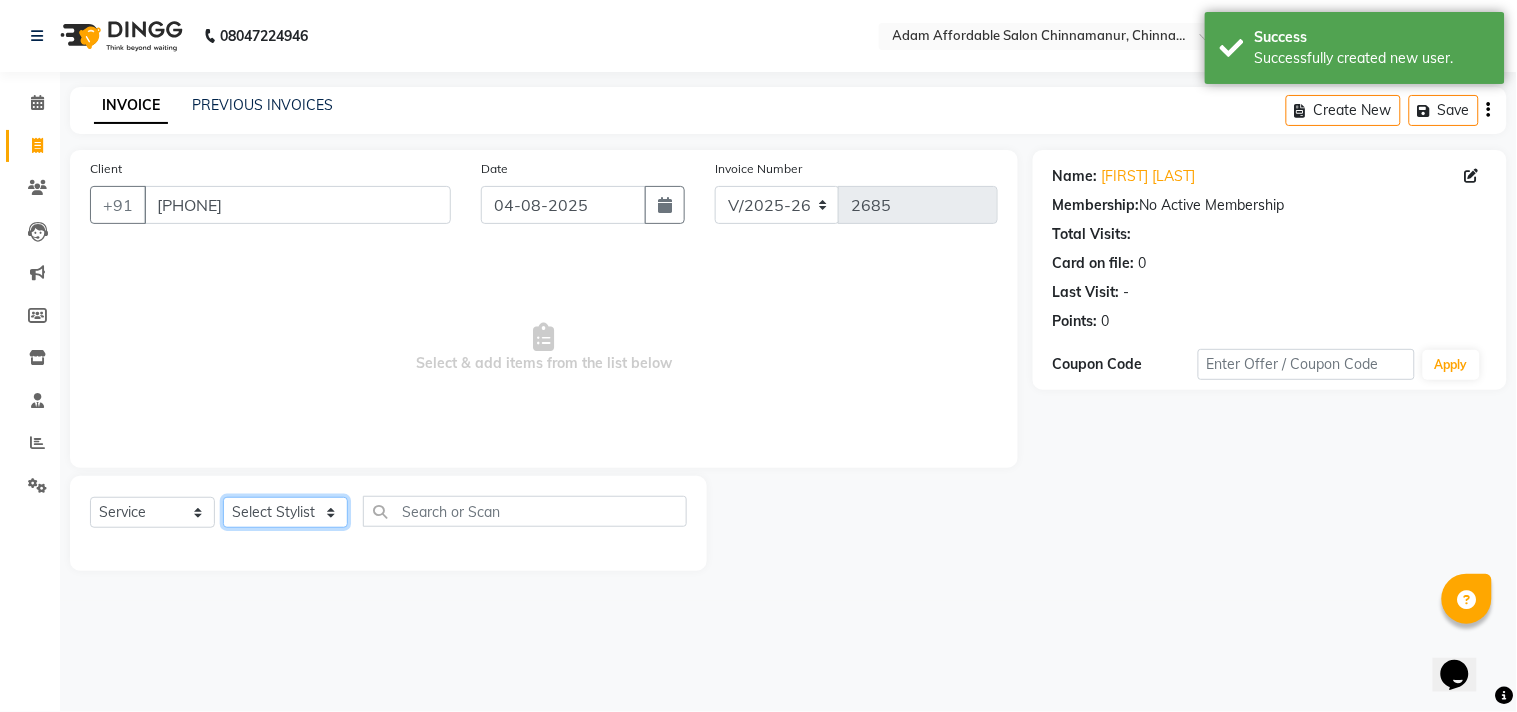 click on "Select Stylist Admin Atif Ali Kaleem Kiran Salim Sameer Shahil Shoaib Sunny Yogesh" 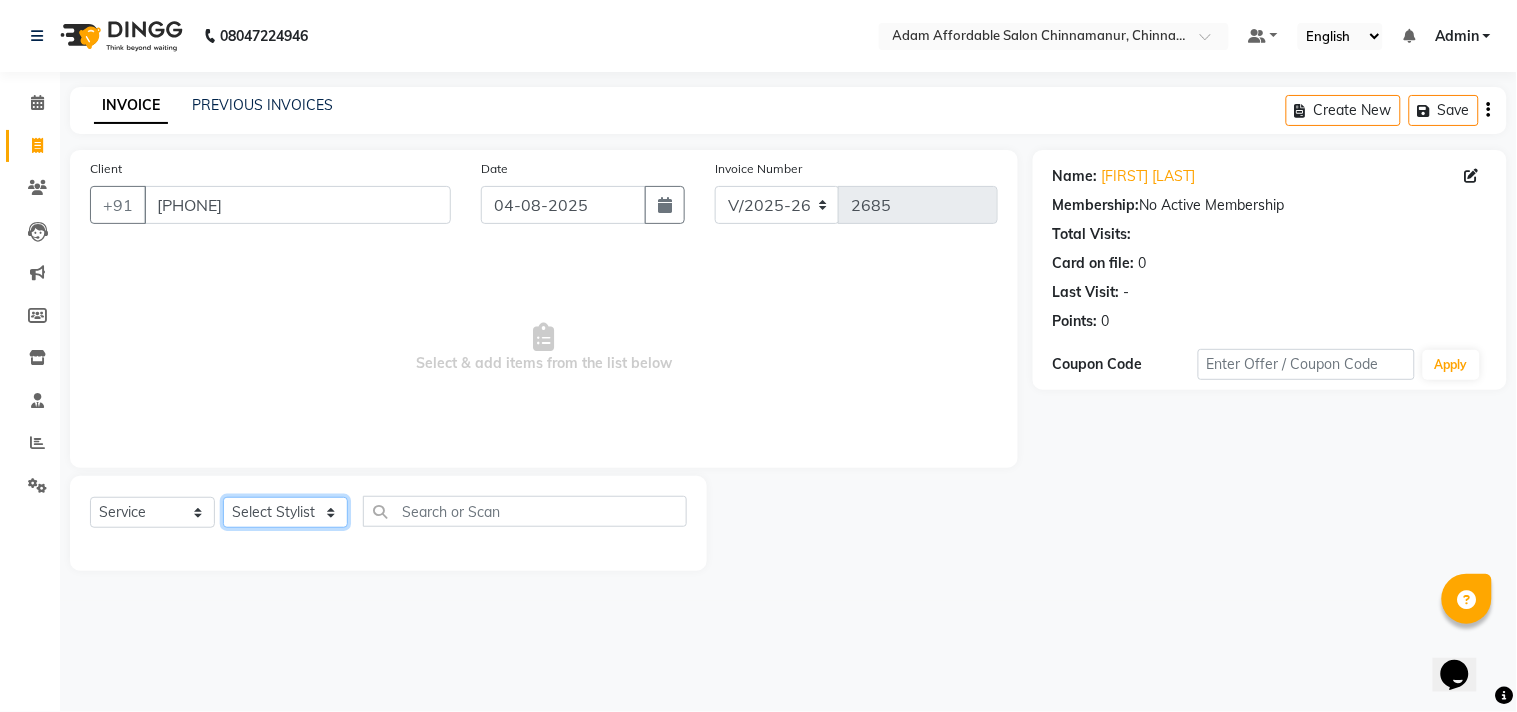 select on "85800" 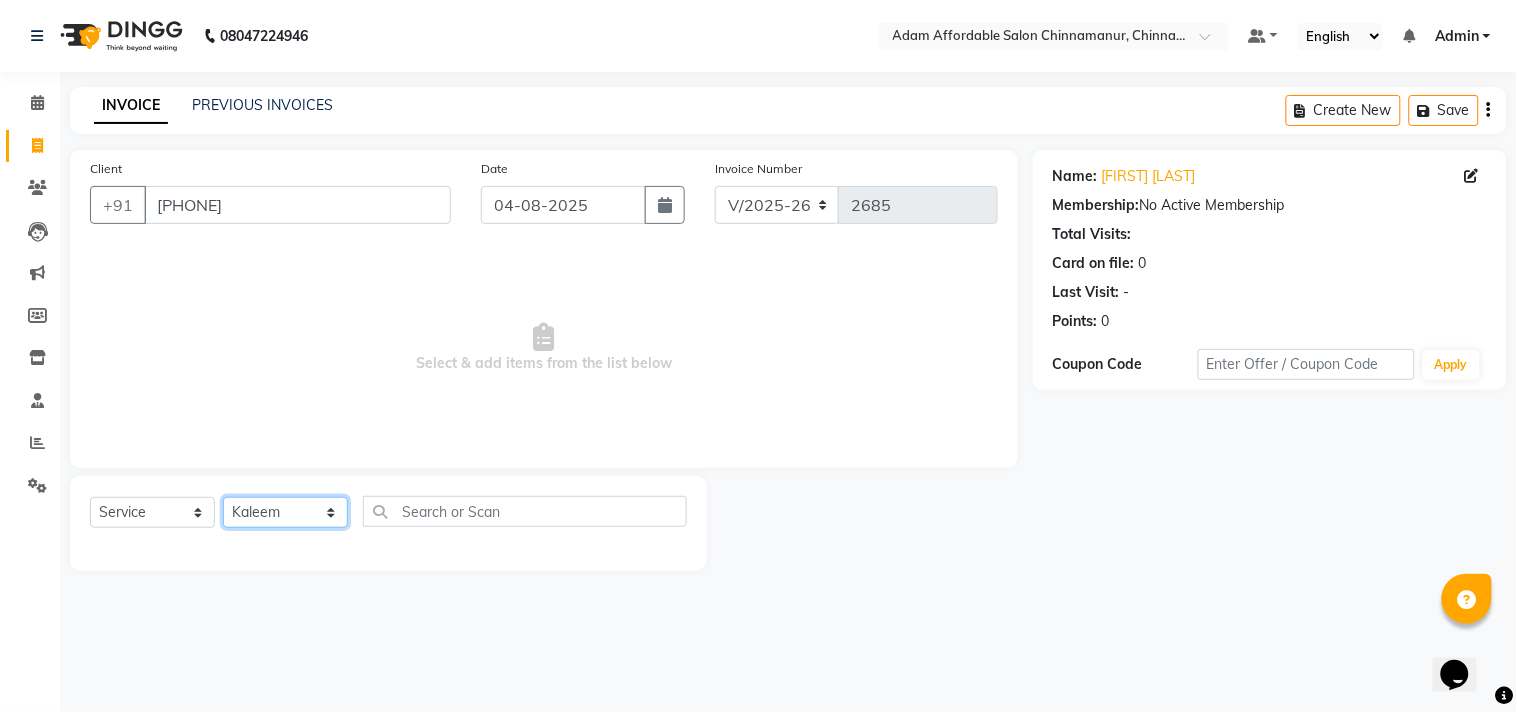 click on "Select Stylist Admin Atif Ali Kaleem Kiran Salim Sameer Shahil Shoaib Sunny Yogesh" 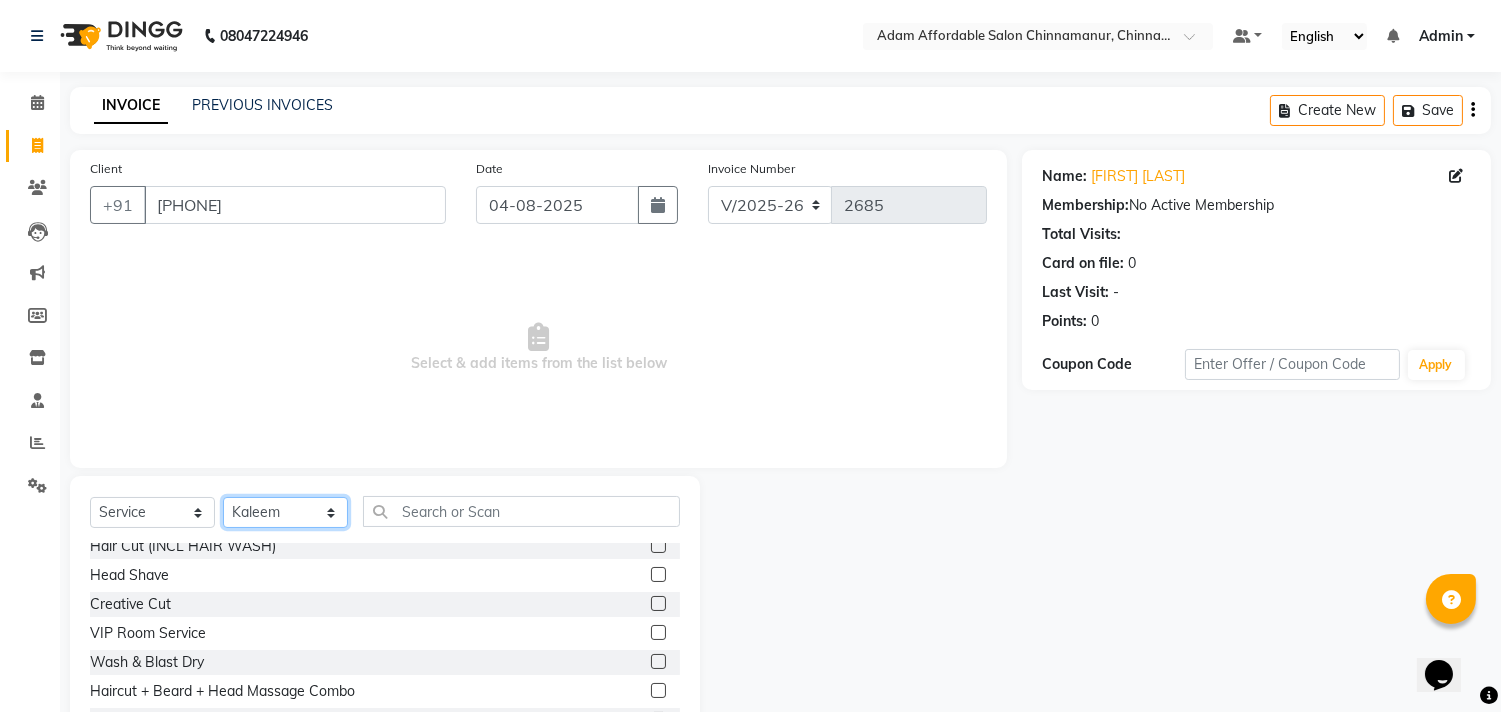scroll, scrollTop: 222, scrollLeft: 0, axis: vertical 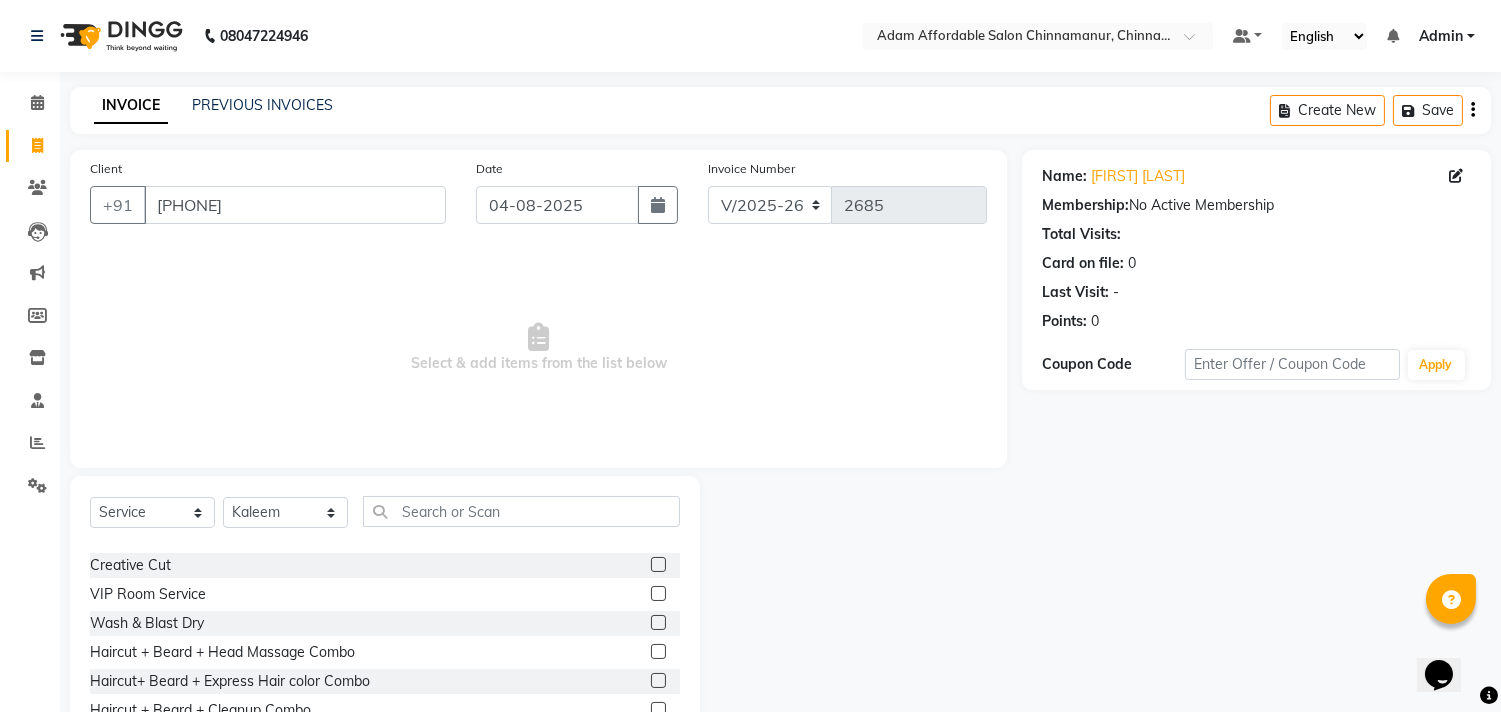 click 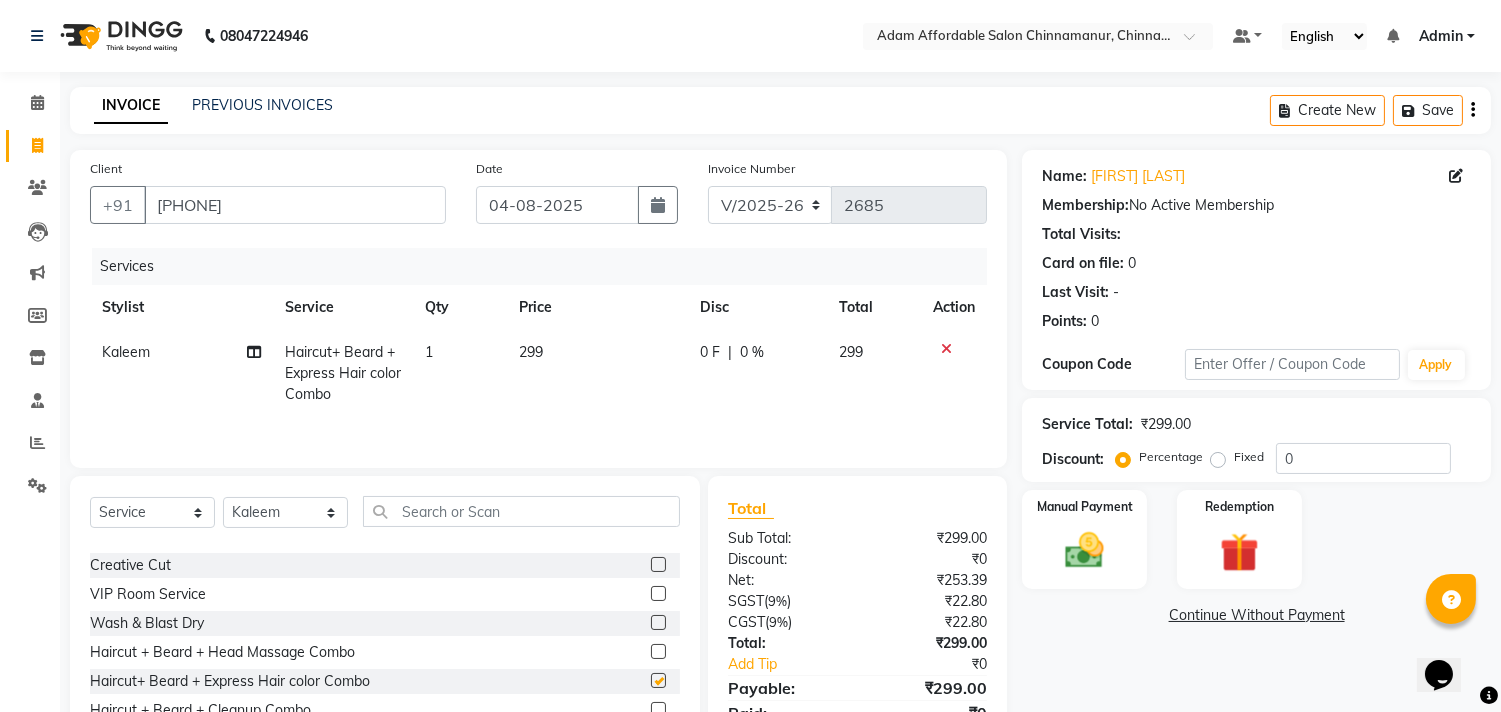 checkbox on "false" 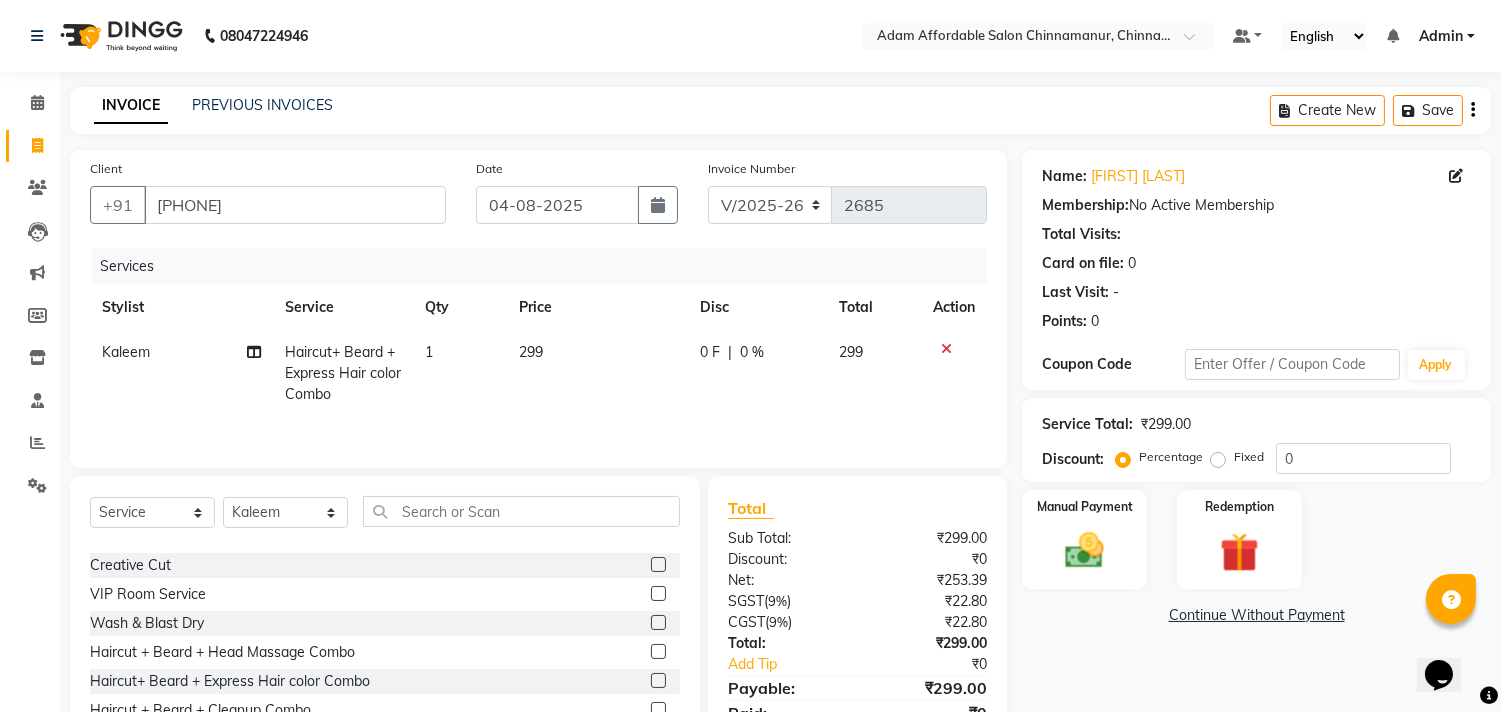 click on "299" 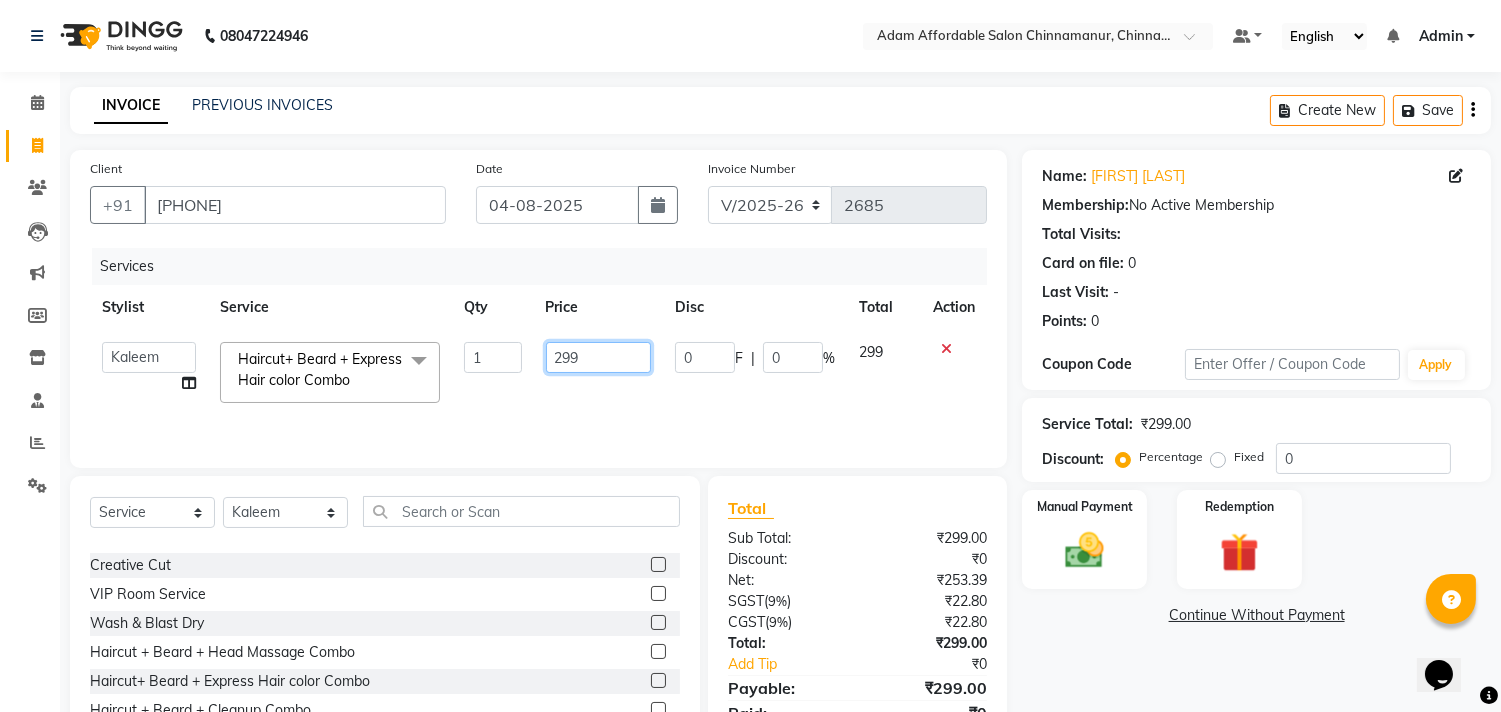 drag, startPoint x: 603, startPoint y: 374, endPoint x: 533, endPoint y: 332, distance: 81.63332 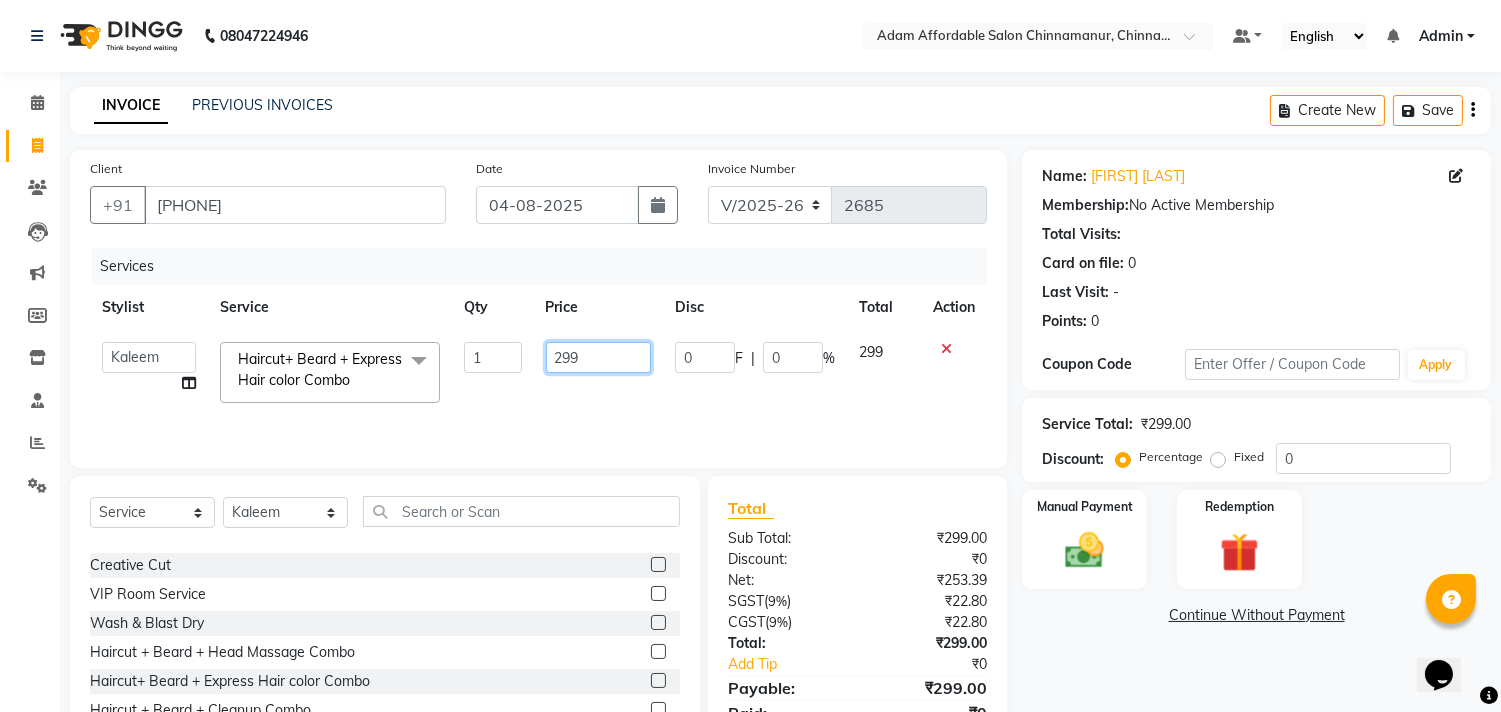click on "299" 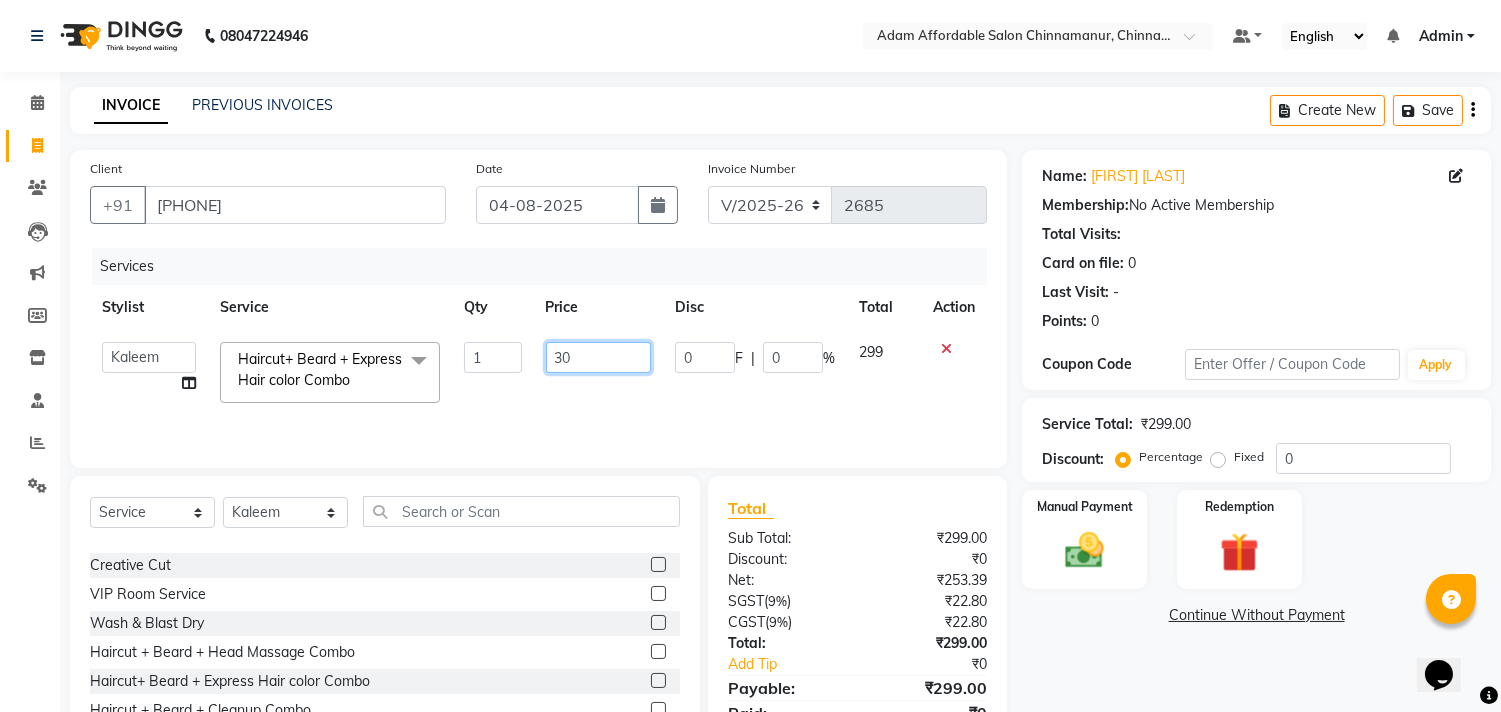 type on "300" 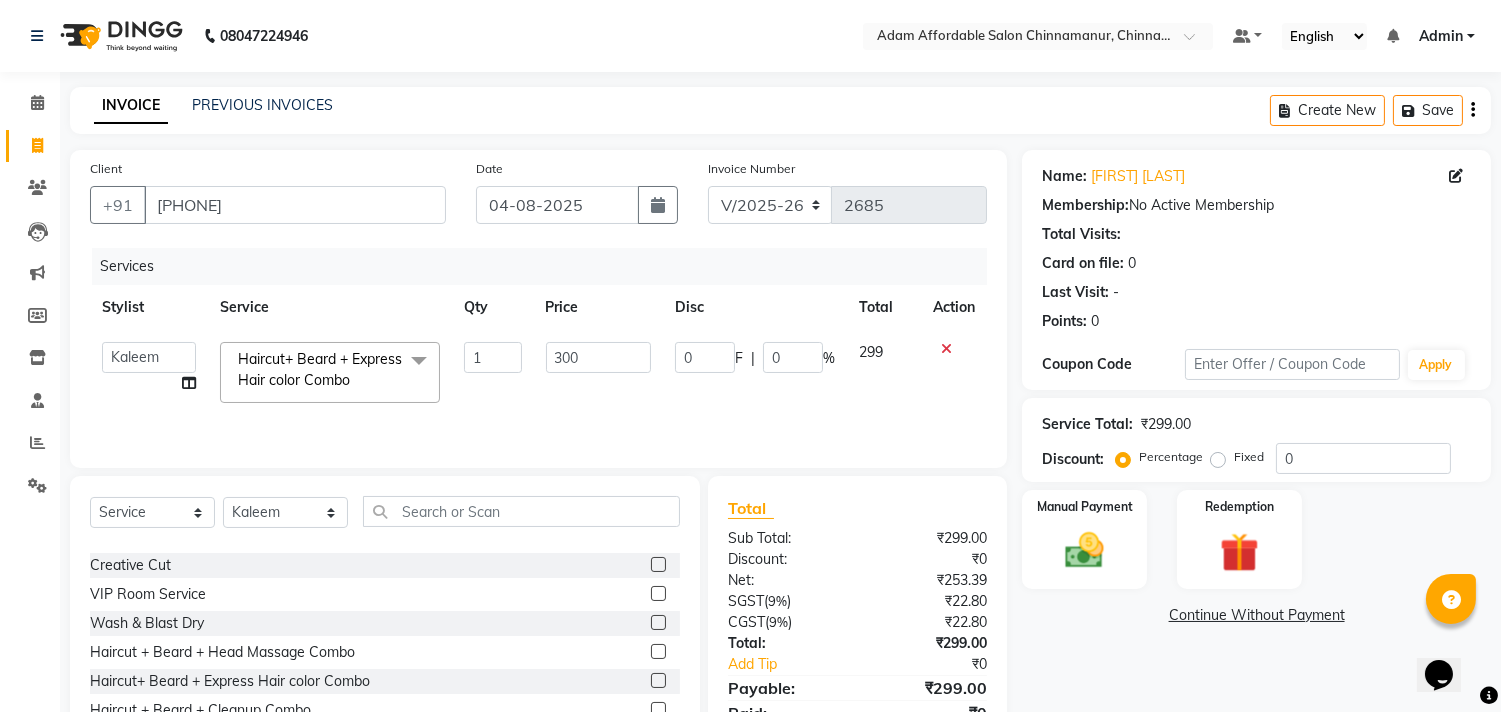 click on "Services Stylist Service Qty Price Disc Total Action  Admin   [FIRST] [LAST]   [FIRST]   [FIRST]   [FIRST]   [FIRST]   [FIRST]   [FIRST]   [FIRST]  Haircut+ Beard + Express Hair color Combo  x Express Cut Beard Design Shave Beard Zero Trim Kid's Cut (Below 5 Years) Haircut+ Beard + De-Tan Combo Hair Cut (INCL HAIR WASH) Head Shave Creative Cut VIP Room Service Wash & Blast Dry Haircut + Beard + Head Massage Combo Haircut+ Beard + Express Hair color Combo Haircut + Beard + Cleanup Combo Haircut + Beard + Heard Massage + De-Tan Combo Haircut + Beard+ Express Hair color+ De-Tan Combo Haircut + Beard + Hair Spa Combo Haircut + Beard+Global H/C Non Ammonia + De-Tan Combo Haircut + Beard + De-Tan + Instant glow Facial Combo Beard Colour Moustache Colour NOURISHING HAIR SPA VITALIZING HAIR SPA REPAIR TREATMENT DANDRUFF TREATMENT HAIR LOSS TREATMENT HAIR STRAIGHTENING HAIR REBONDING KERATIN ALMOND OIL NAVARATNA OIL CLEAN UP HYPER PIGMENTATION CLEAN UP REJUVANATE Fruit Facial Instant Glow Charcaol Skin Lightening NORMAL 1 0" 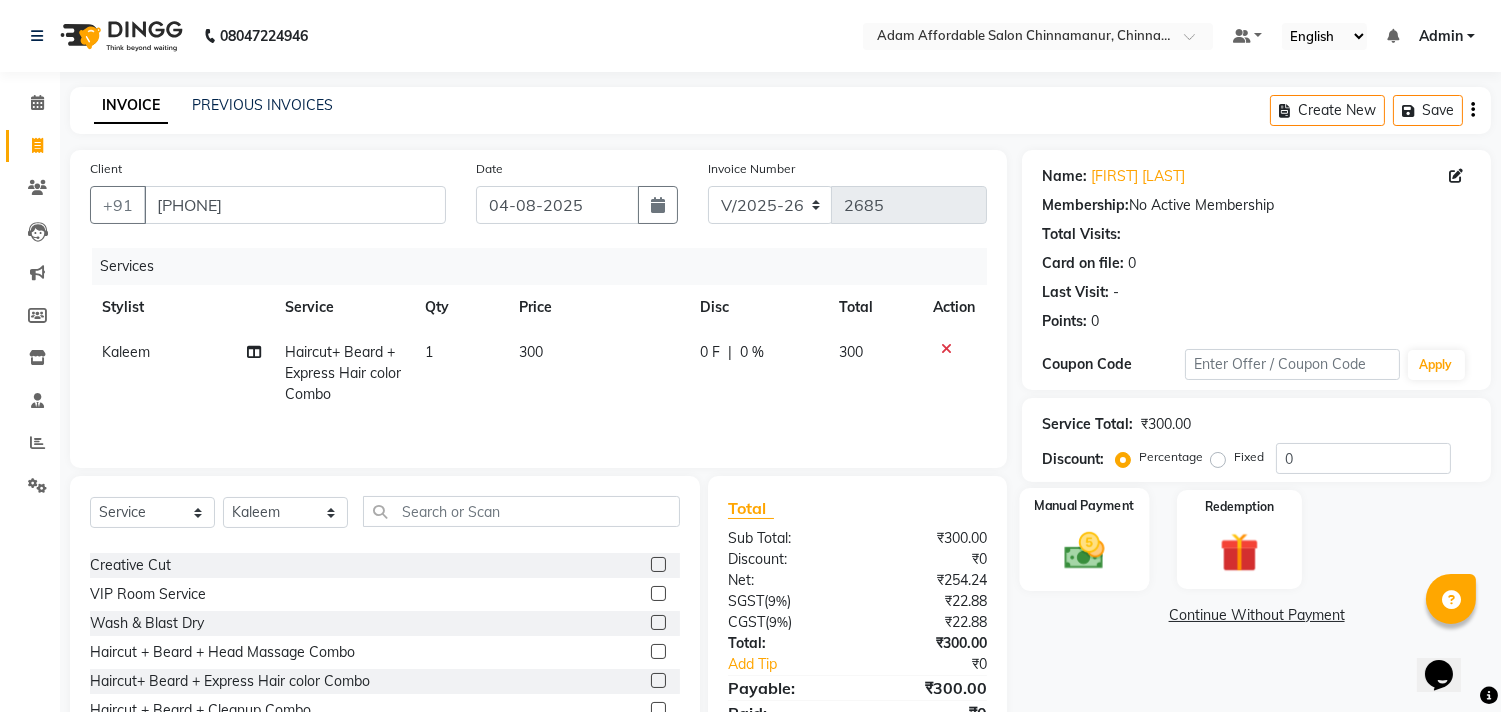 click on "Manual Payment" 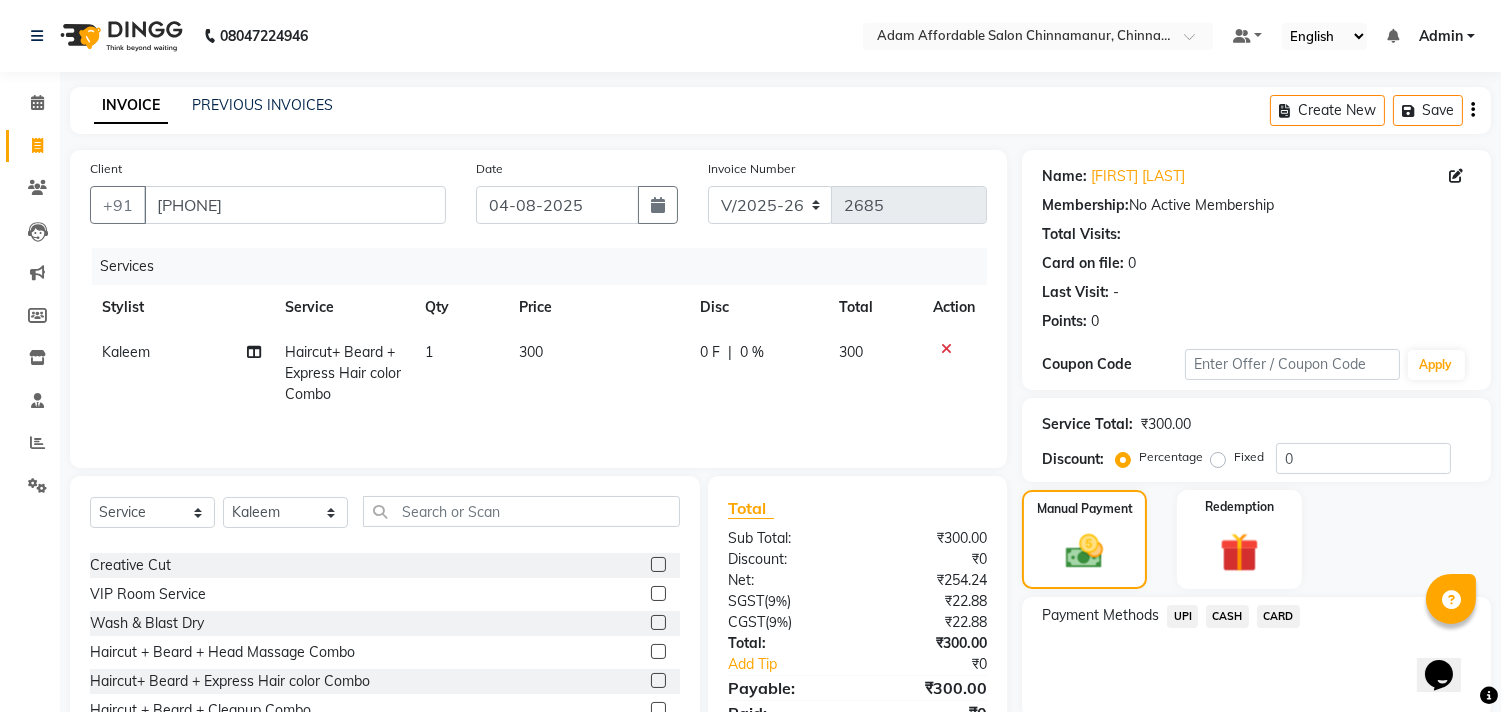 click on "CASH" 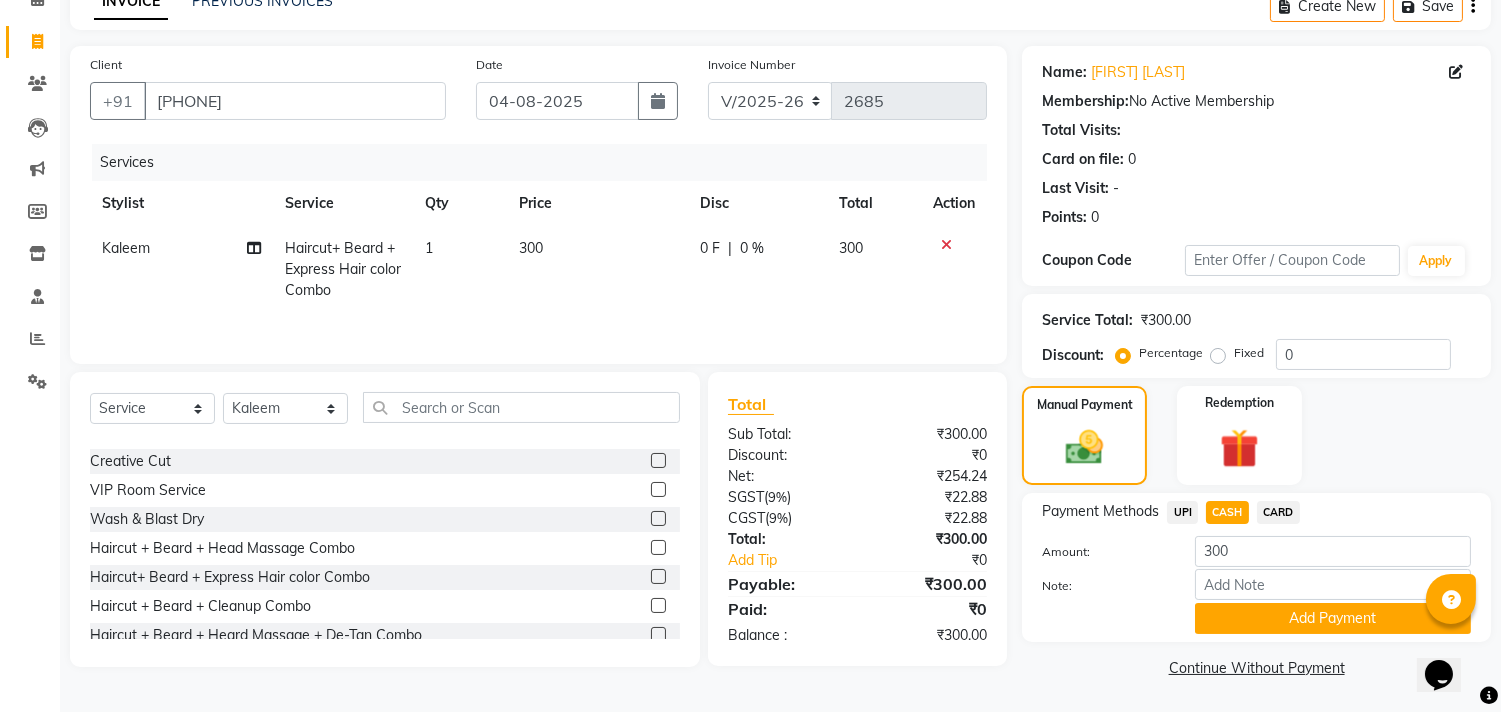 click on "Add Payment" 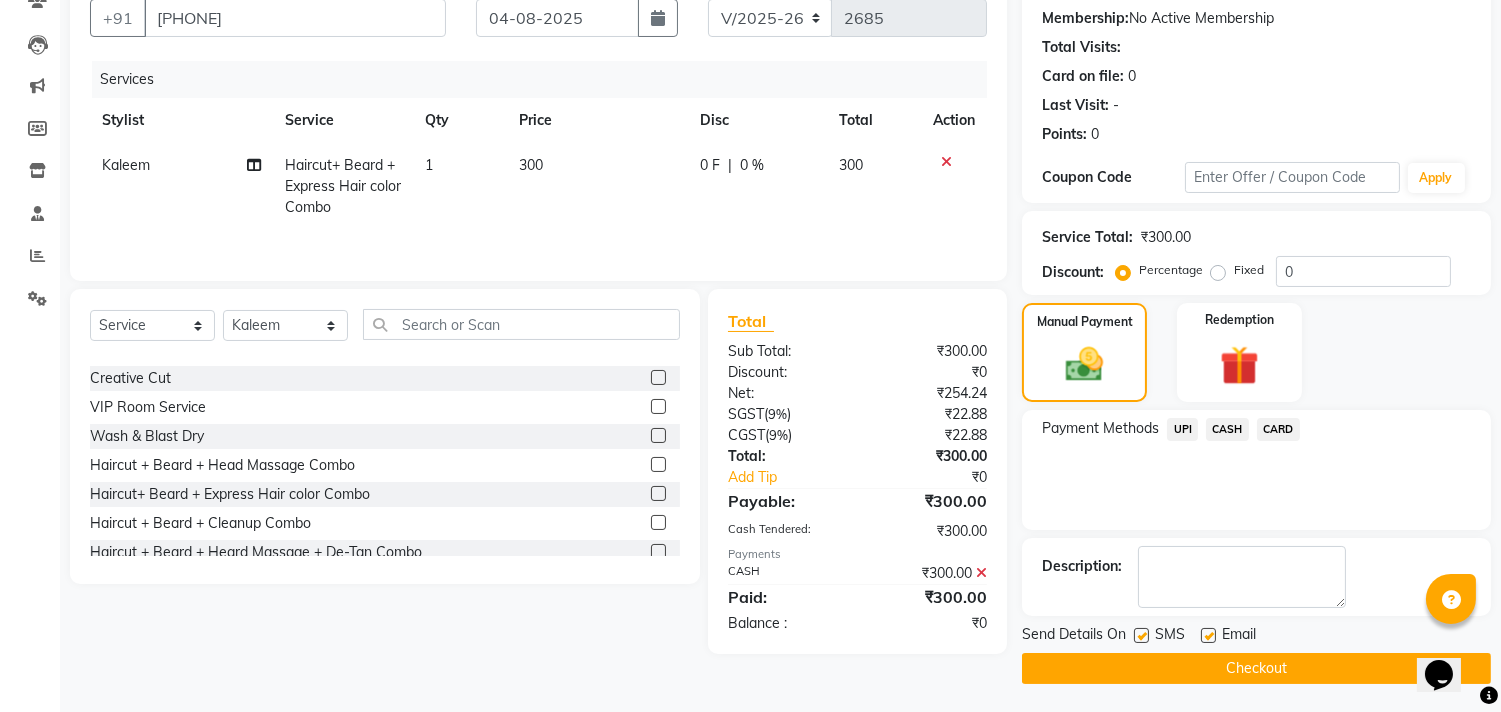 click on "Checkout" 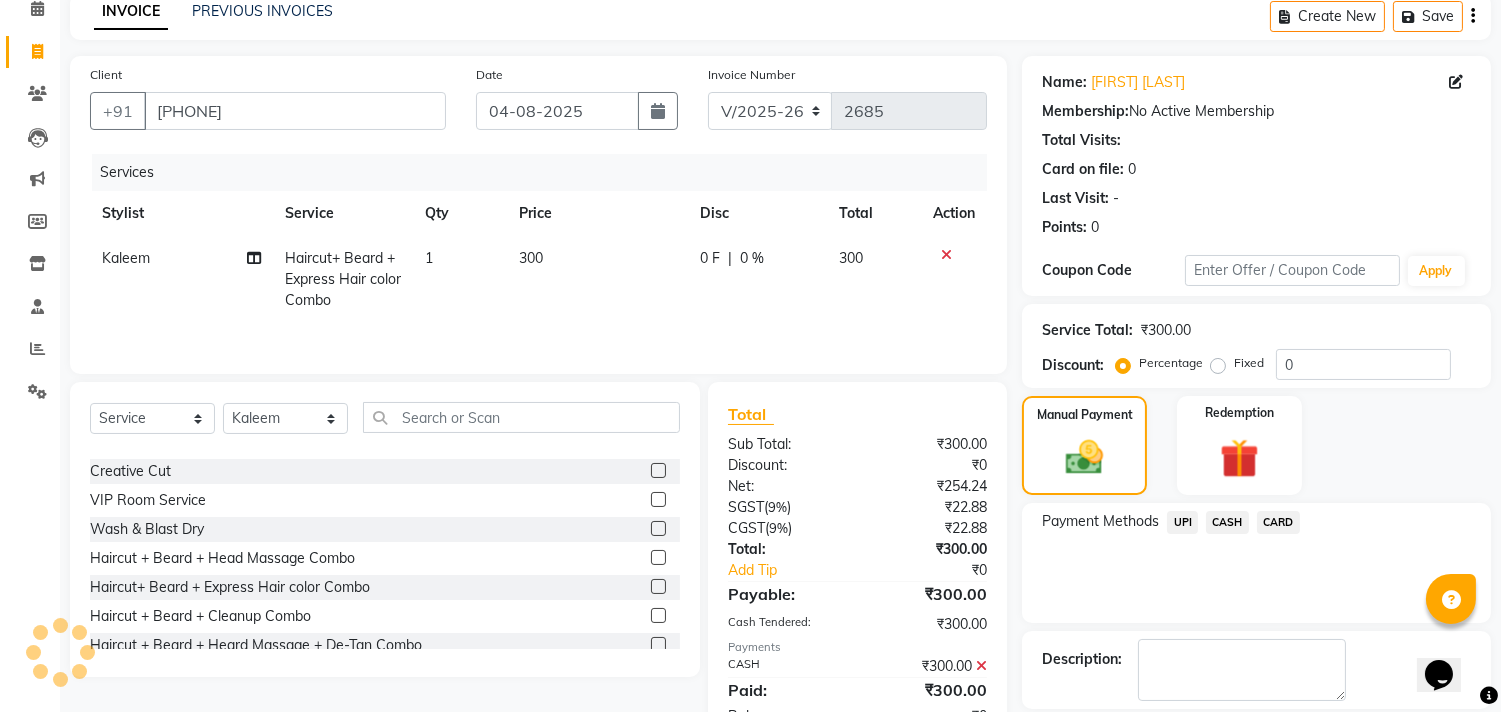 scroll, scrollTop: 0, scrollLeft: 0, axis: both 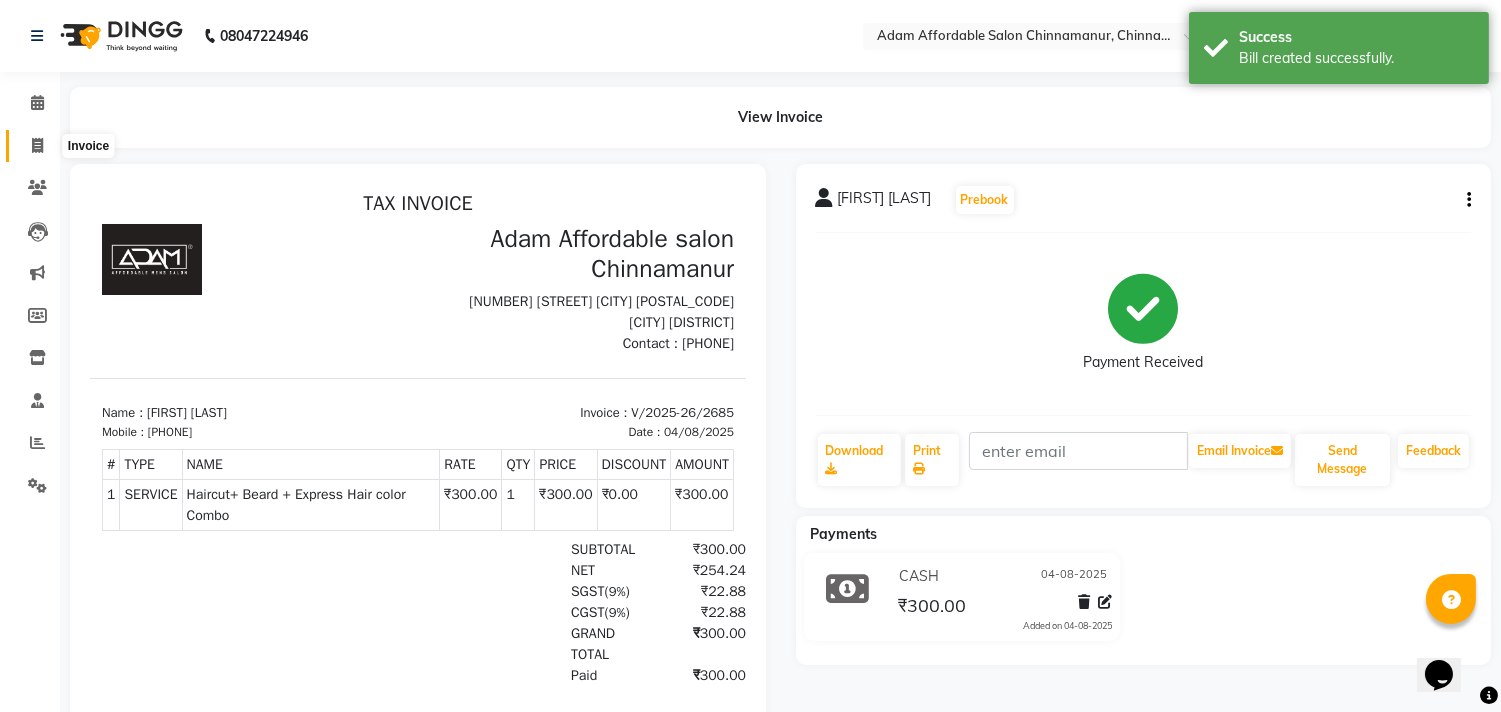 click 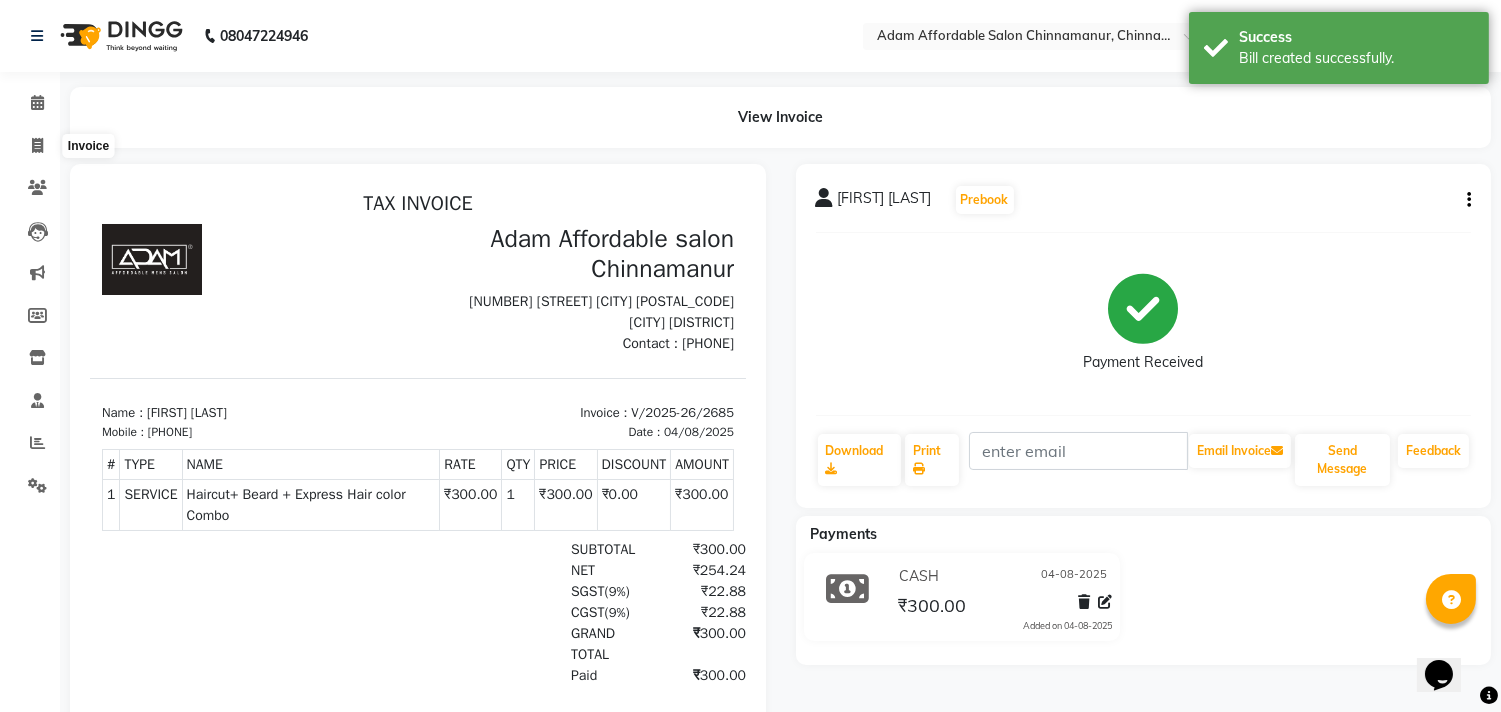 select on "service" 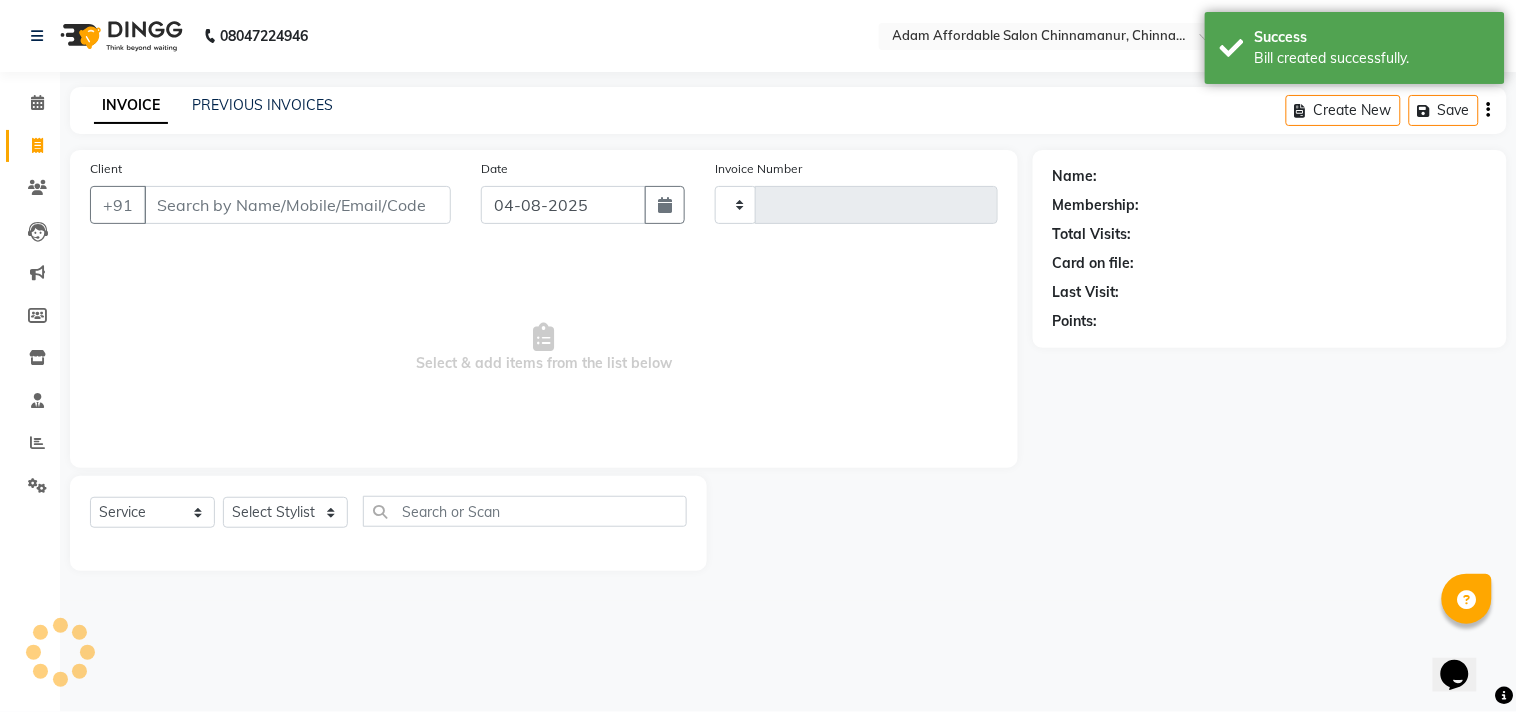 type on "2686" 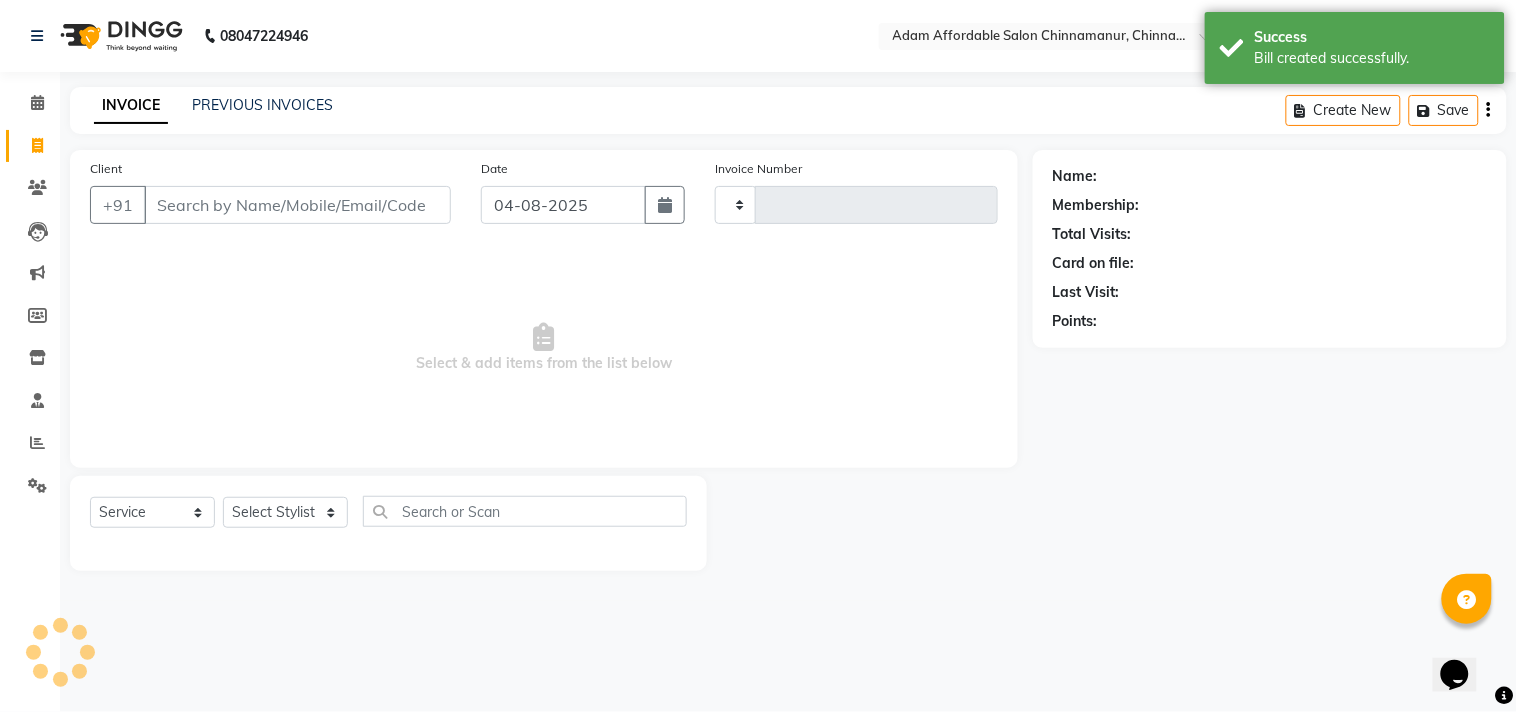select on "8329" 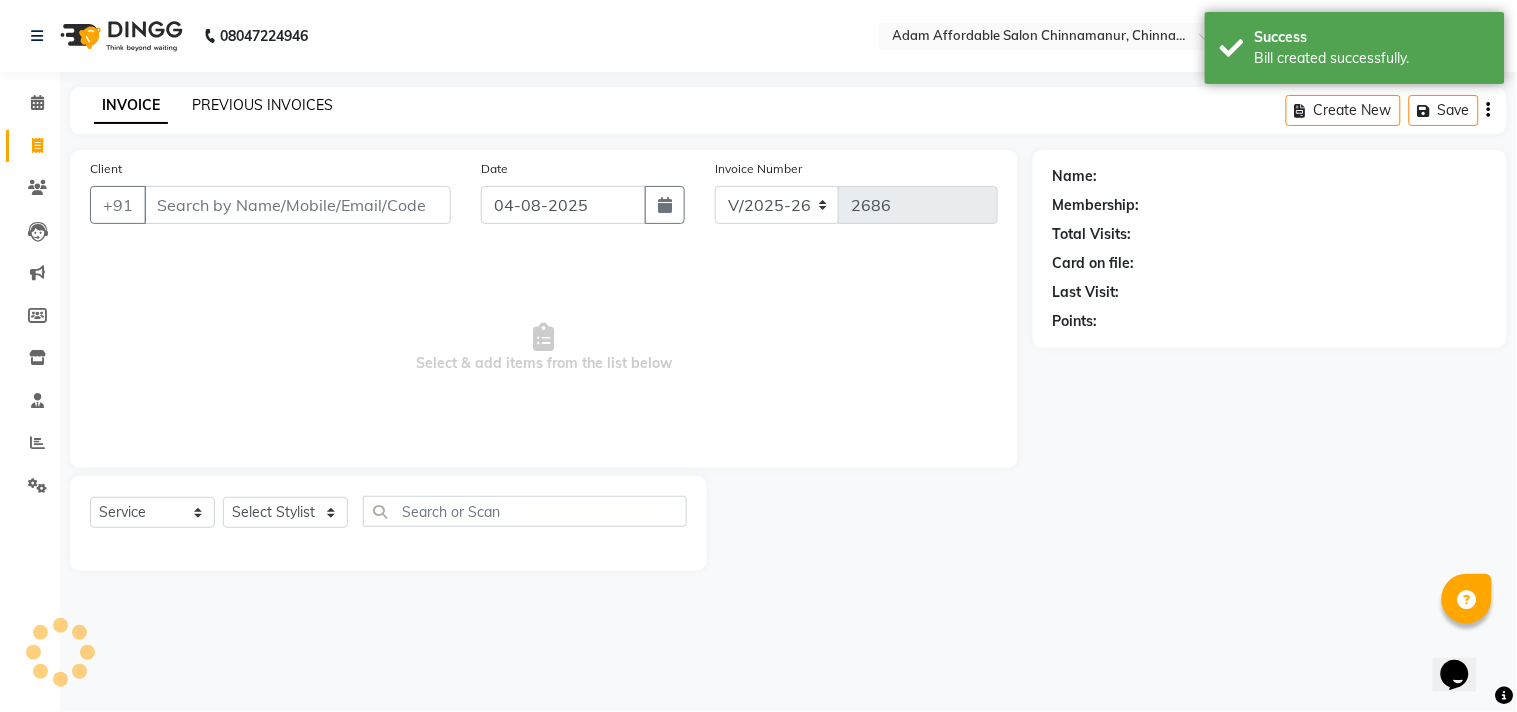 click on "PREVIOUS INVOICES" 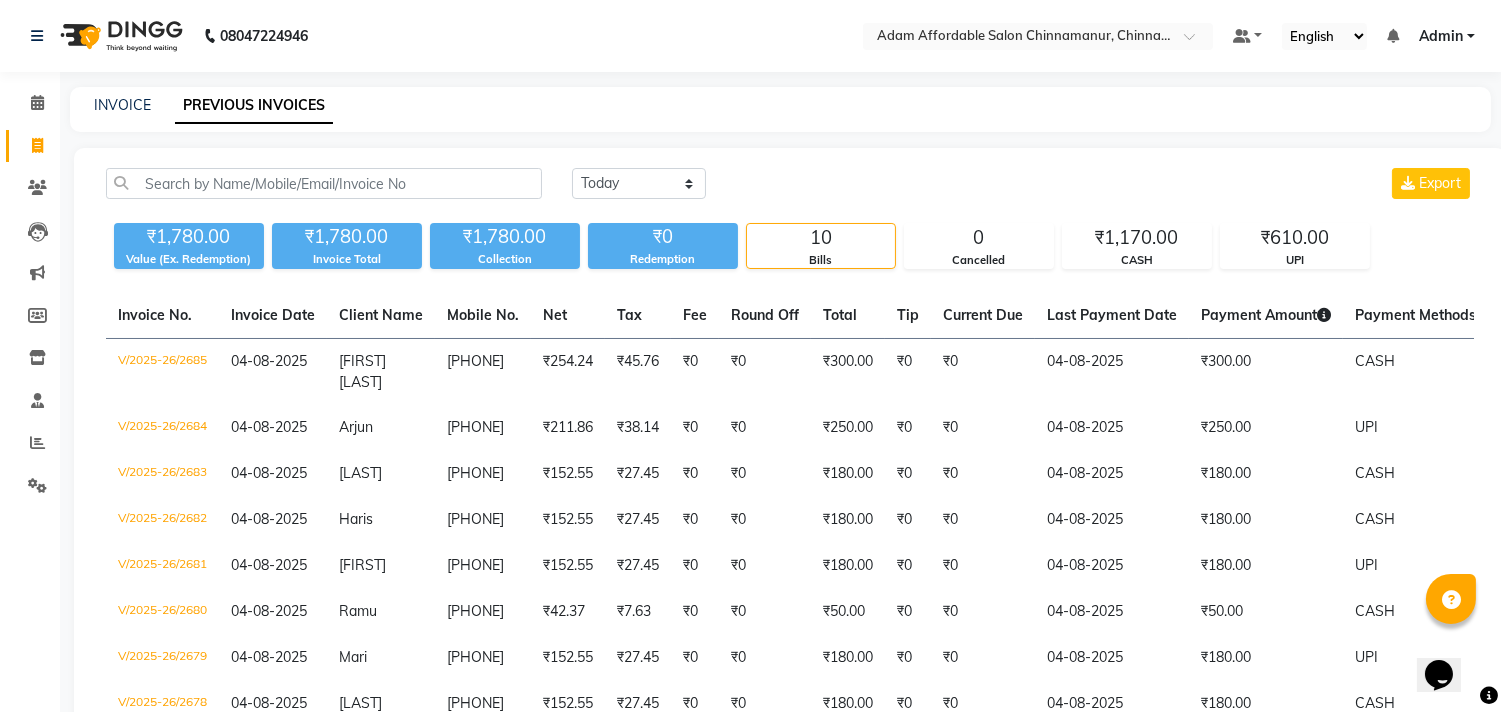 click on "Today Yesterday Custom Range Export ₹1,780.00 Value (Ex. Redemption) ₹1,780.00 Invoice Total  ₹1,780.00 Collection ₹0 Redemption 10 Bills 0 Cancelled ₹1,170.00 CASH ₹610.00 UPI  Invoice No.   Invoice Date   Client Name   Mobile No.   Net   Tax   Fee   Round Off   Total   Tip   Current Due   Last Payment Date   Payment Amount   Payment Methods   Cancel Reason   Status   V/2025-26/2685  04-08-2025 [FIRST] [LAST]   [PHONE] ₹254.24 ₹45.76  ₹0  ₹0 ₹300.00 ₹0 ₹0 04-08-2025 ₹300.00  CASH - PAID  V/2025-26/2684  04-08-2025 [FIRST]   [PHONE] ₹211.86 ₹38.14  ₹0  ₹0 ₹250.00 ₹0 ₹0 04-08-2025 ₹250.00  UPI - PAID  V/2025-26/2683  04-08-2025 [LAST]   [PHONE] ₹152.55 ₹27.45  ₹0  ₹0 ₹180.00 ₹0 ₹0 04-08-2025 ₹180.00  CASH - PAID  V/2025-26/2682  04-08-2025 [FIRST]   [PHONE] ₹152.55 ₹27.45  ₹0  ₹0 ₹180.00 ₹0 ₹0 04-08-2025 ₹180.00  CASH - PAID  V/2025-26/2681  04-08-2025 [FIRST]   [PHONE] ₹152.55 ₹27.45  ₹0  ₹0 ₹180.00 ₹0 ₹0 UPI -" 